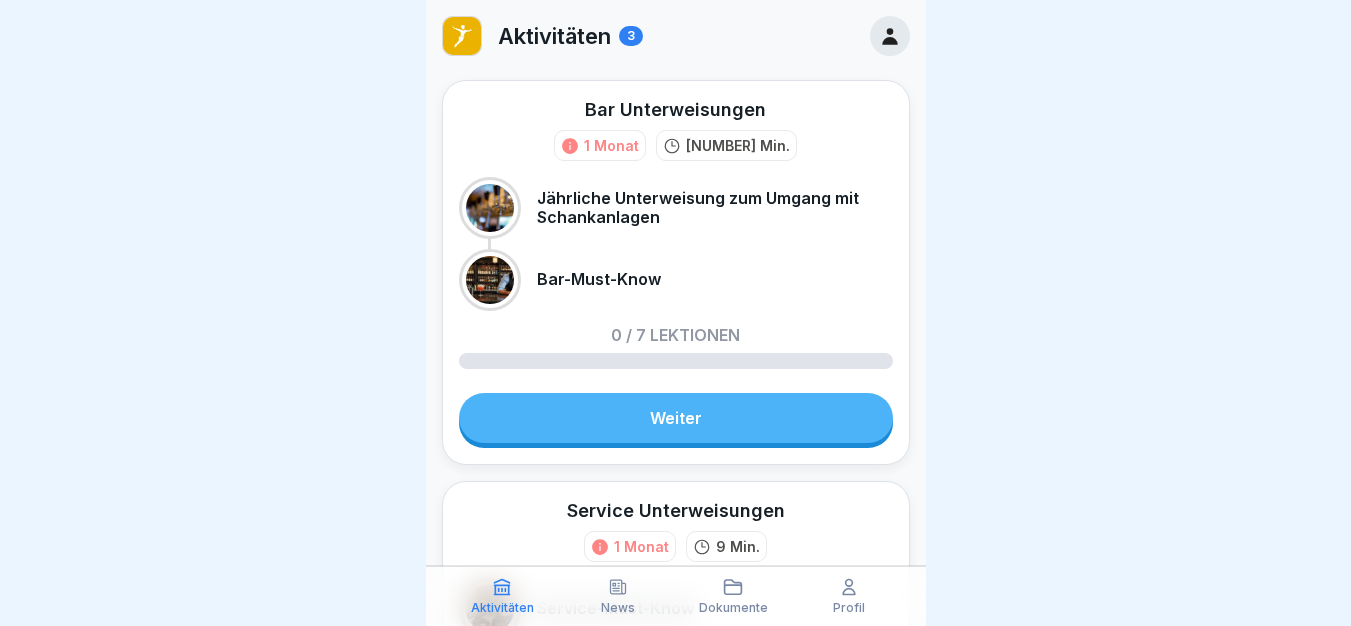 scroll, scrollTop: 0, scrollLeft: 0, axis: both 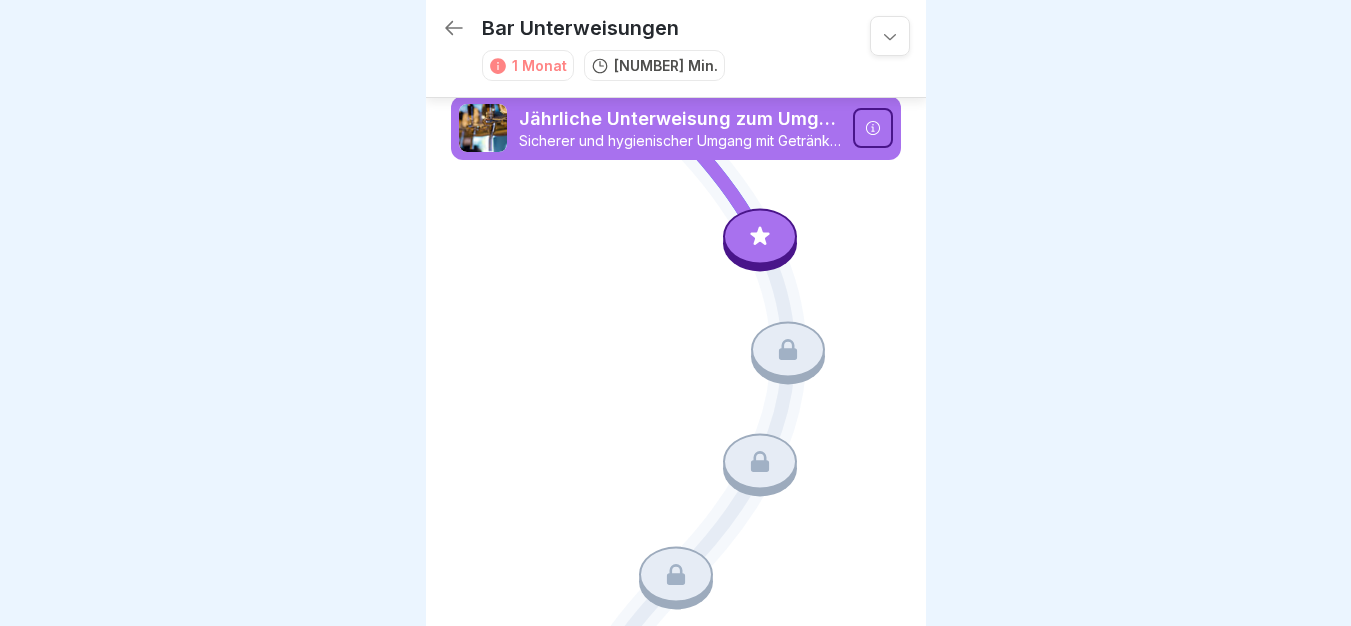 click 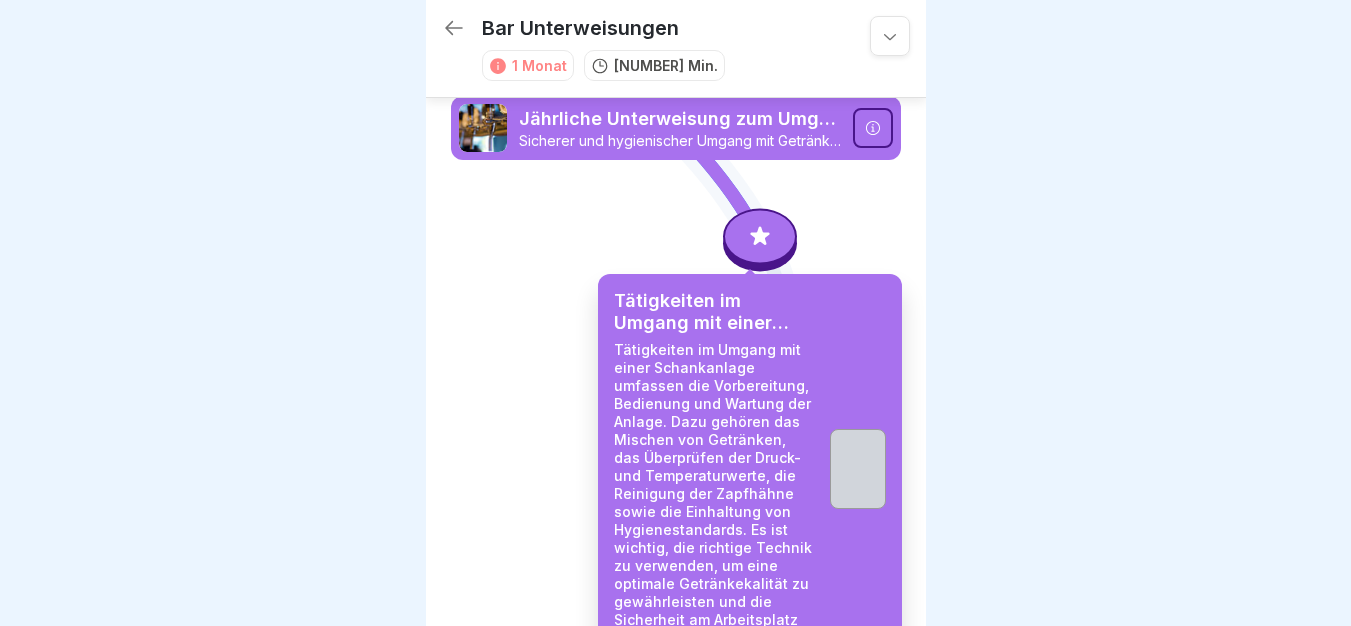 scroll, scrollTop: 15, scrollLeft: 0, axis: vertical 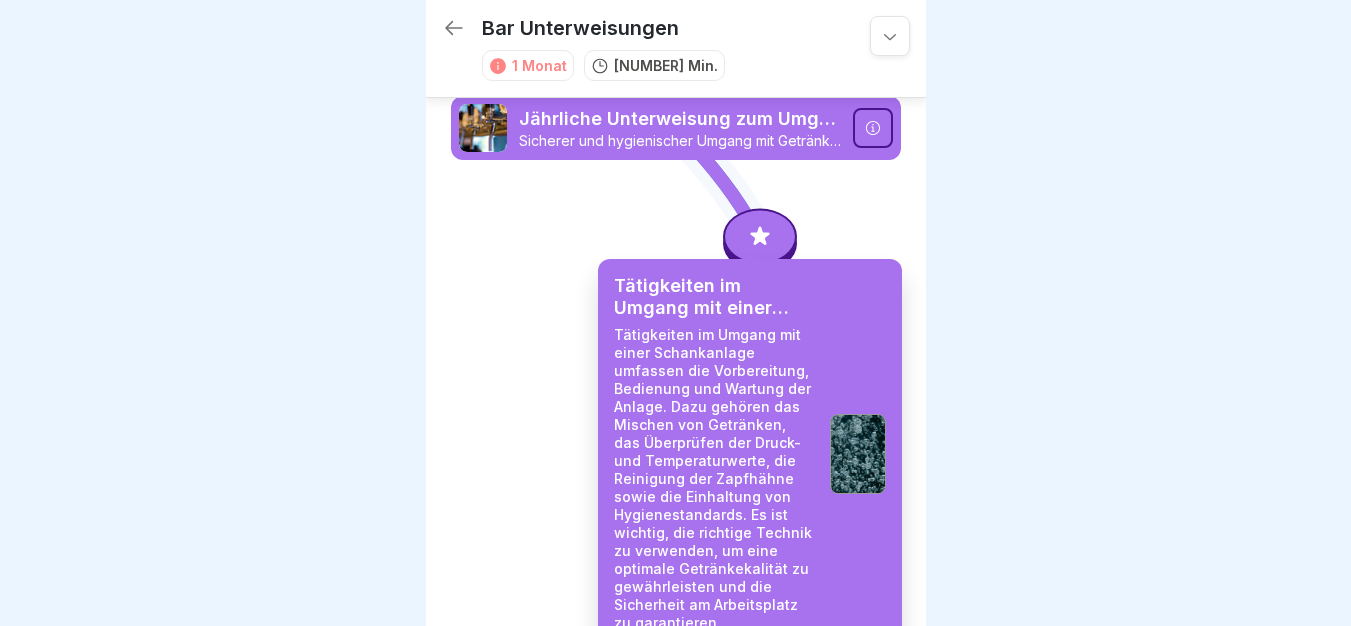 click 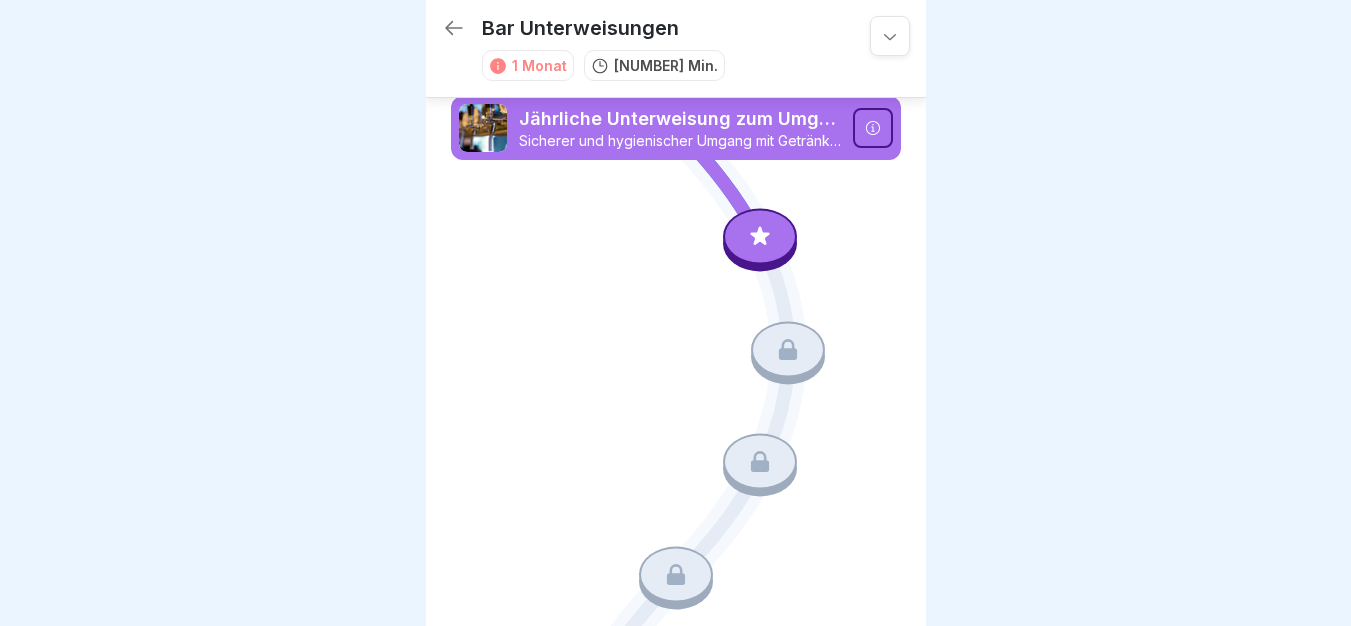 click 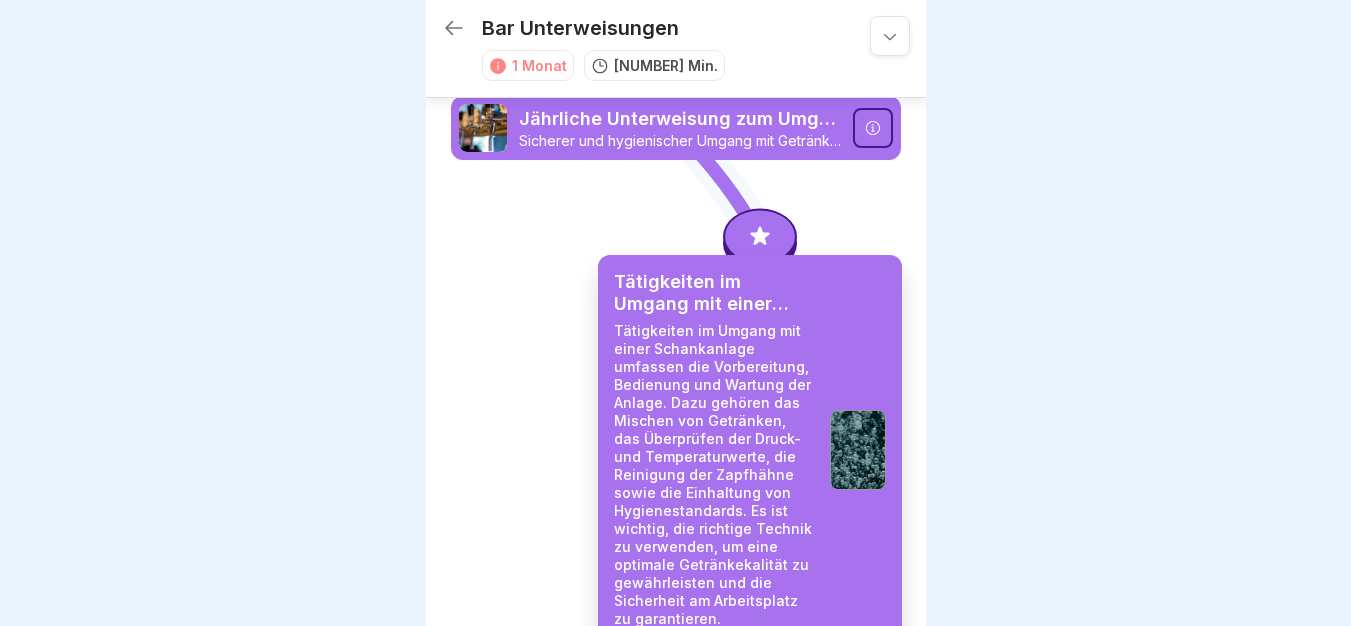 scroll, scrollTop: 533, scrollLeft: 0, axis: vertical 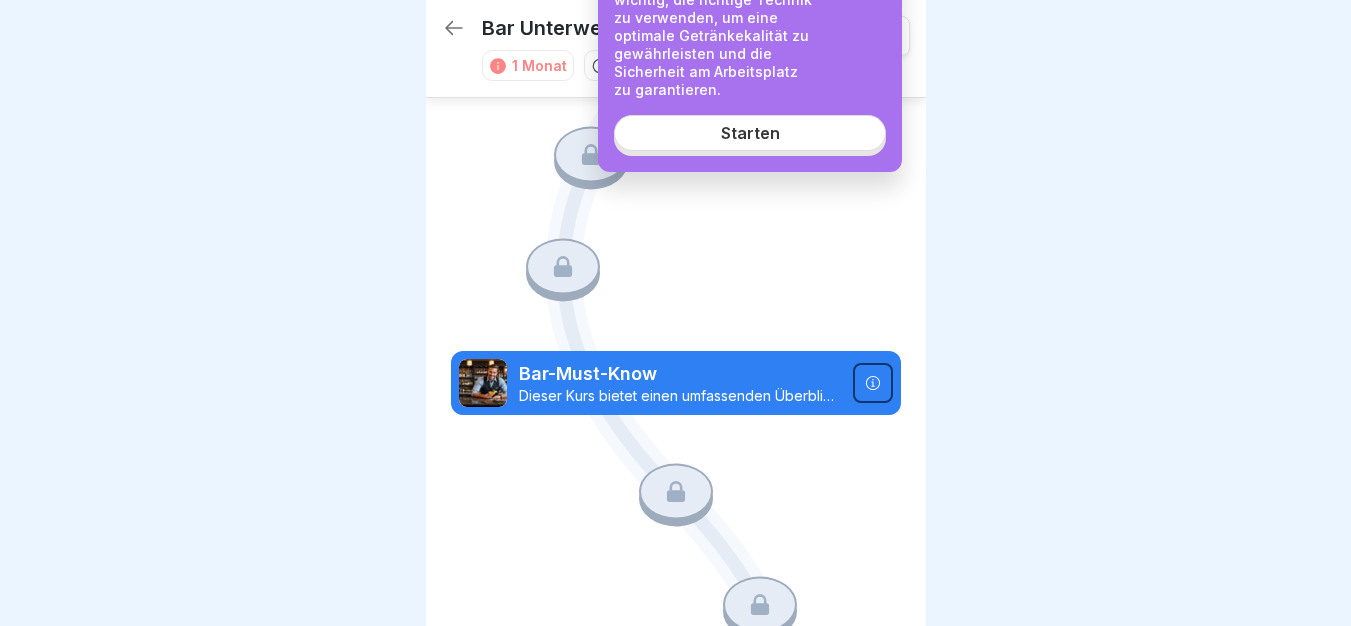 click on "Tätigkeiten im Umgang mit einer Schankanlage Tätigkeiten im Umgang mit einer Schankanlage umfassen die Vorbereitung, Bedienung und Wartung der Anlage. Dazu gehören das Mischen von Getränken, das Überprüfen der Druck- und Temperaturwerte, die Reinigung der Zapfhähne sowie die Einhaltung von Hygienestandards. Es ist wichtig, die richtige Technik zu verwenden, um eine optimale Getränkekalität zu gewährleisten und die Sicherheit am Arbeitsplatz zu garantieren." at bounding box center [750, -80] 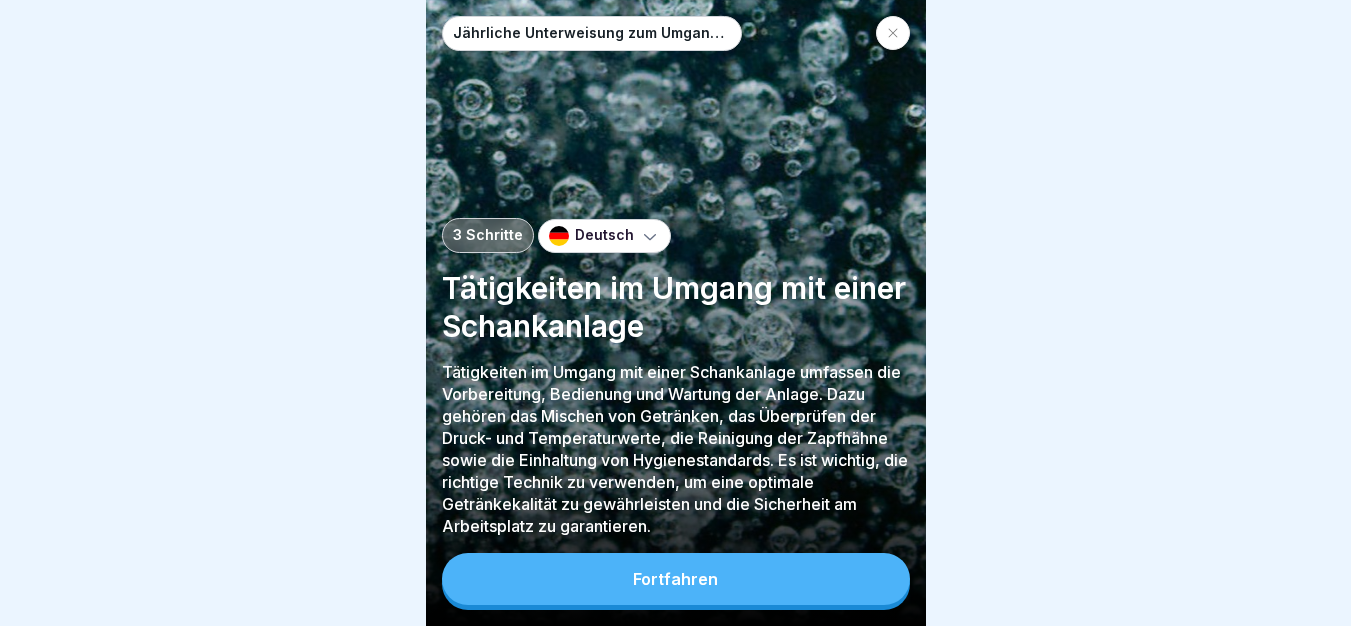 scroll, scrollTop: 0, scrollLeft: 0, axis: both 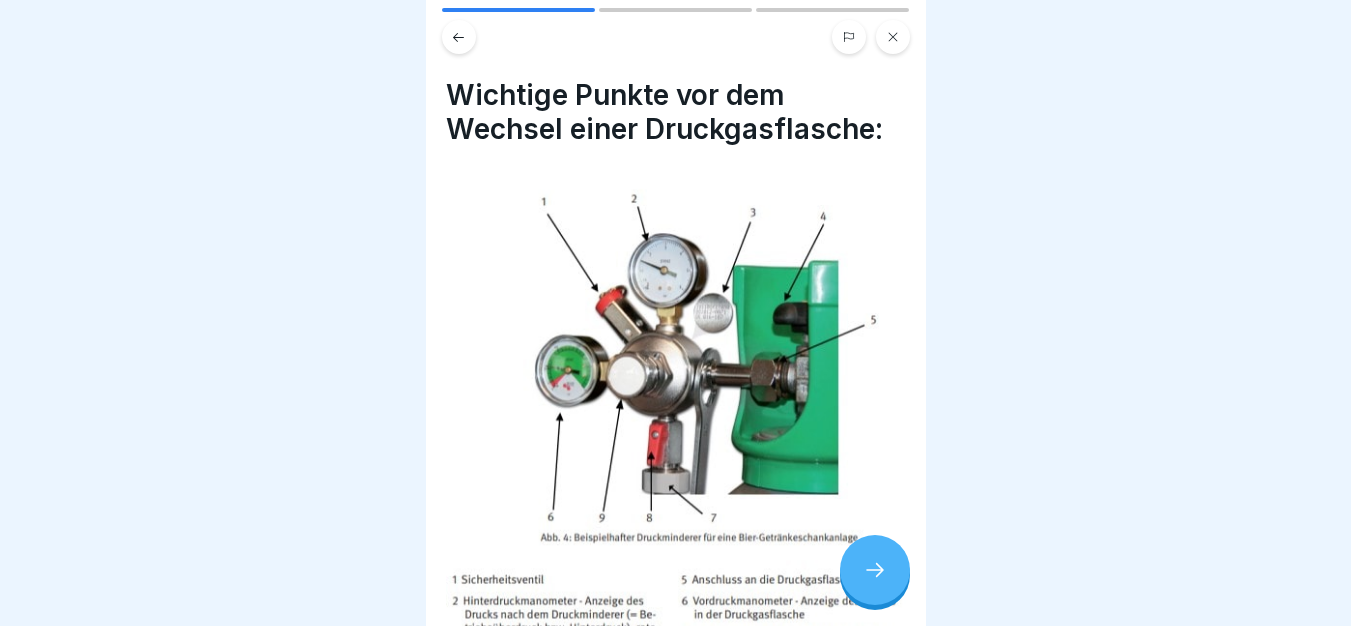 click at bounding box center (875, 570) 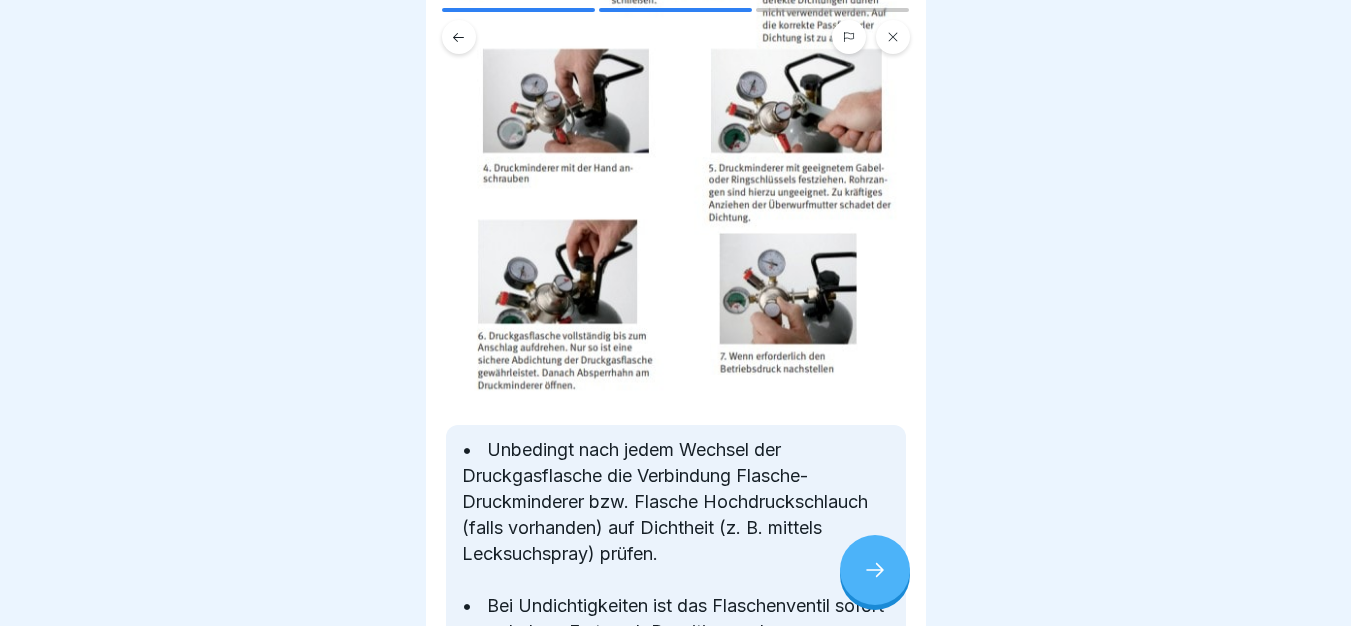 scroll, scrollTop: 680, scrollLeft: 0, axis: vertical 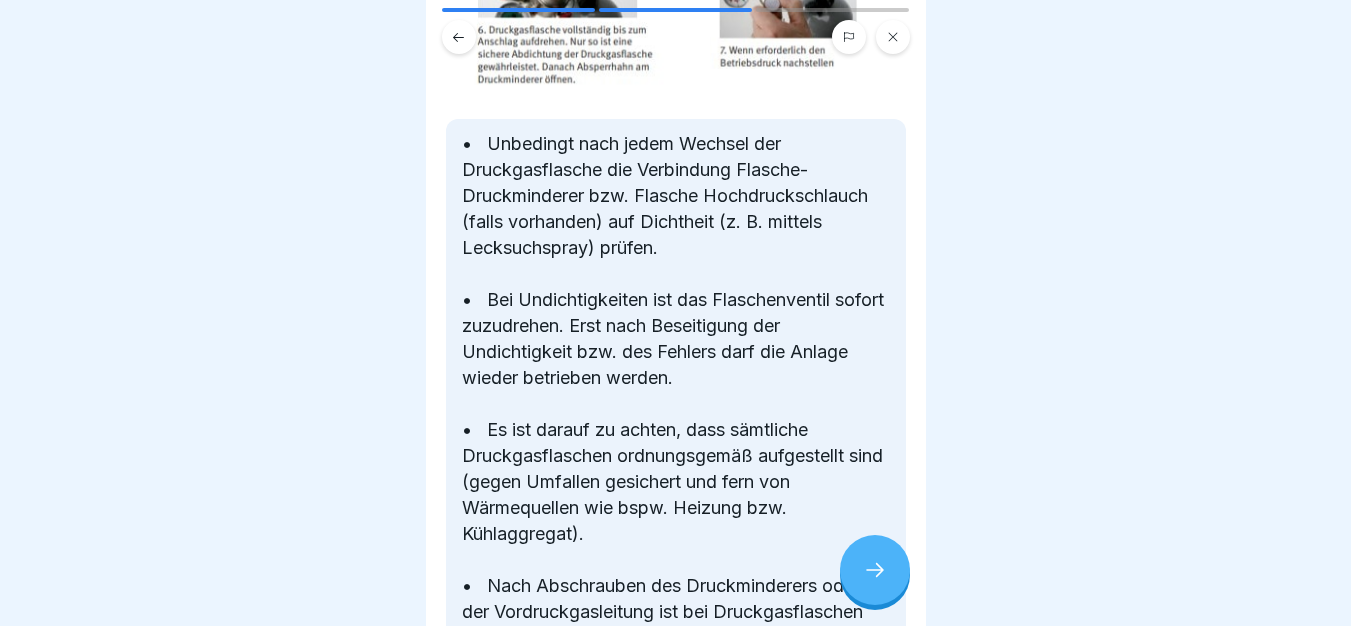 click at bounding box center (875, 570) 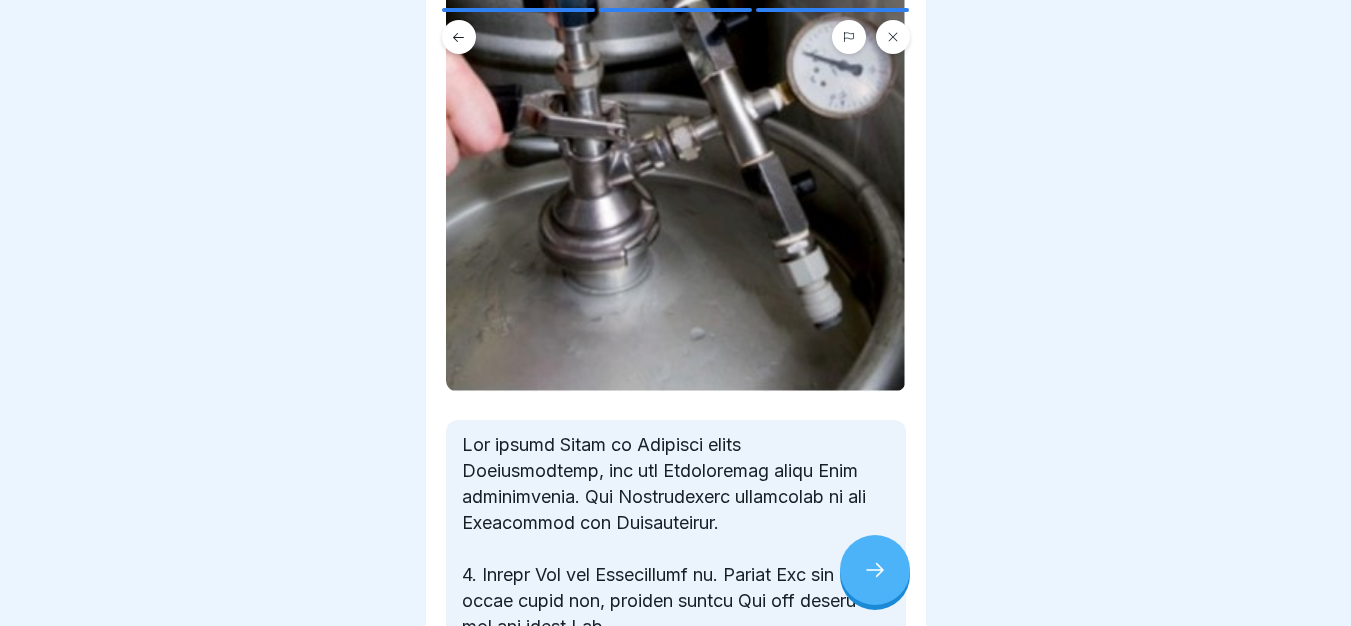 click at bounding box center [676, 822] 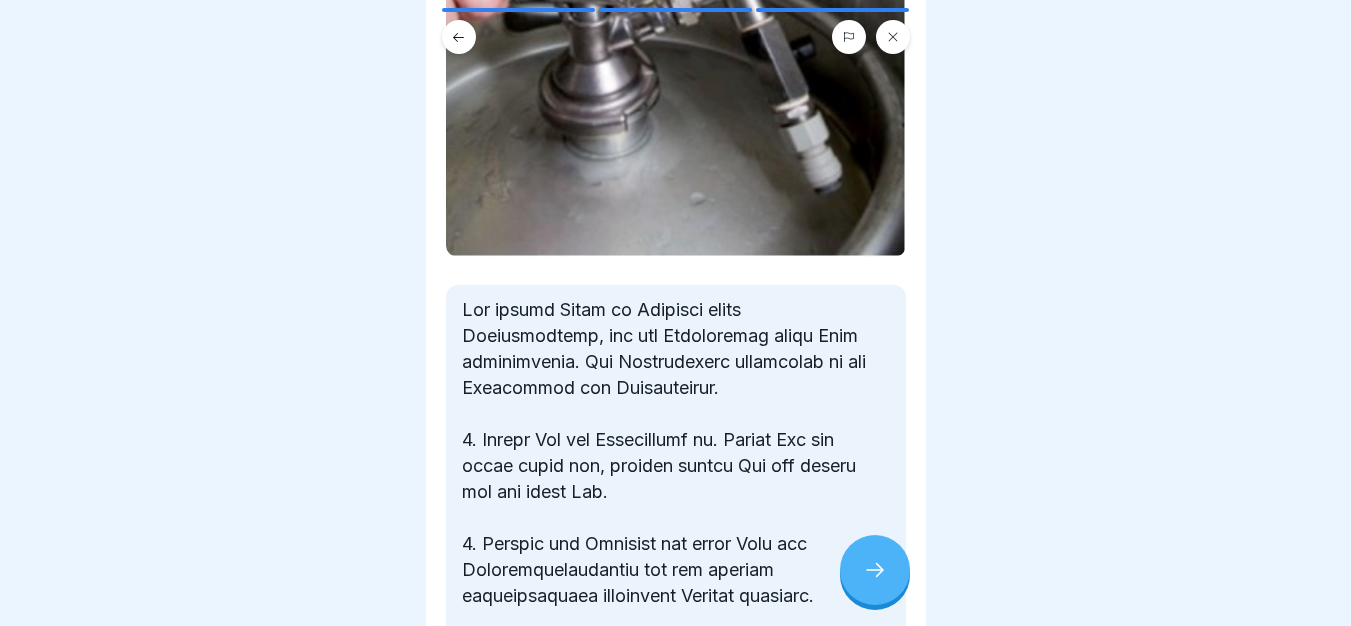 click at bounding box center (875, 570) 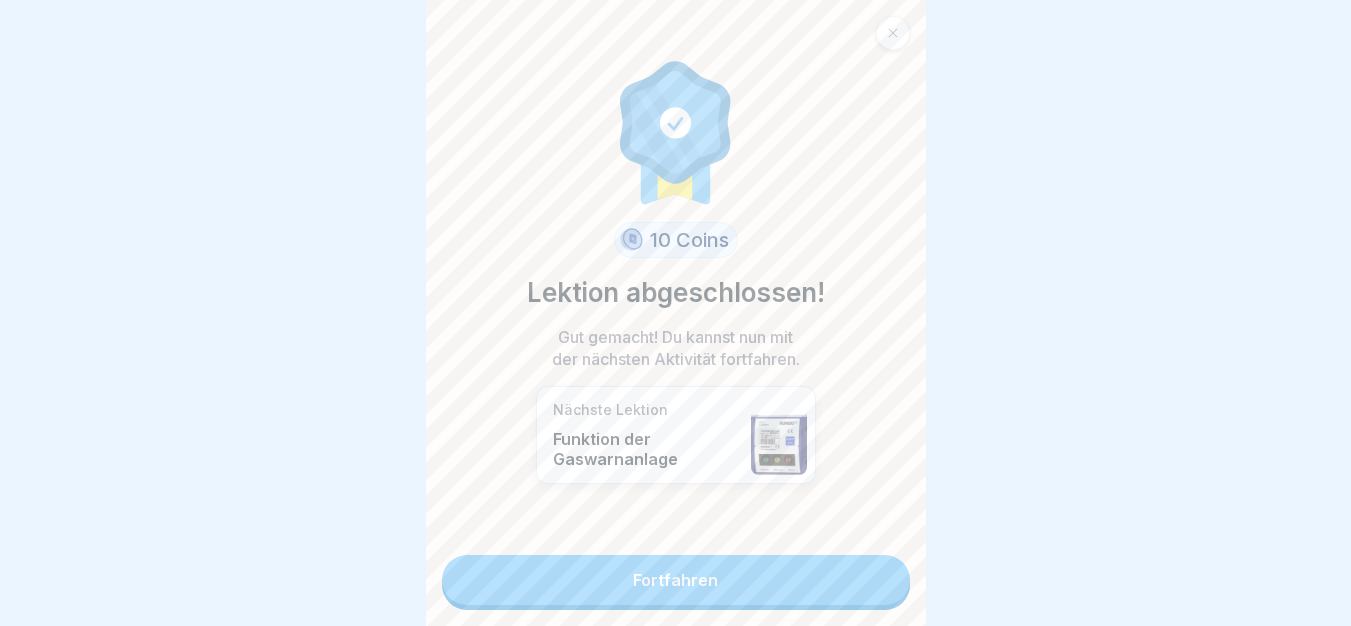 click on "Fortfahren" at bounding box center [676, 580] 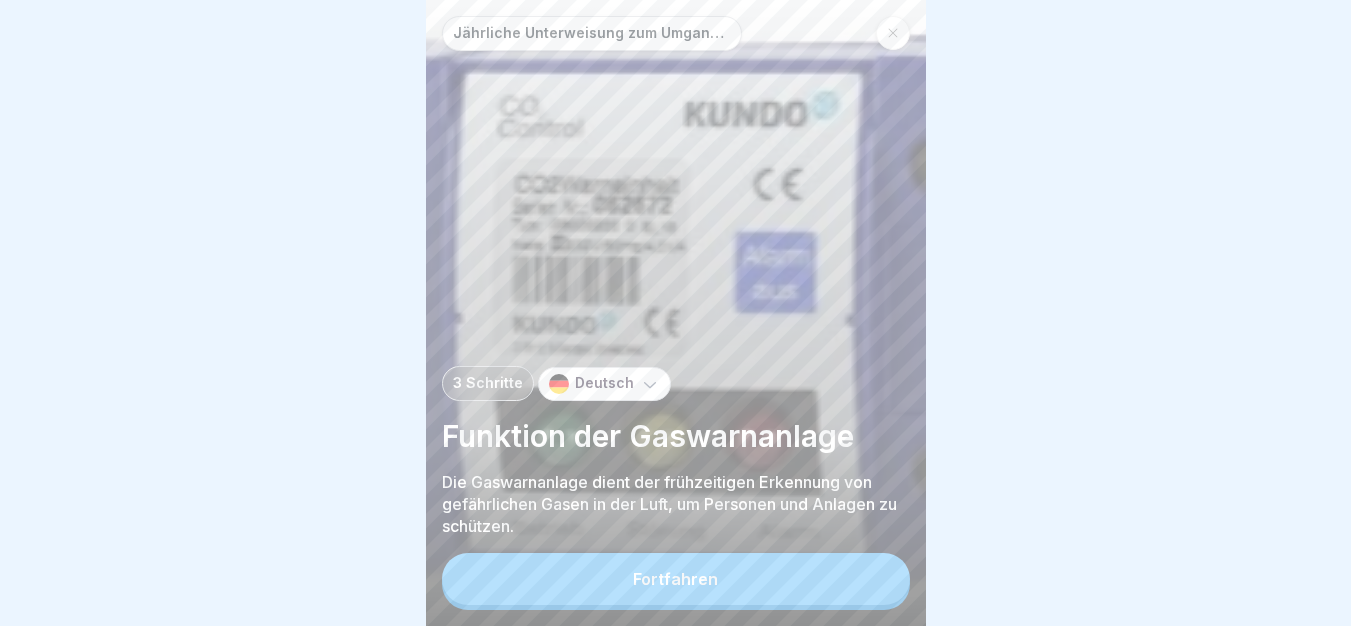 click on "Fortfahren" at bounding box center (676, 579) 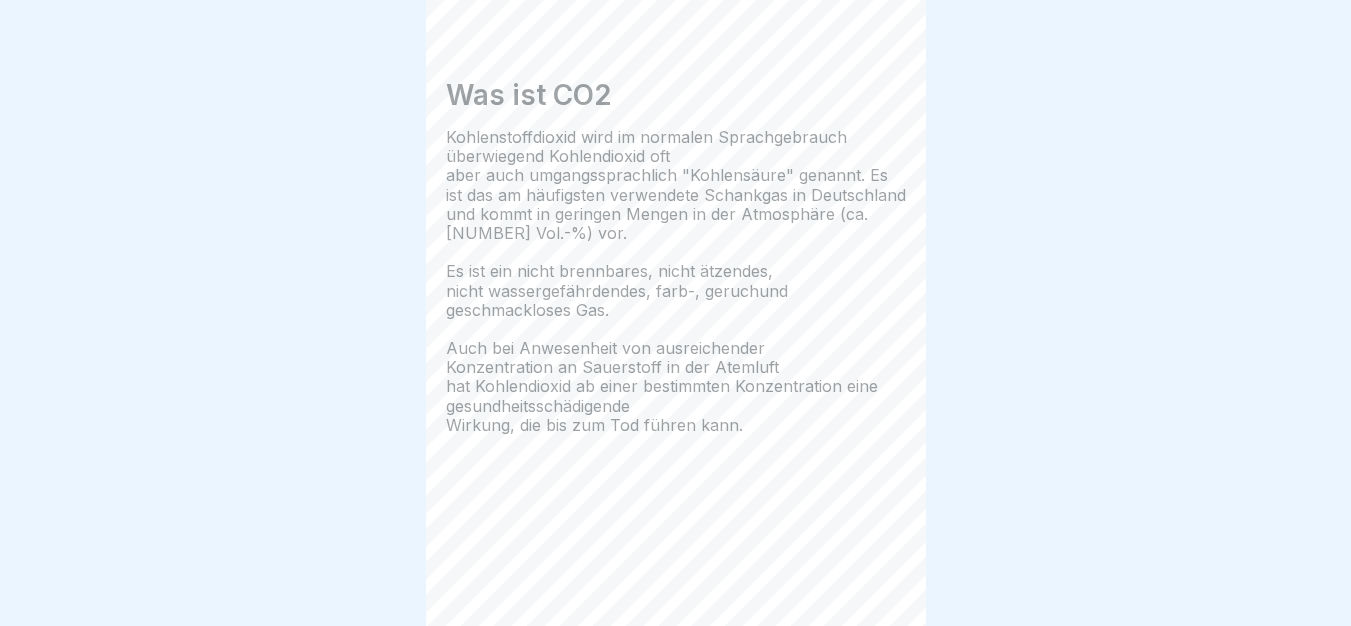 click on "Was ist CO2 Kohlenstoffdioxid wird im normalen Sprachgebrauch überwiegend Kohlendioxid oft   aber auch umgangssprachlich "Kohlensäure" genannt. Es ist das am häufigsten verwendete Schankgas in Deutschland und kommt in geringen Mengen in der Atmosphäre (ca. 0,035 Vol.-%) vor.     Es ist ein nicht brennbares, nicht ätzendes,   nicht wassergefährdendes, farb-, geruchund geschmackloses Gas.     Auch bei Anwesenheit von ausreichender   Konzentration an Sauerstoff in der Atemluft   hat Kohlendioxid ab einer bestimmten Konzentration eine gesundheitsschädigende   Wirkung, die bis zum Tod führen kann." at bounding box center (676, 313) 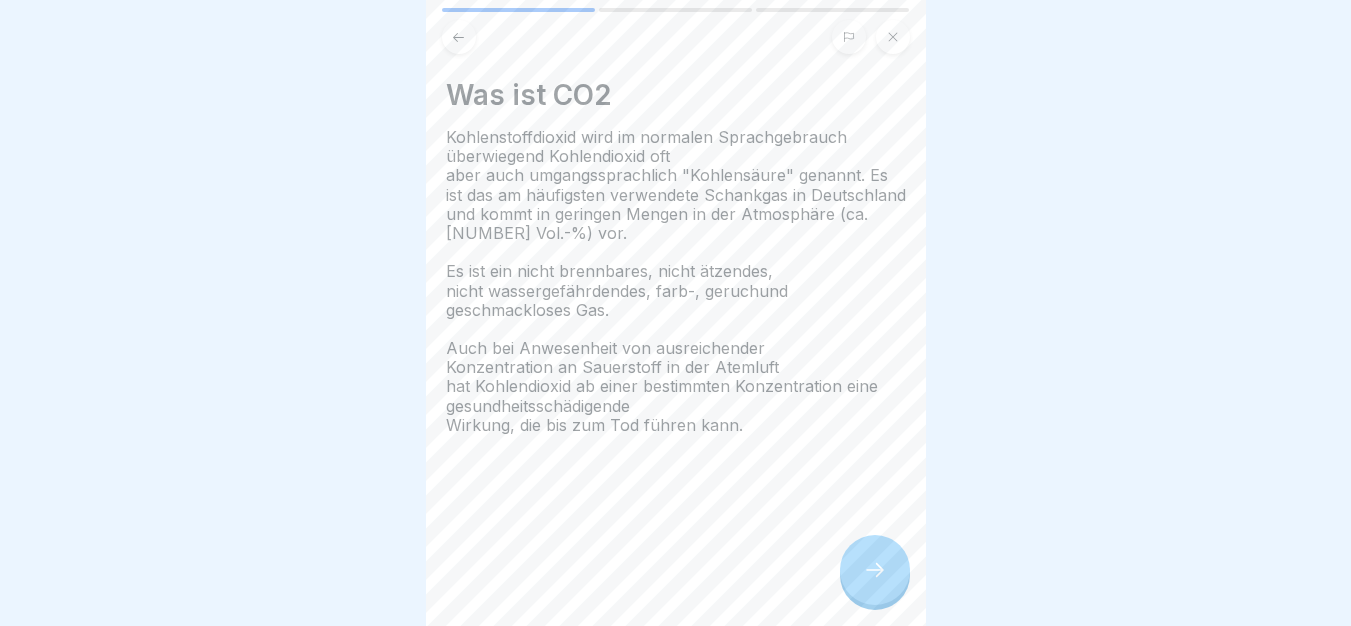 click at bounding box center (875, 570) 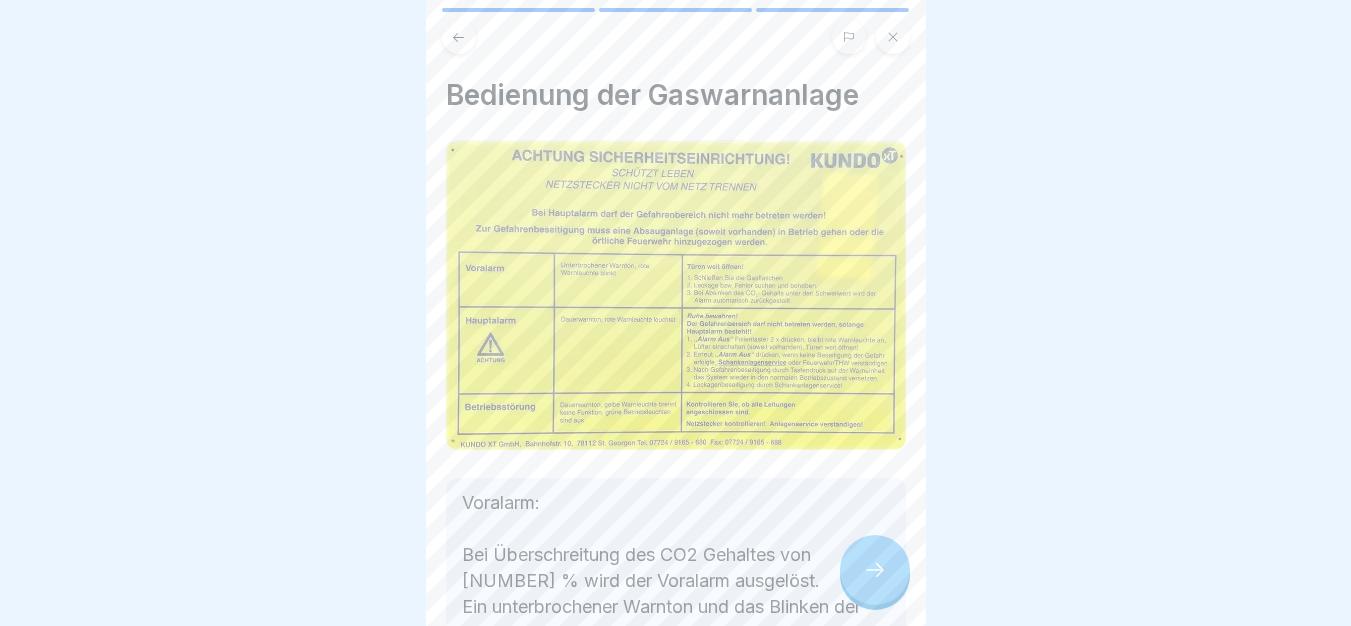 click at bounding box center (875, 570) 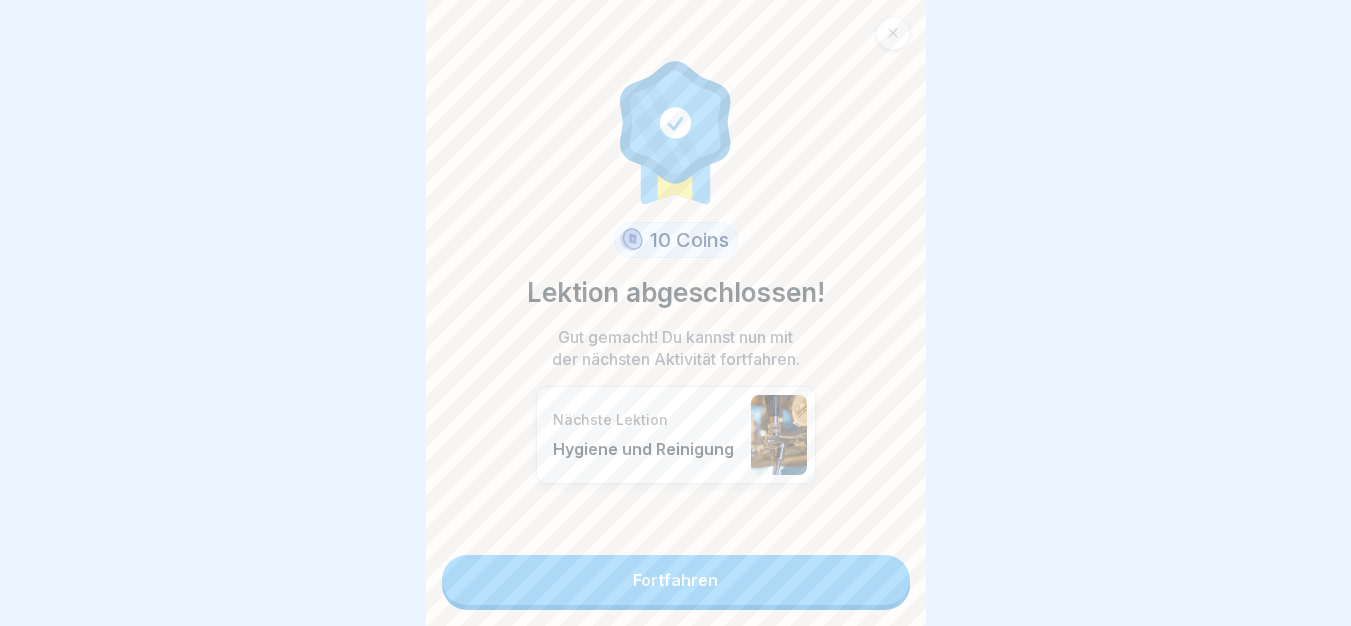 click on "Fortfahren" at bounding box center (676, 580) 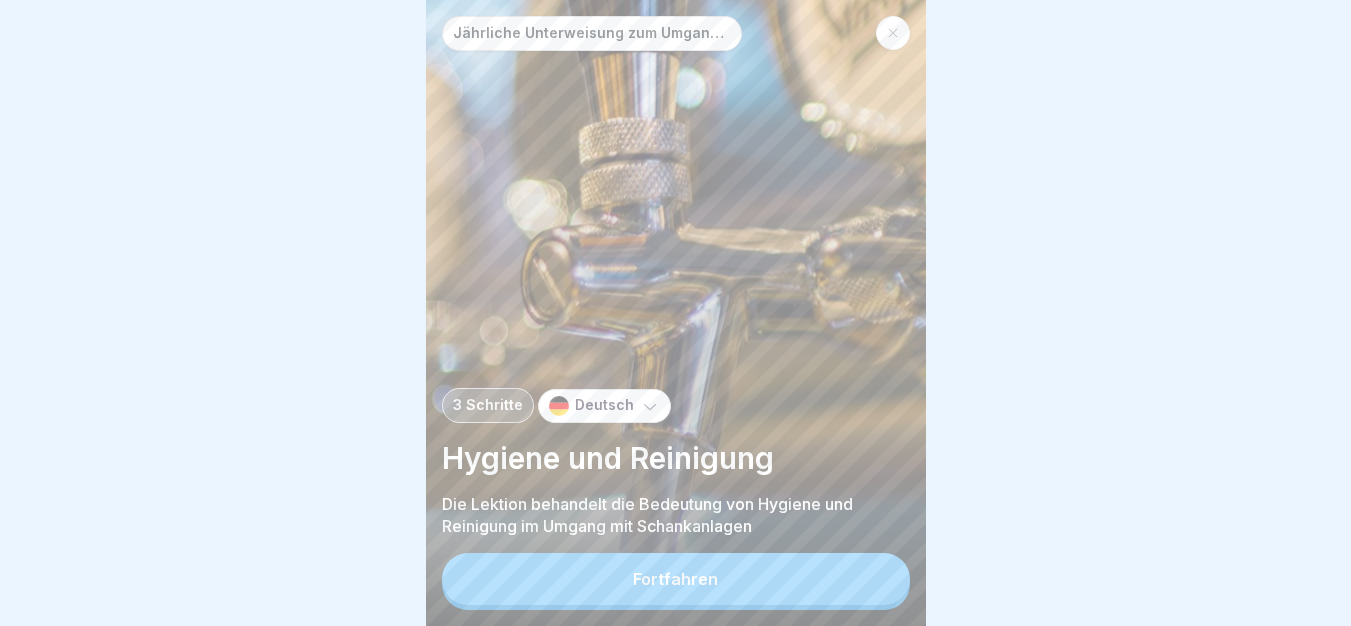 click on "Fortfahren" at bounding box center (676, 581) 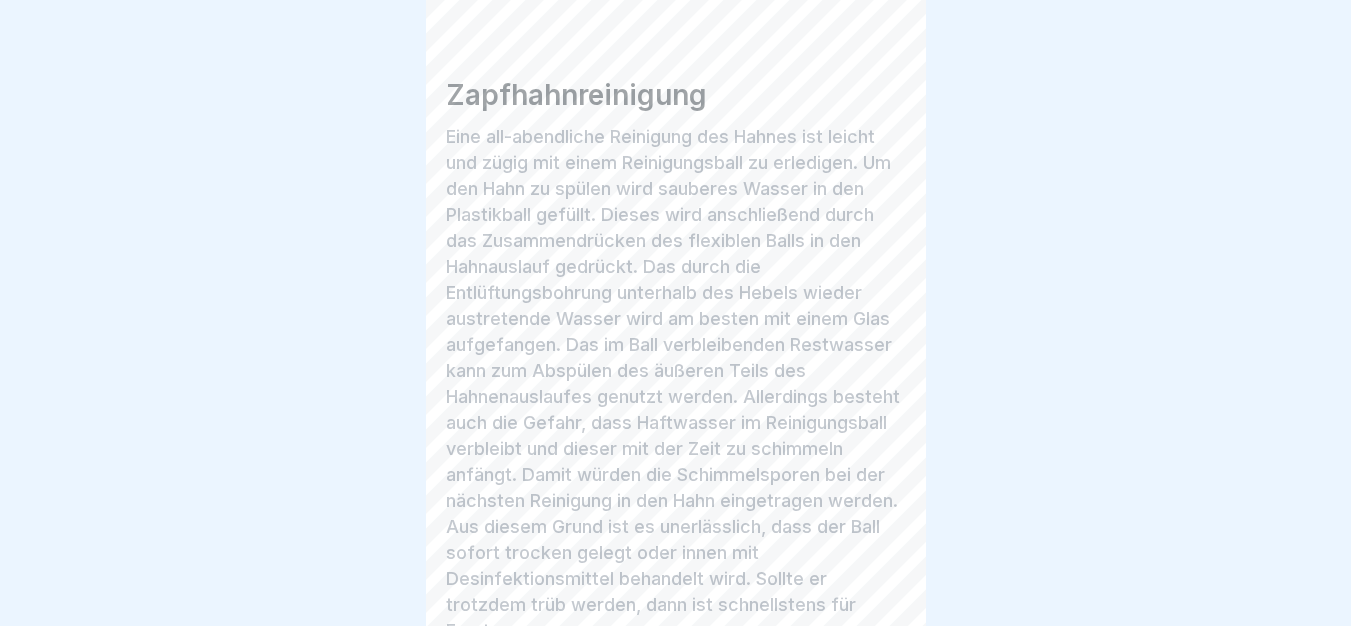 click on "Jährliche Unterweisung zum Umgang mit Schankanlagen  [NUMBER] Schritte Deutsch Hygiene und Reinigung  Die Lektion behandelt die Bedeutung von Hygiene und Reinigung im Umgang mit Schankanlagen  Fortfahren Zapfhahnreinigung Informationsfilm Zapfhahn richtig spülen    https://youtu.be/[CODE]    Link öffnen Reinigung des Zapfkopfes Bei jedem Fasswechsel ist der Zapfkopf mit klarem kaltem Wasser abzuspülen, um Schaum- und Bierreste zu entfernen, welche sonst das Schimmeln begünstigen.
Mechanische Hilfsmittel wie eine Bürste oder ein sauberes Reinigungstuch erhöhen den Wirkungsgrad der Reinigung. Nach der Reinigung ist ein Einsprühen des Zapfkopfes mit einem geeigneten Desinfektionsspray zu empfehlen.
Die Bürste sollte regelmäßig in der (Gläser)Spülmaschine gereinigt werden. Als Alternative kann man diese auch heiß abwaschen und mit Desinfektionsmittel einsprühen. Reinigungsnachweise [NUMBER] Coins Lektion abgeschlossen! Gut gemacht! Du kannst nun mit der nächsten Aktivität fortfahren. Fortfahren" at bounding box center (676, 313) 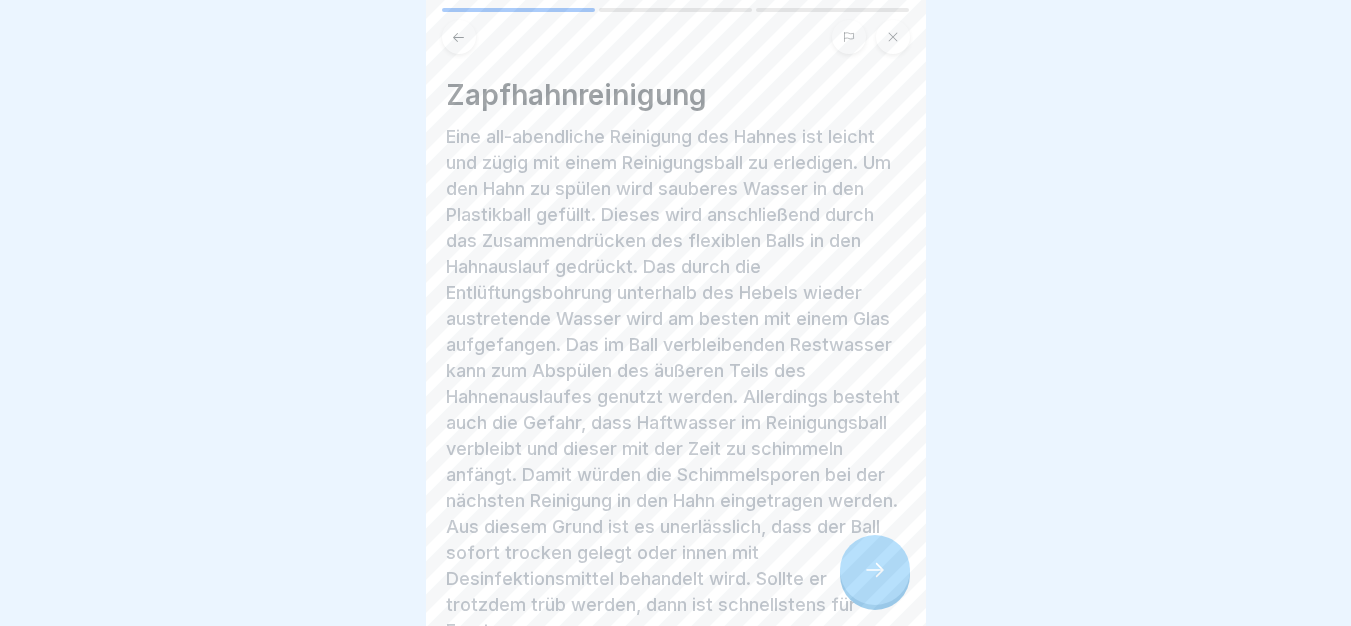 click 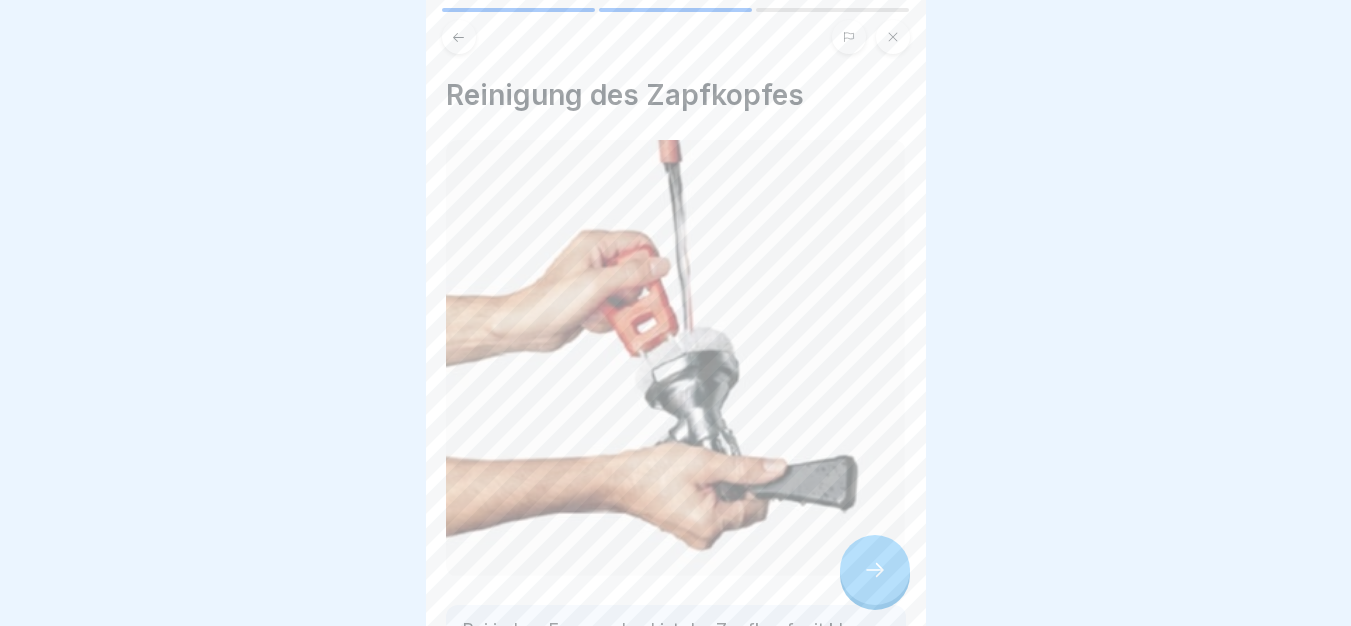 click 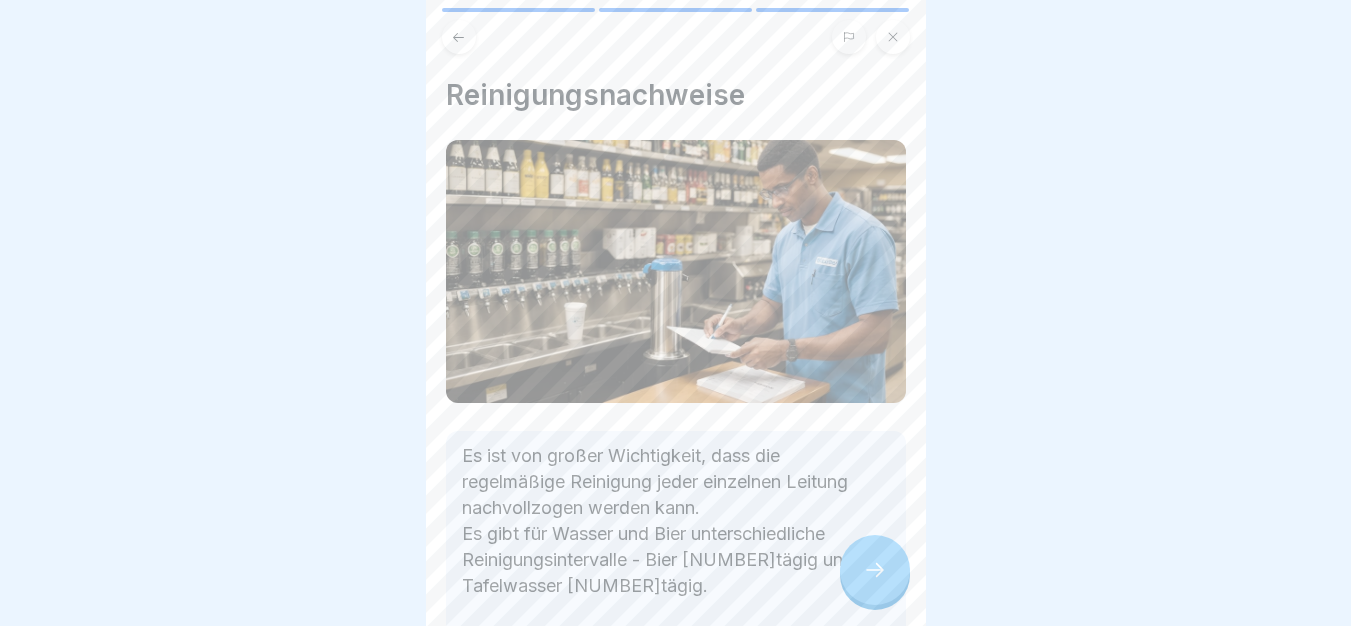 click 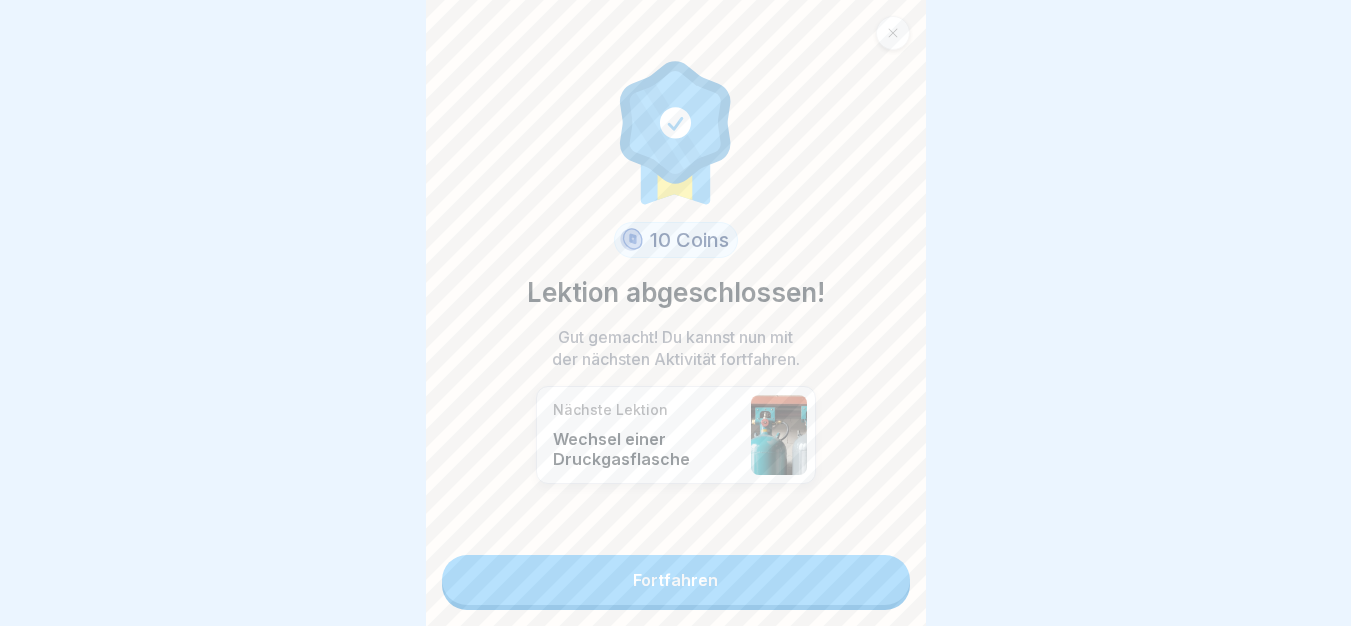 click on "Fortfahren" at bounding box center (676, 580) 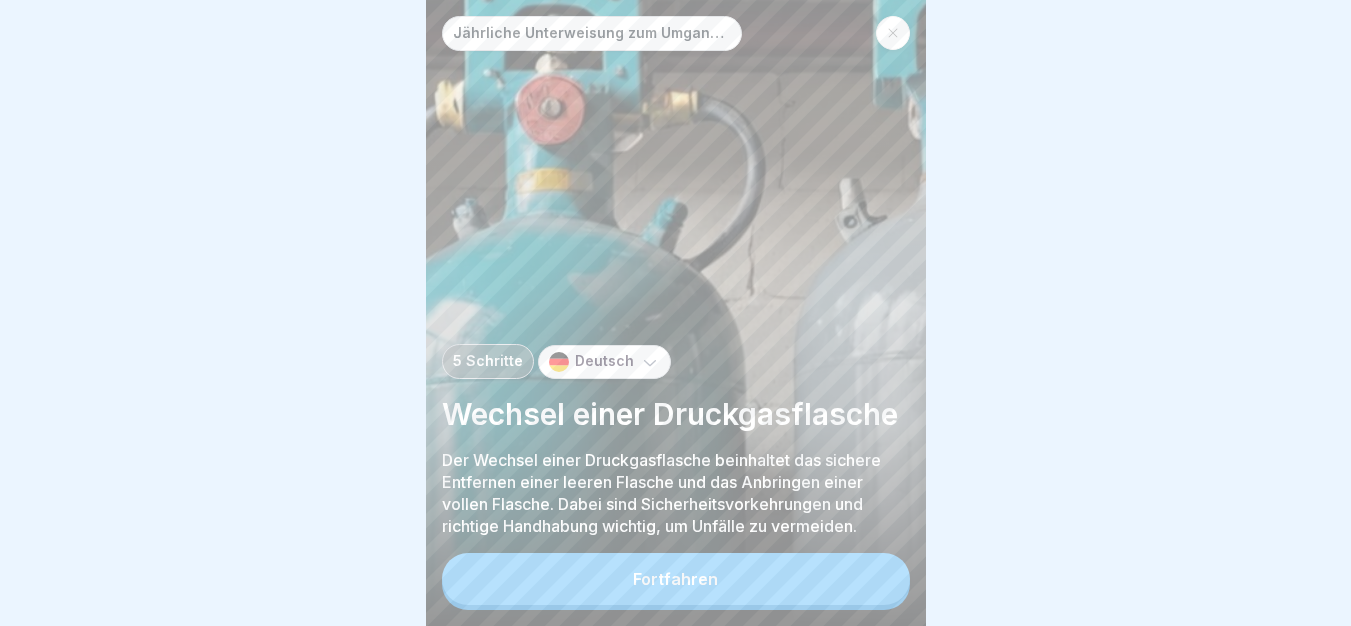 click on "Fortfahren" at bounding box center [676, 579] 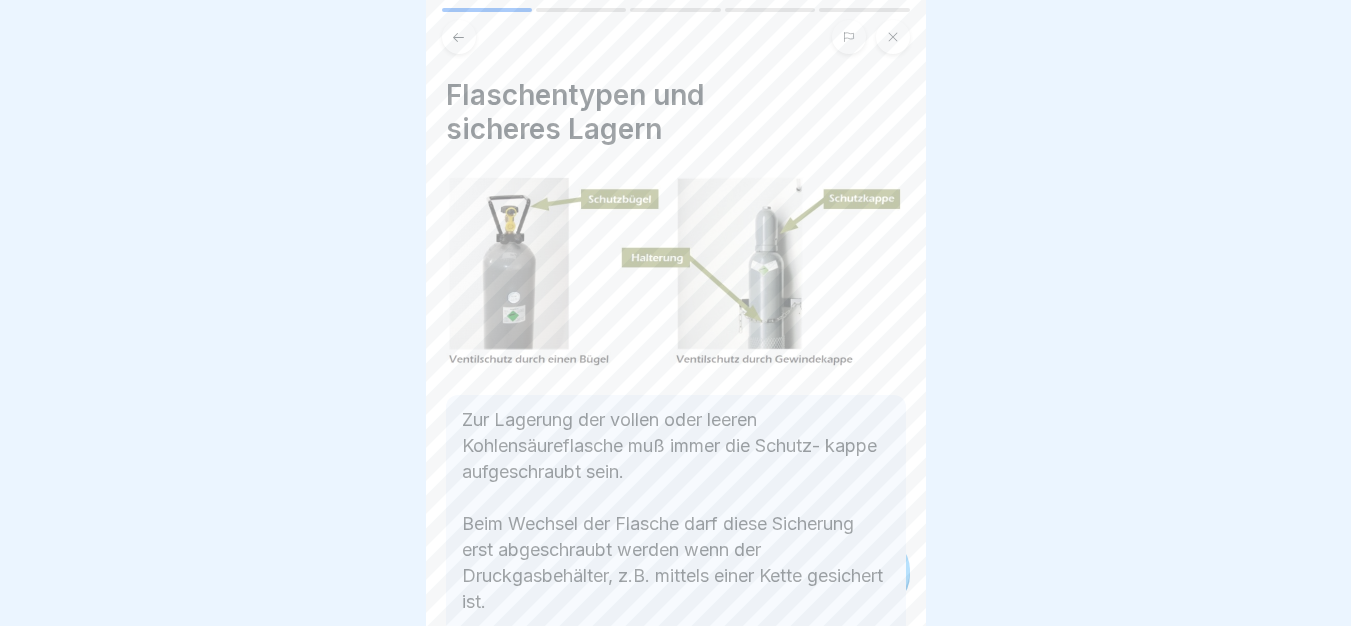 click on "Zur Lagerung der vollen oder leeren Kohlensäureflasche muß immer die Schutz- kappe aufgeschraubt sein.
Beim Wechsel der Flasche darf diese Sicherung erst abgeschraubt werden wenn der Druckgasbehälter, z.B. mittels einer Kette gesichert ist.
Druckgasflaschen müssen stets vor dem Umfallen gesichert sein." at bounding box center (676, 550) 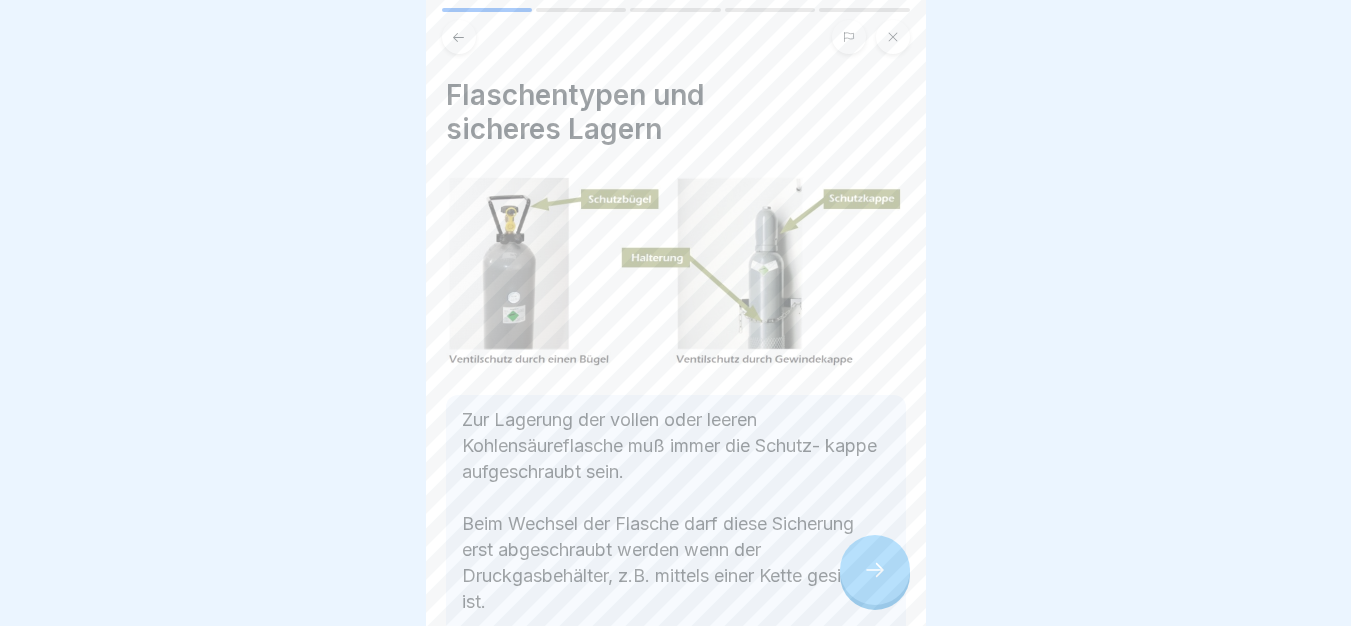 click 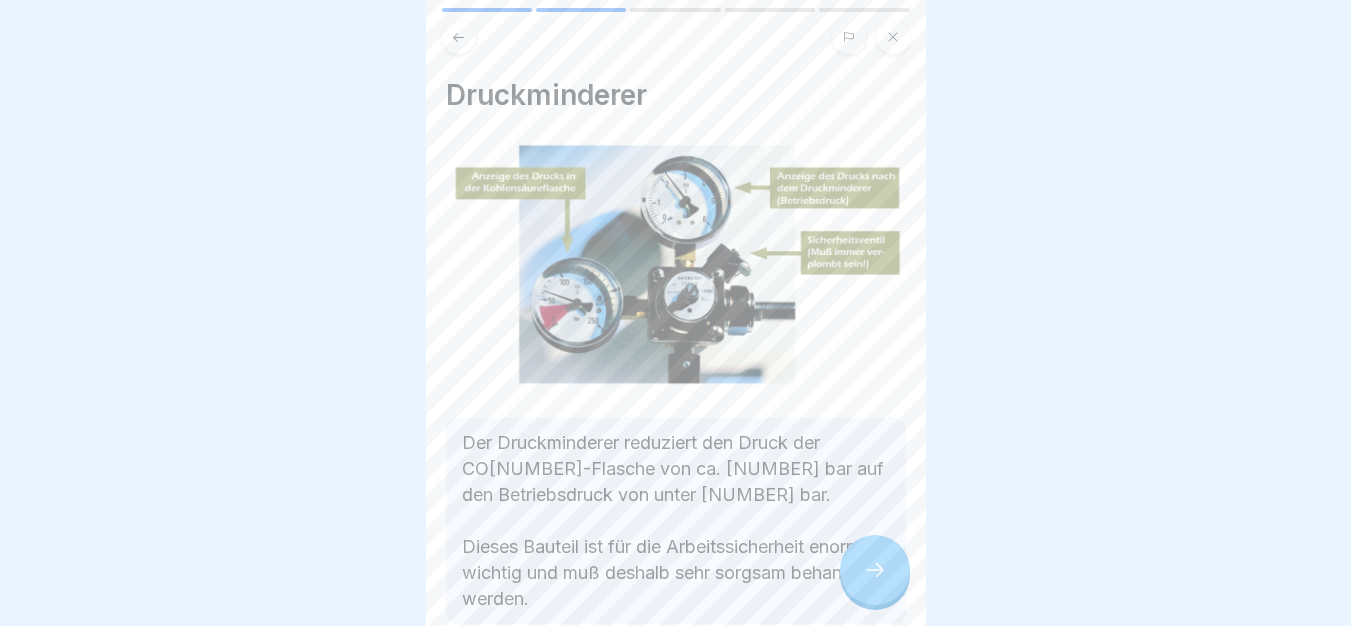 click 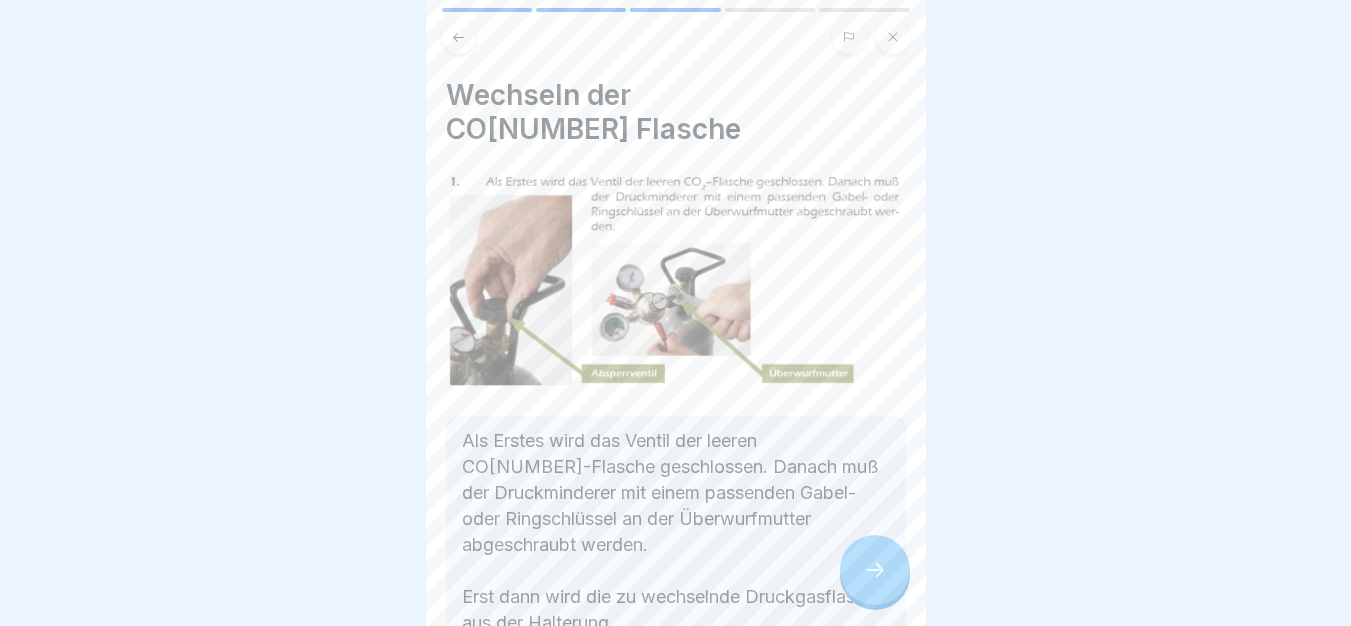 click 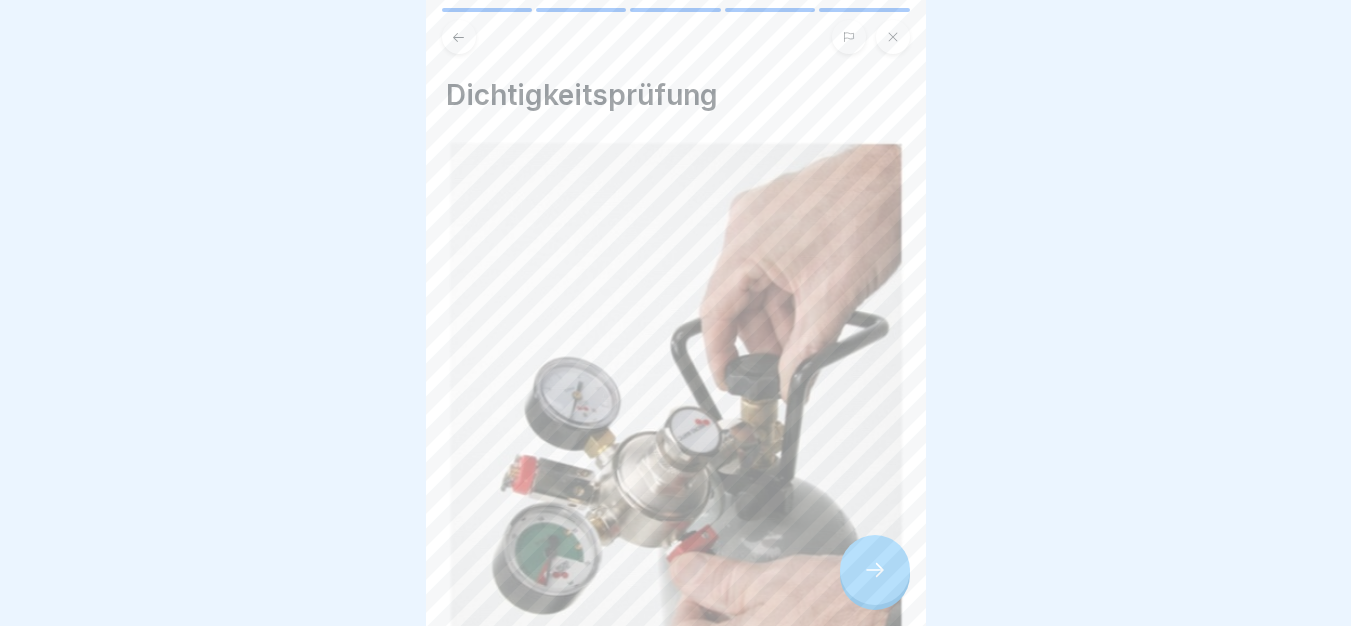 click 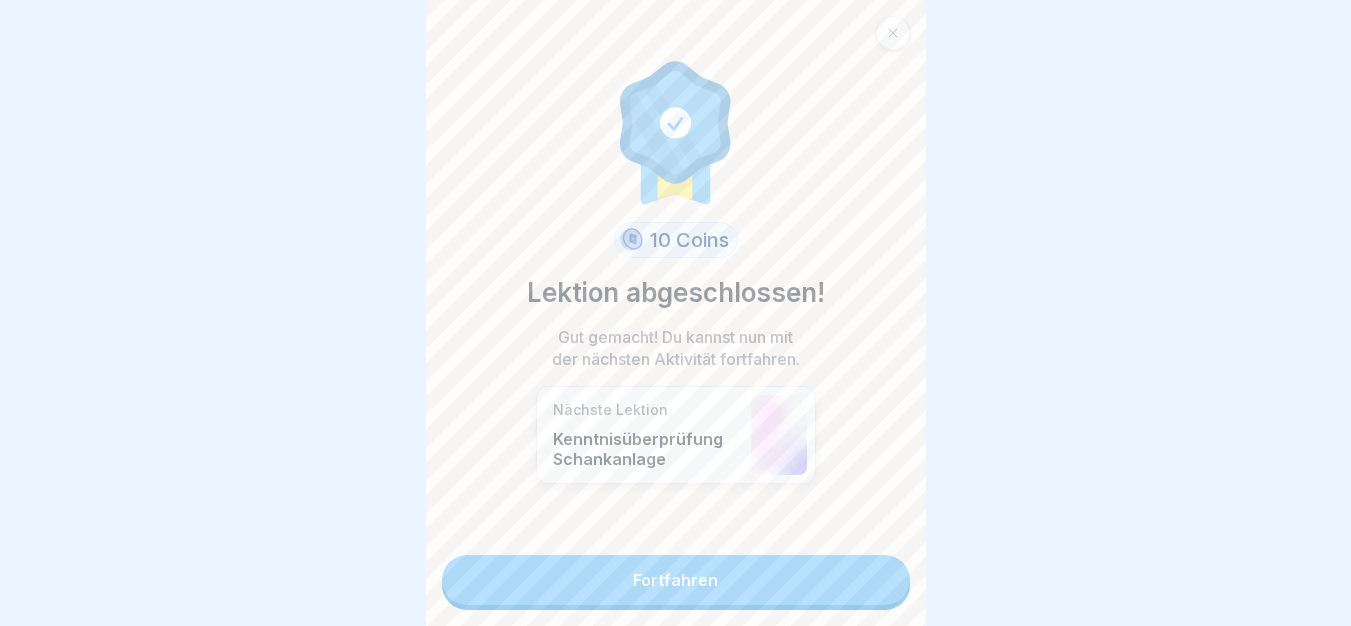 click on "Fortfahren" at bounding box center [676, 580] 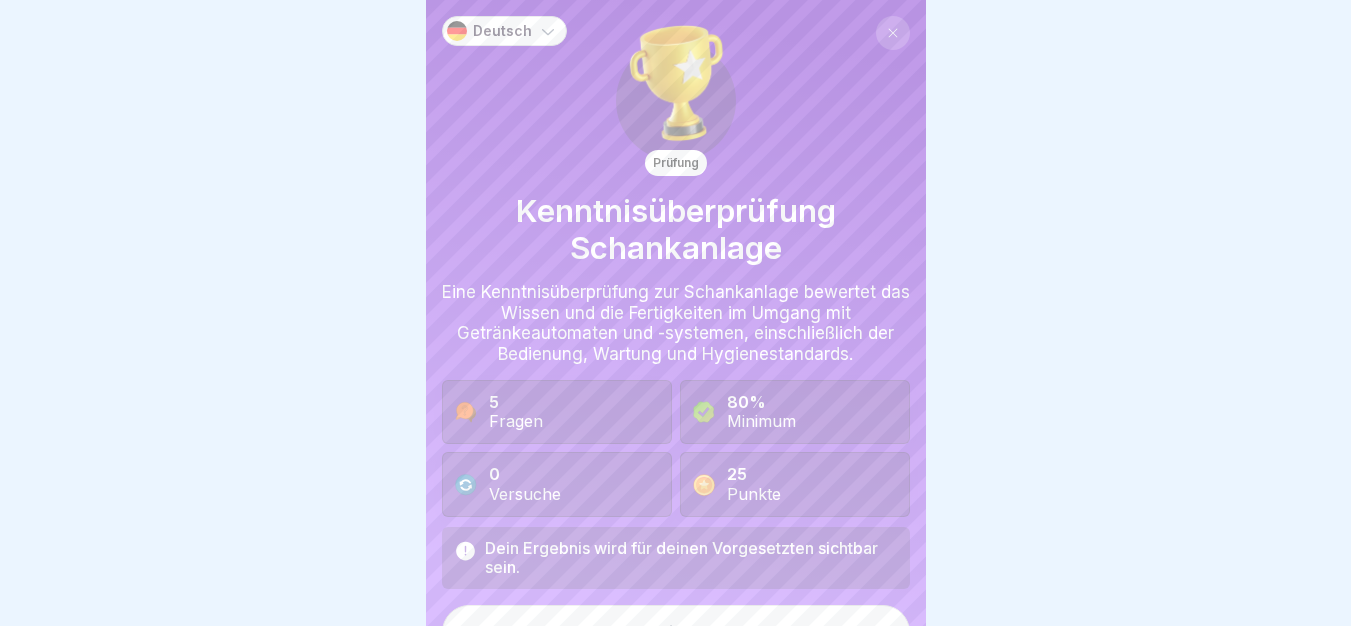click on "Beginnen" at bounding box center (676, 632) 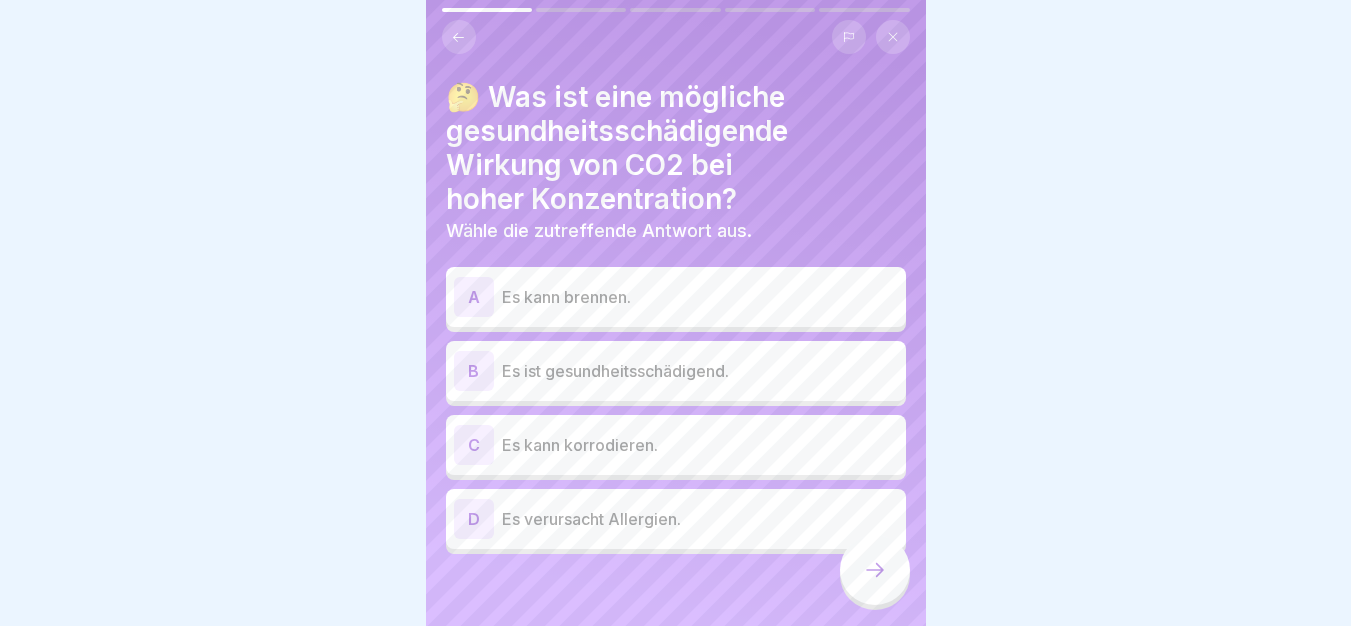 click on "Es ist gesundheitsschädigend." at bounding box center [700, 371] 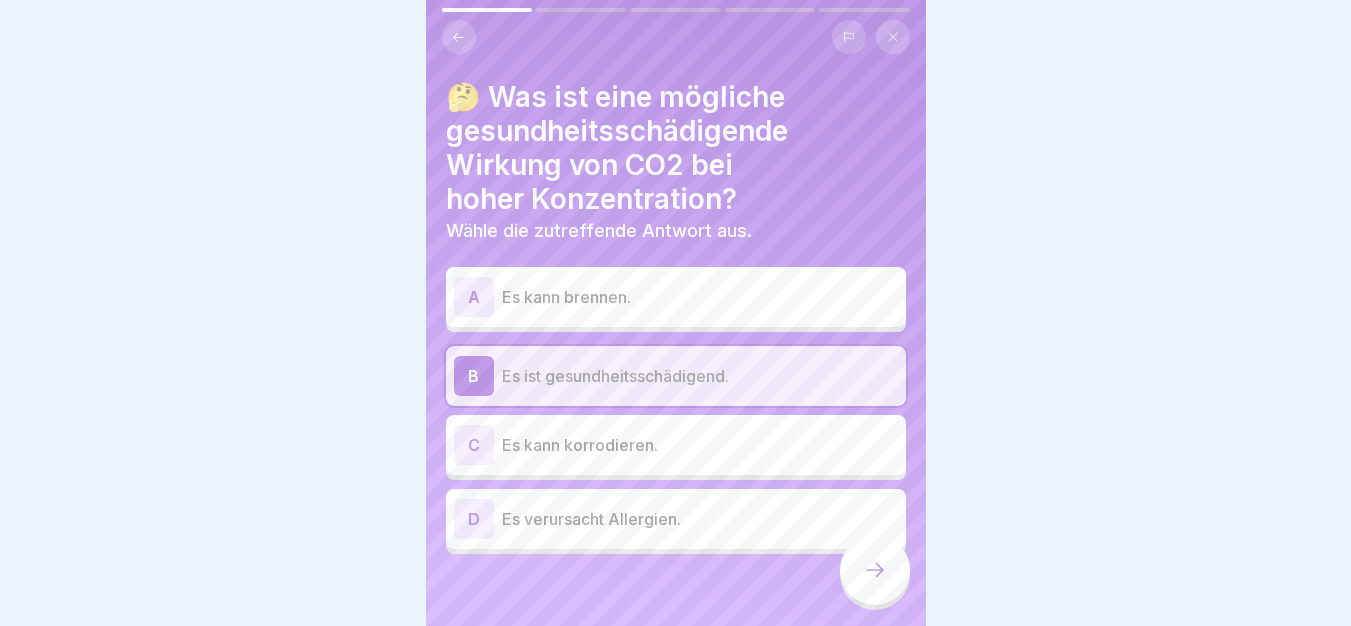 click at bounding box center [875, 570] 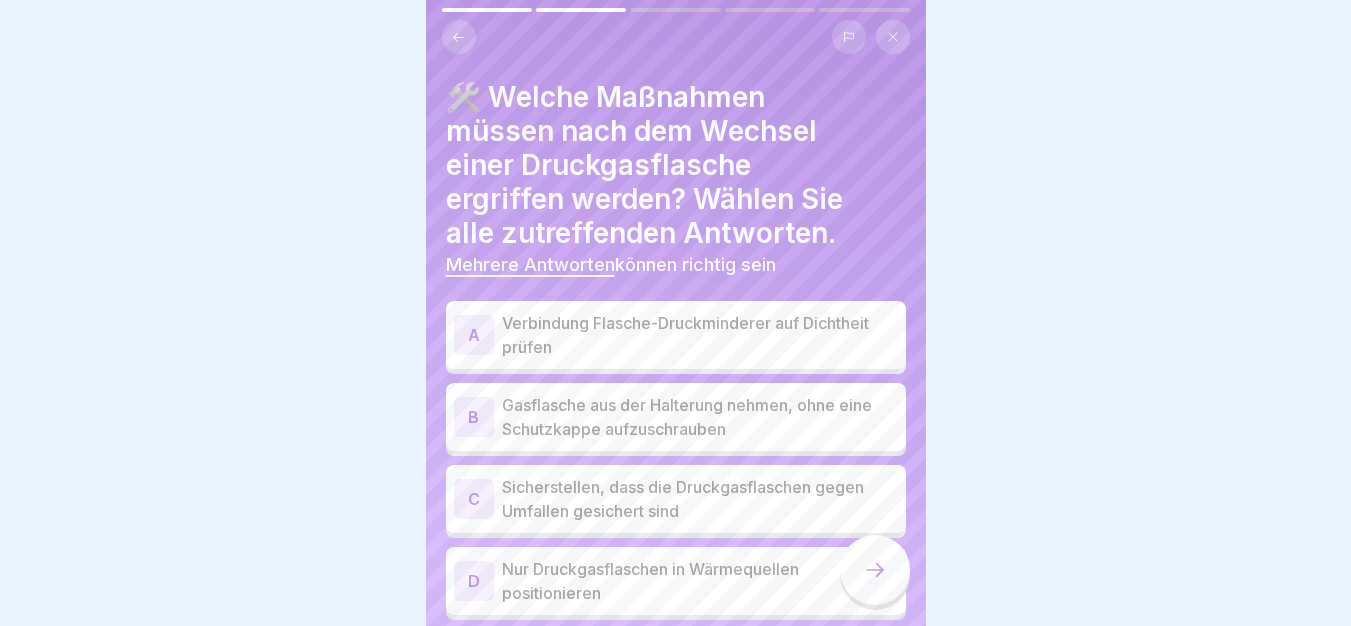 click on "Verbindung Flasche-Druckminderer auf Dichtheit prüfen" at bounding box center (700, 335) 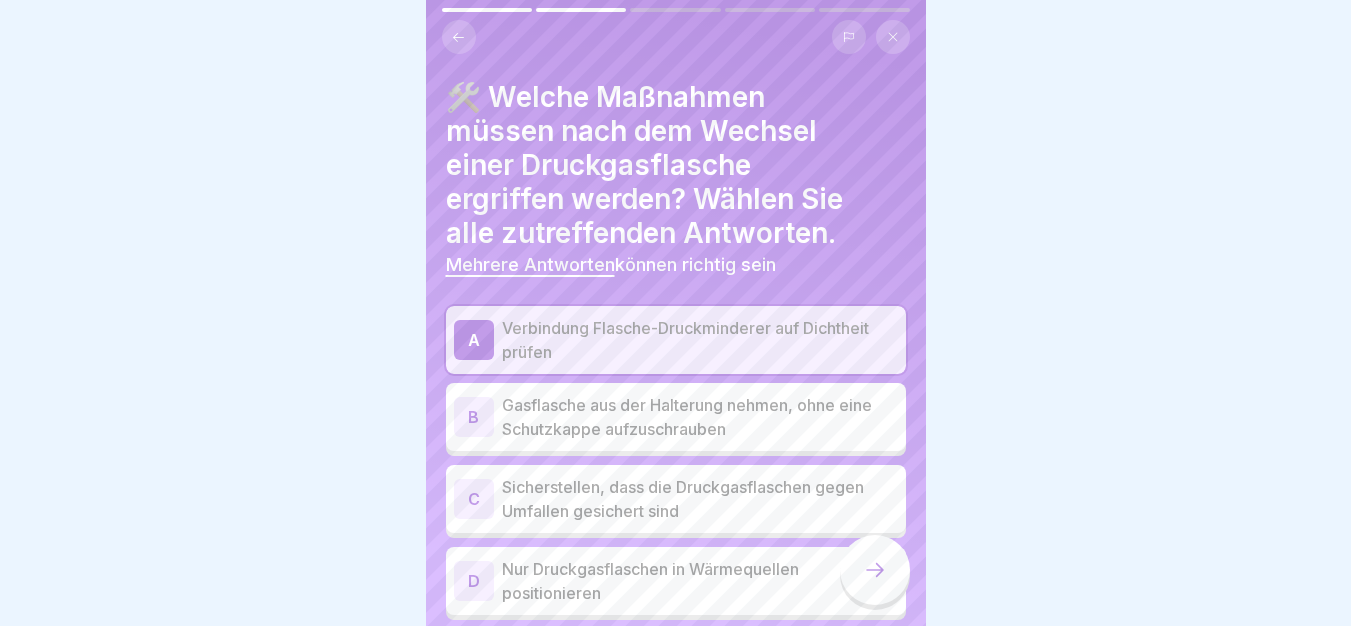 scroll, scrollTop: 74, scrollLeft: 0, axis: vertical 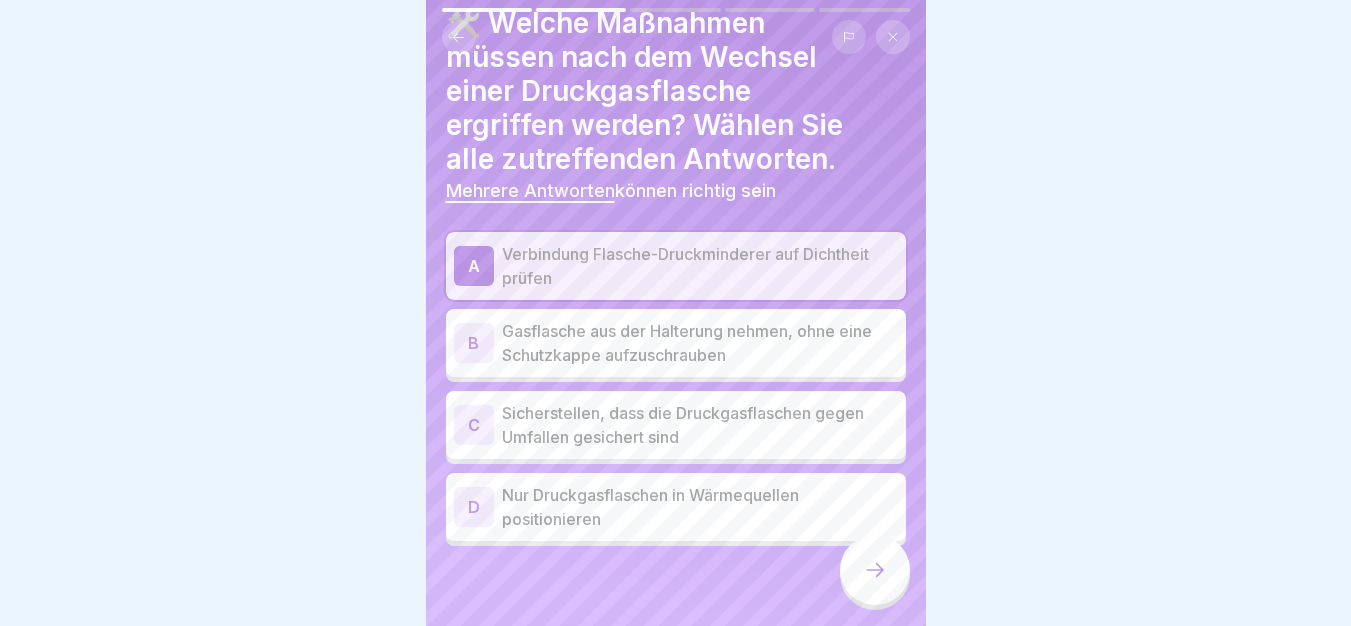 click on "Sicherstellen, dass die Druckgasflaschen gegen Umfallen gesichert sind" at bounding box center [700, 425] 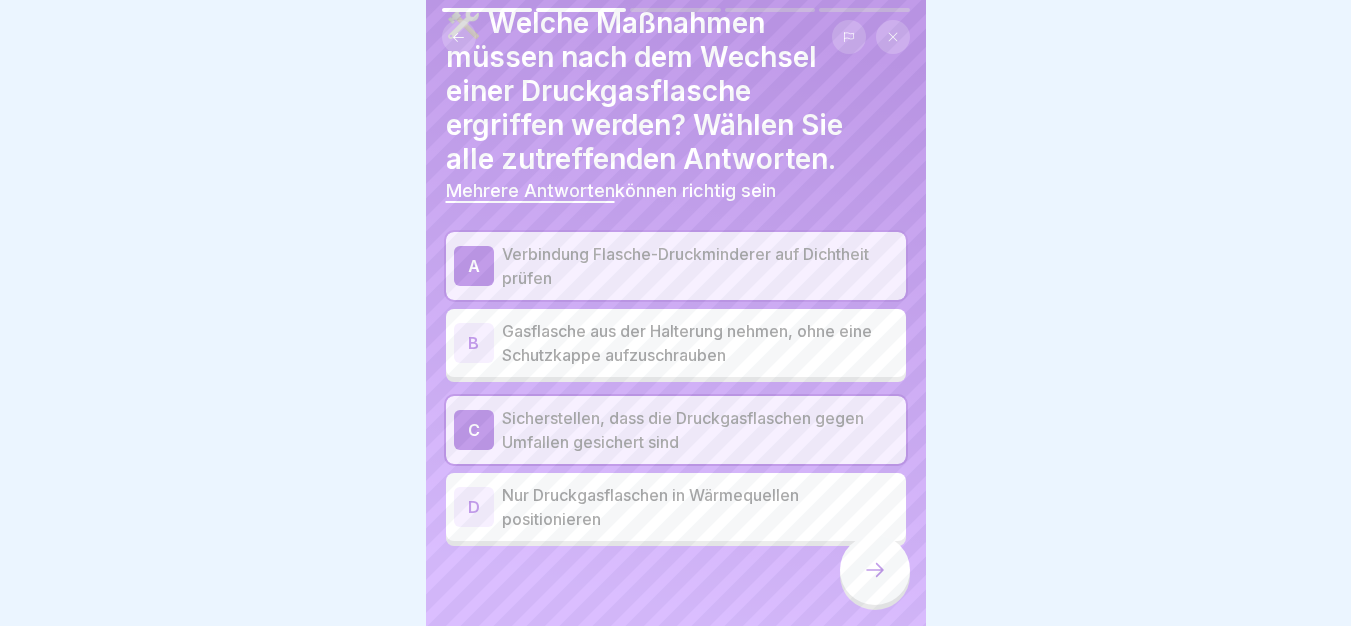 click 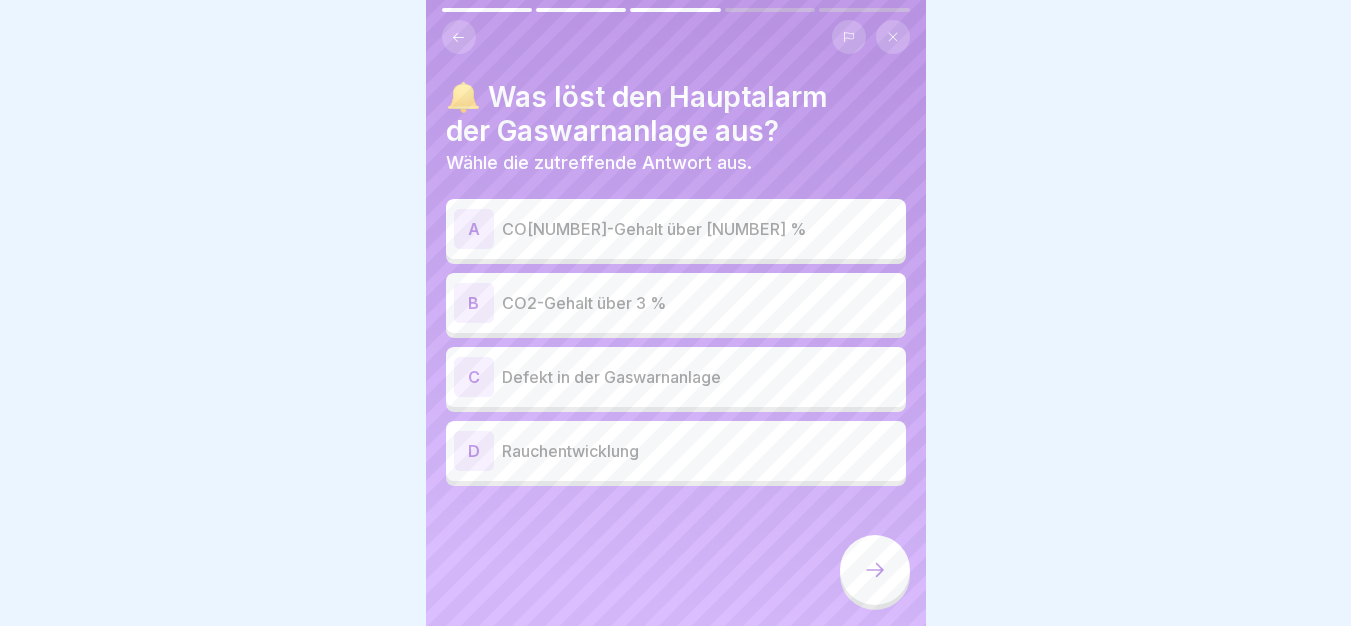 click on "CO[NUMBER]-Gehalt über [NUMBER] %" at bounding box center (700, 229) 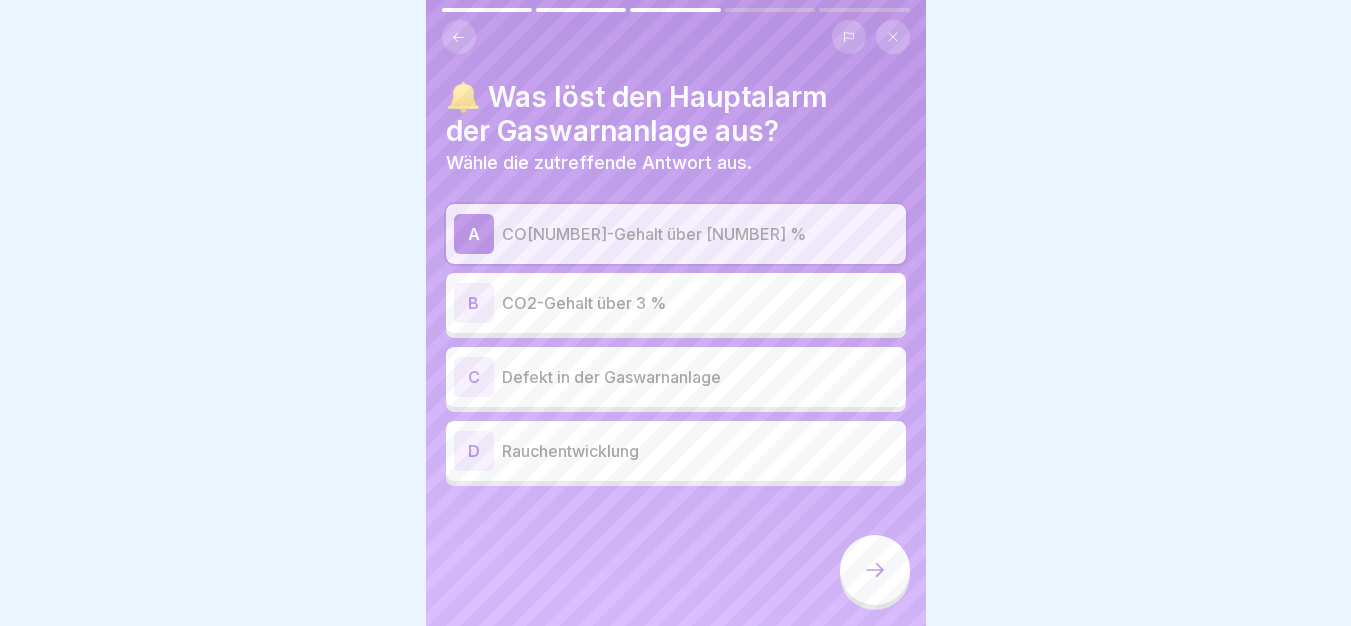 click on "CO2-Gehalt über 3 %" at bounding box center [700, 303] 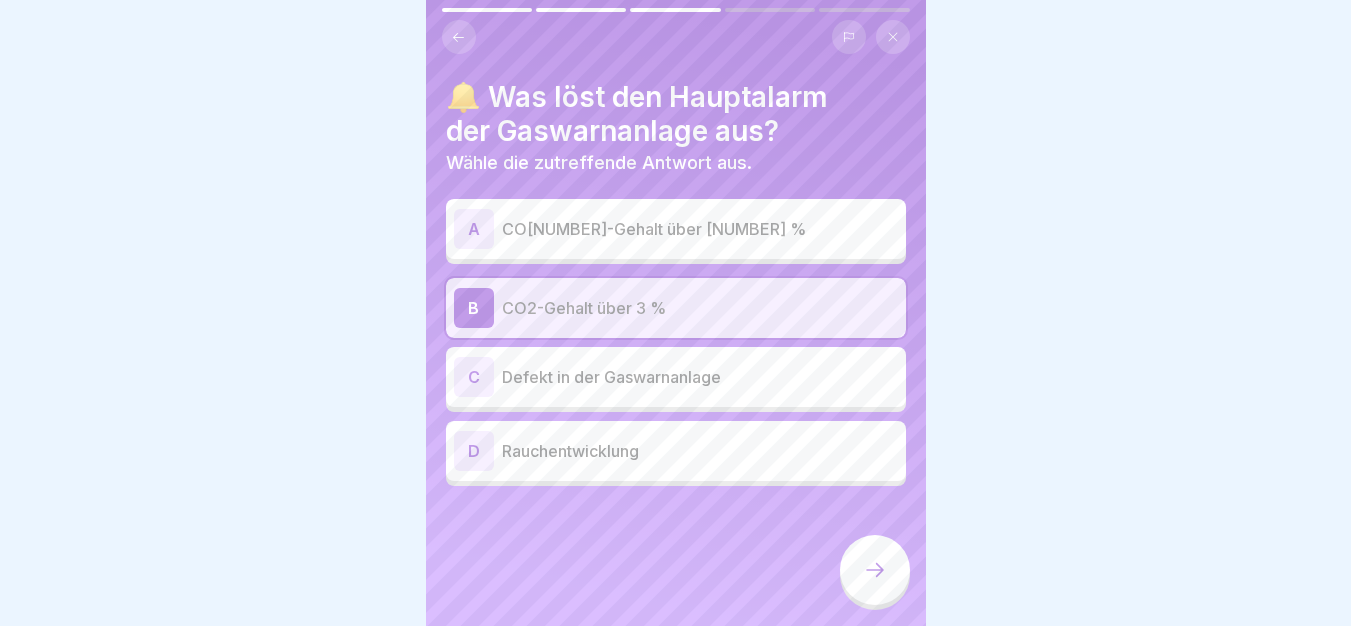 click 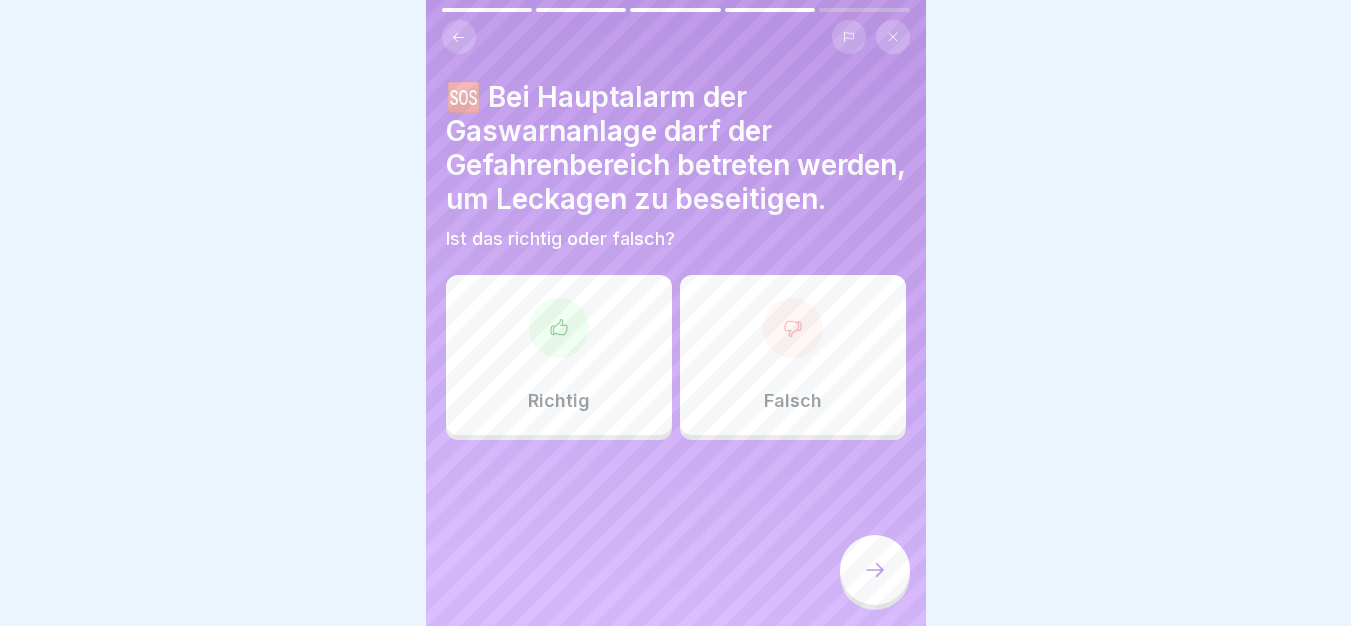 click on "Falsch" at bounding box center [793, 355] 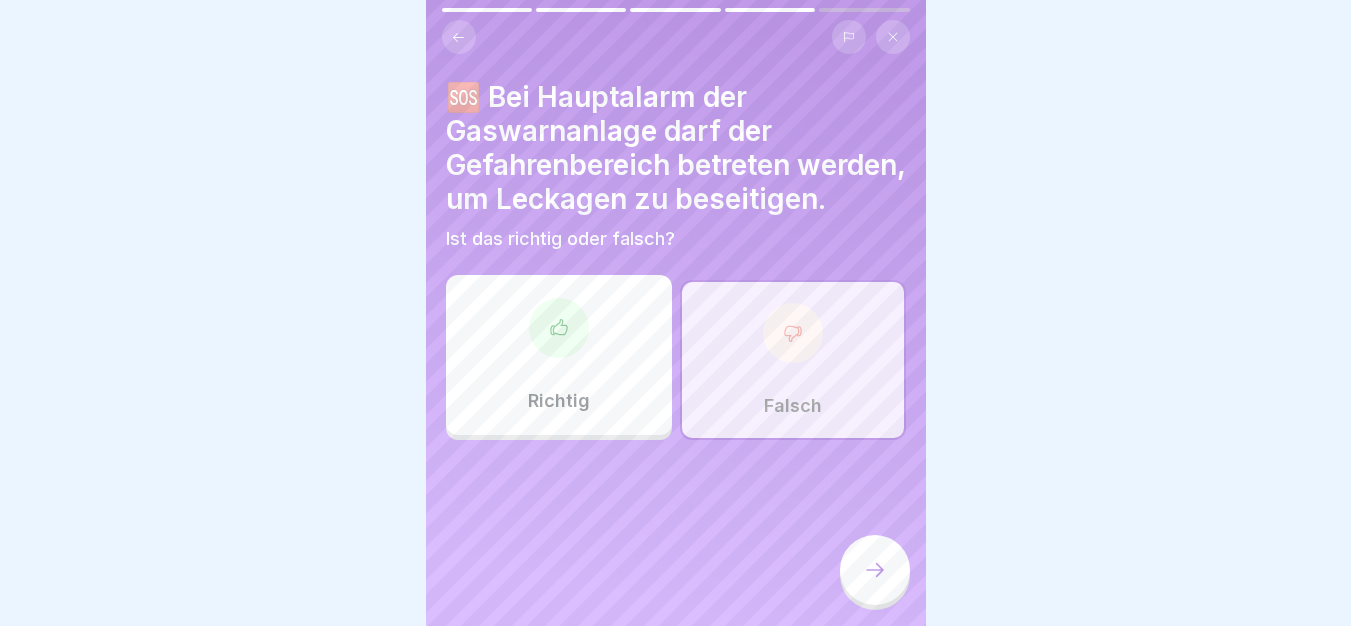 click at bounding box center (875, 570) 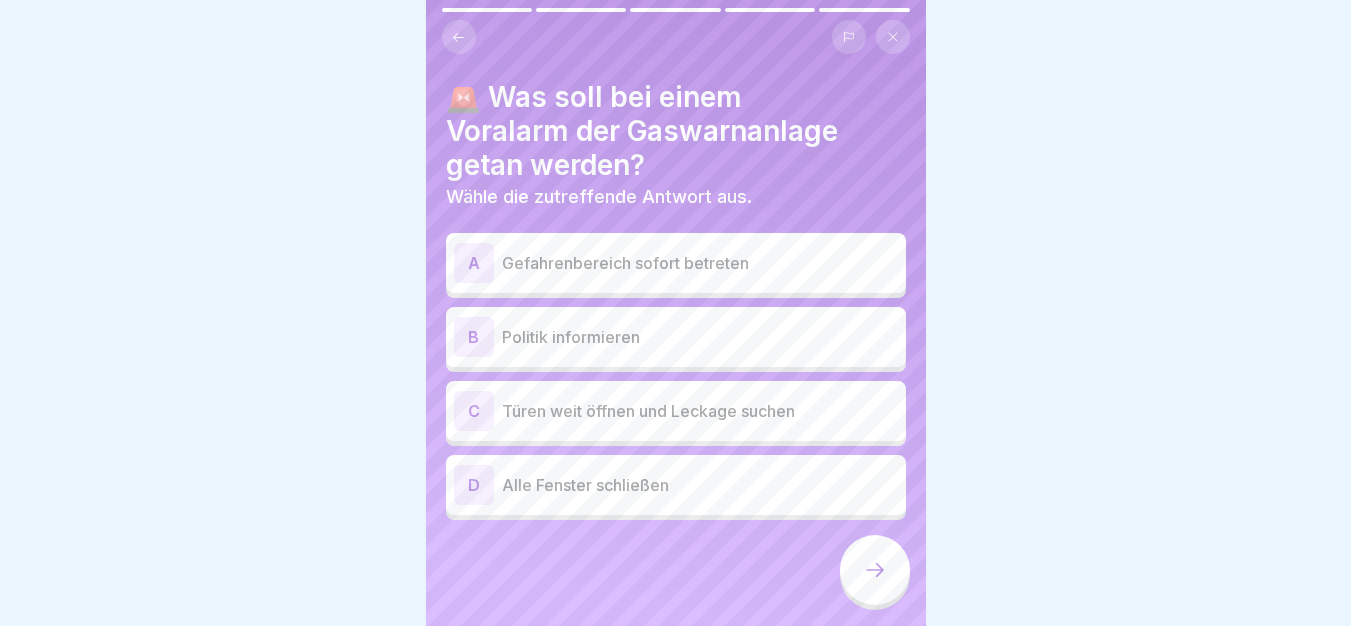click on "Türen weit öffnen und Leckage suchen" at bounding box center [700, 411] 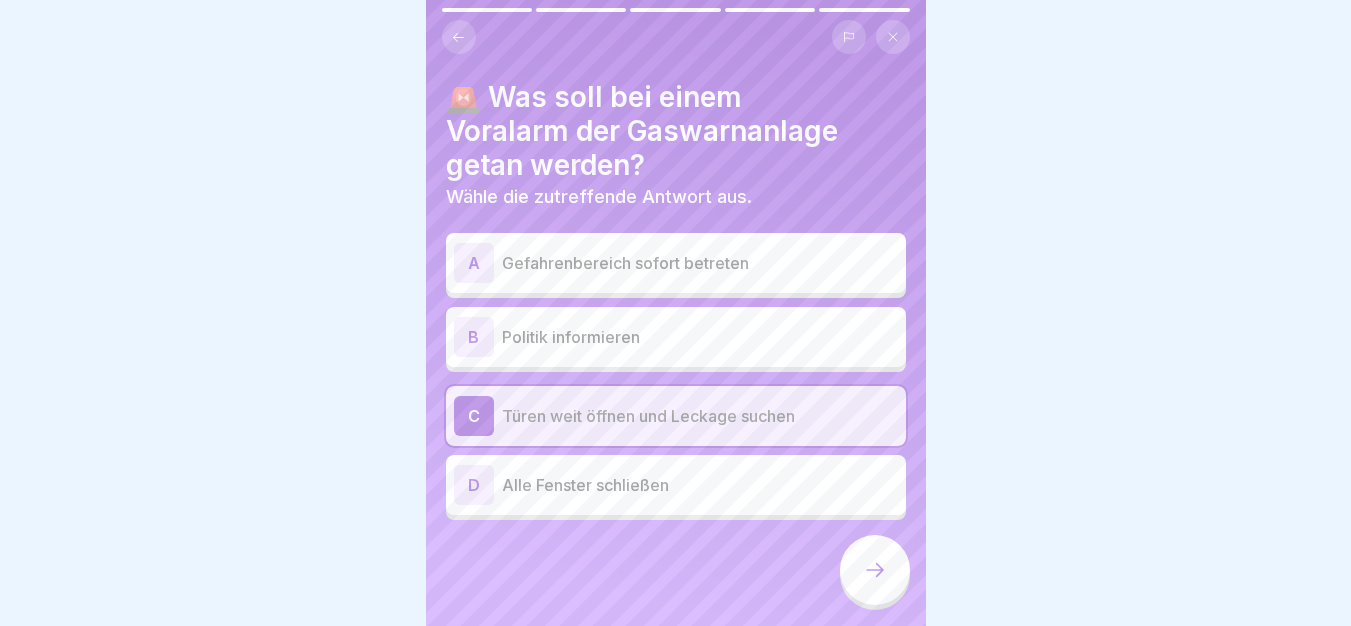 click 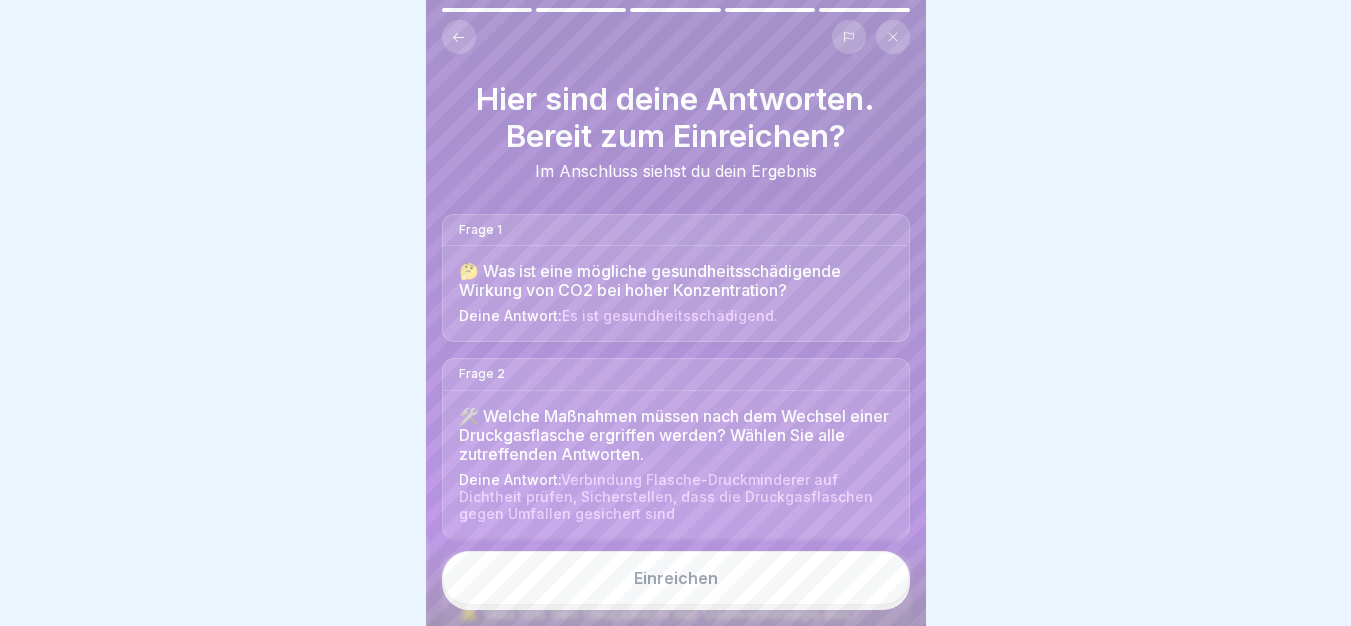 click on "Einreichen" at bounding box center (676, 578) 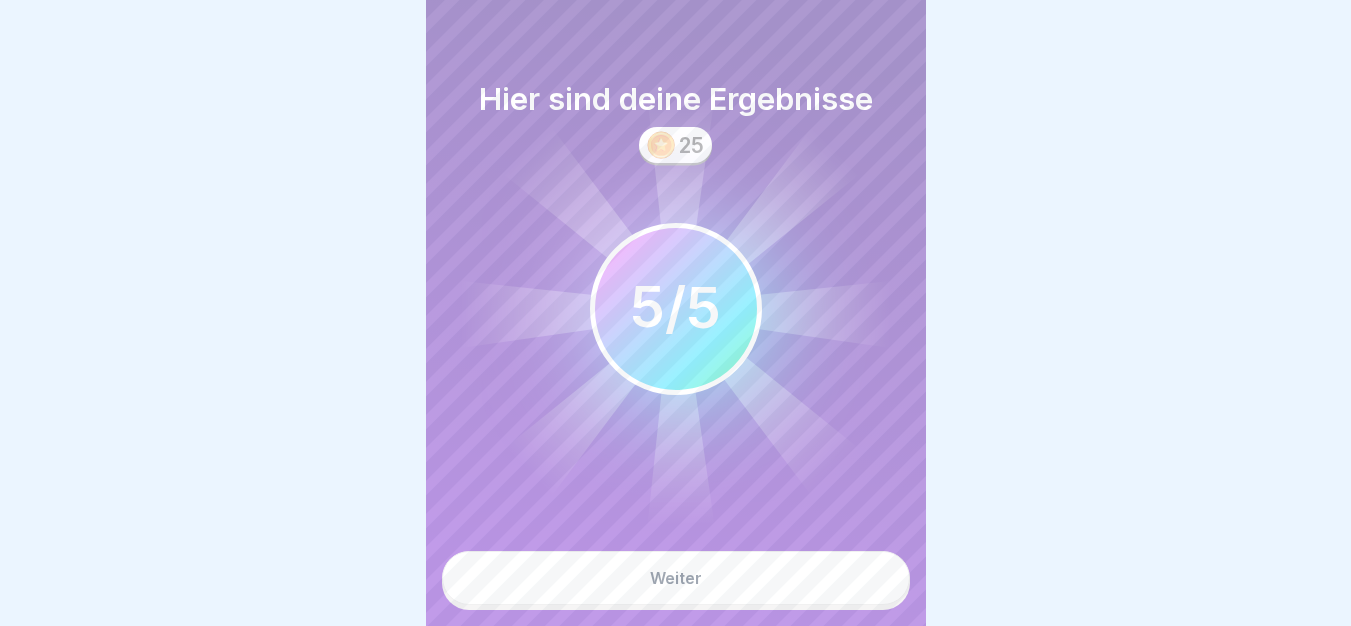 click on "Weiter" at bounding box center (676, 578) 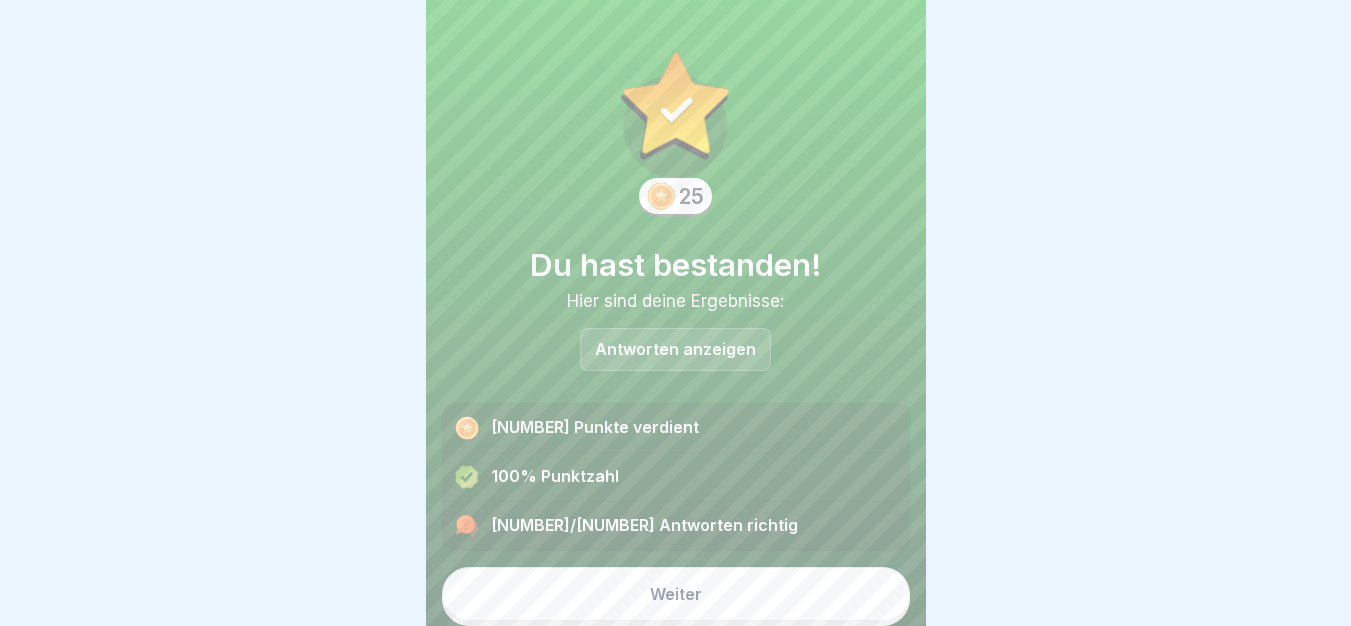 click on "Weiter" at bounding box center (676, 594) 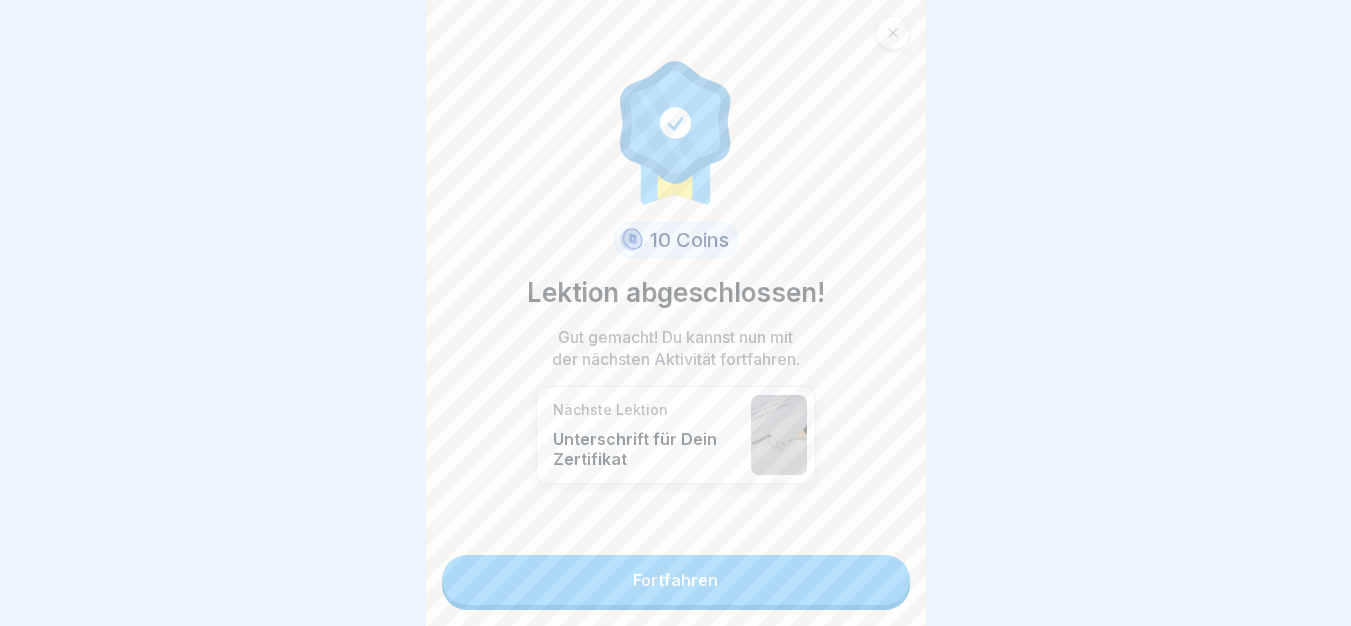 click on "Fortfahren" at bounding box center (676, 580) 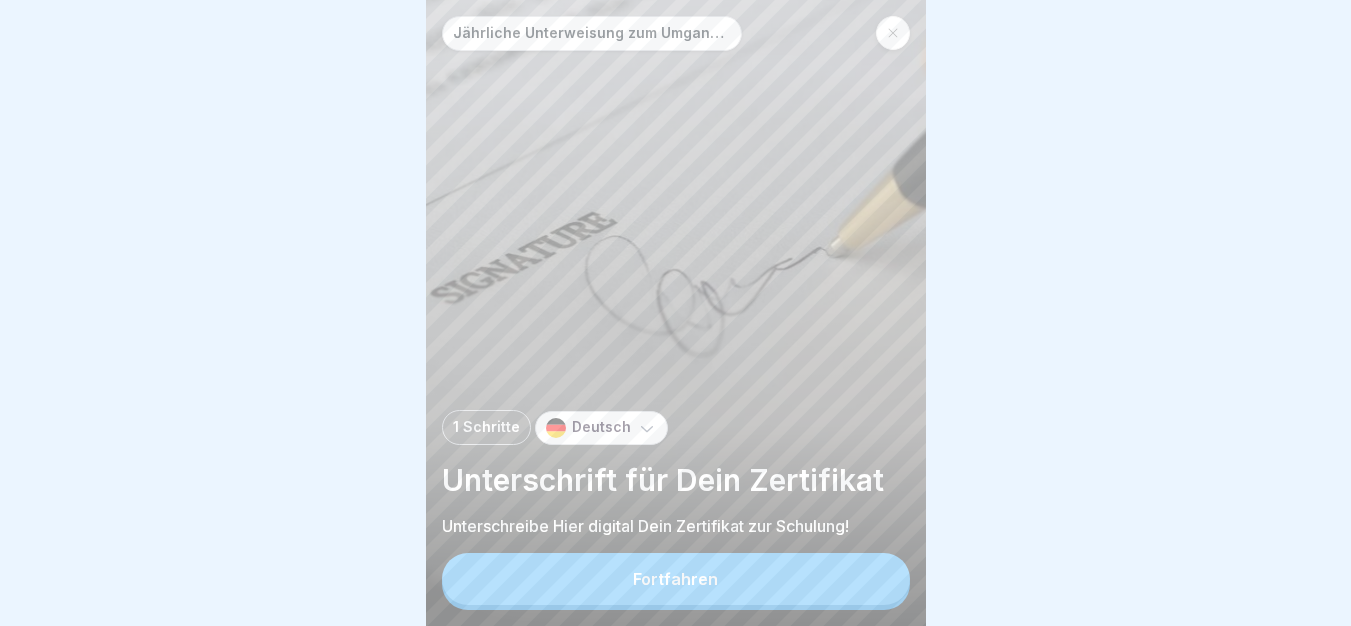 click on "Fortfahren" at bounding box center [676, 579] 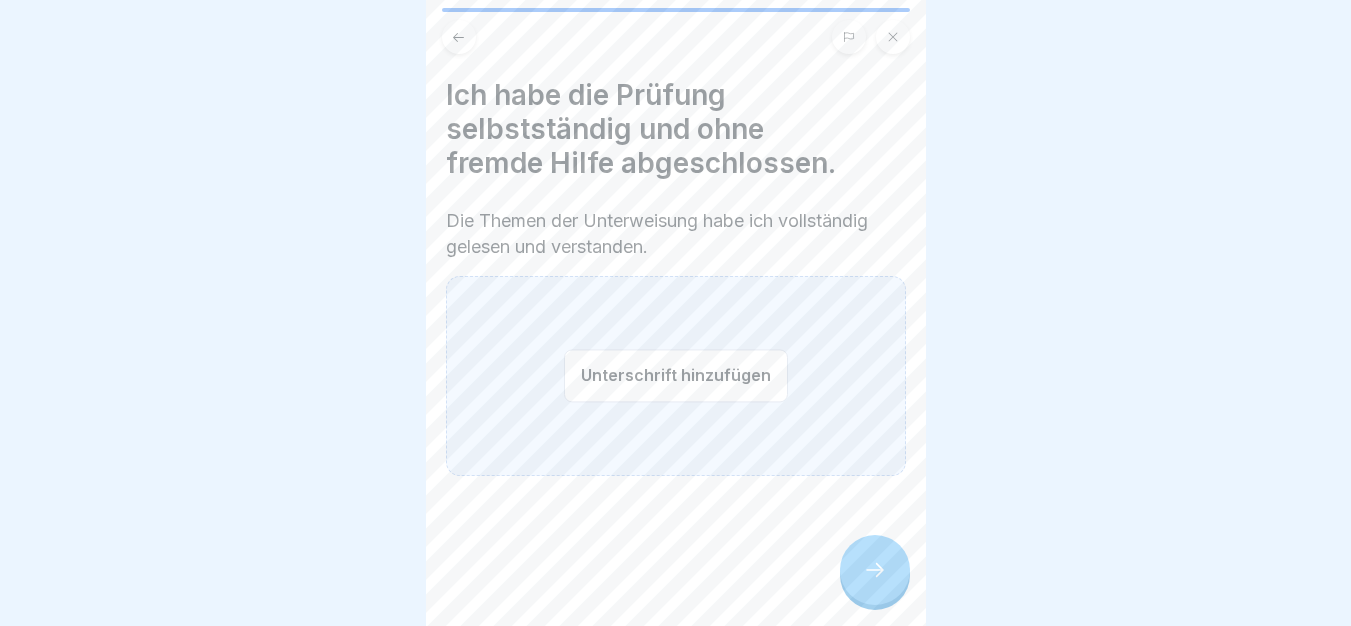 click on "Unterschrift hinzufügen" at bounding box center (676, 375) 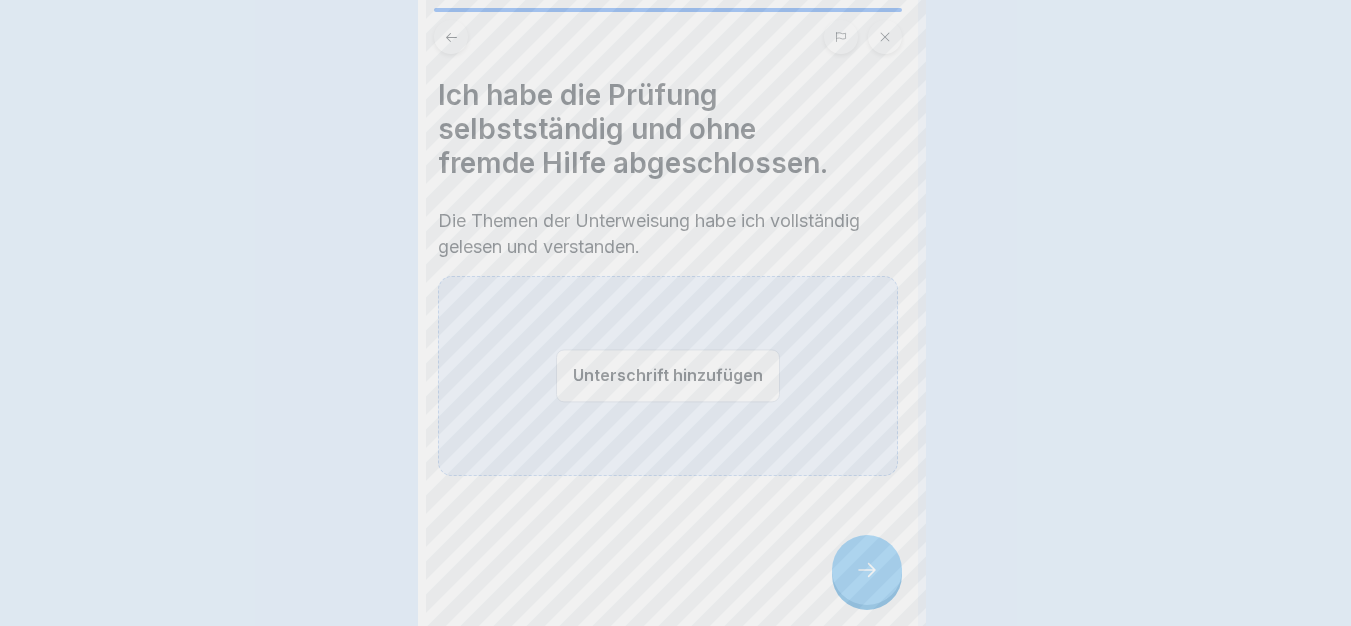 scroll, scrollTop: 0, scrollLeft: 0, axis: both 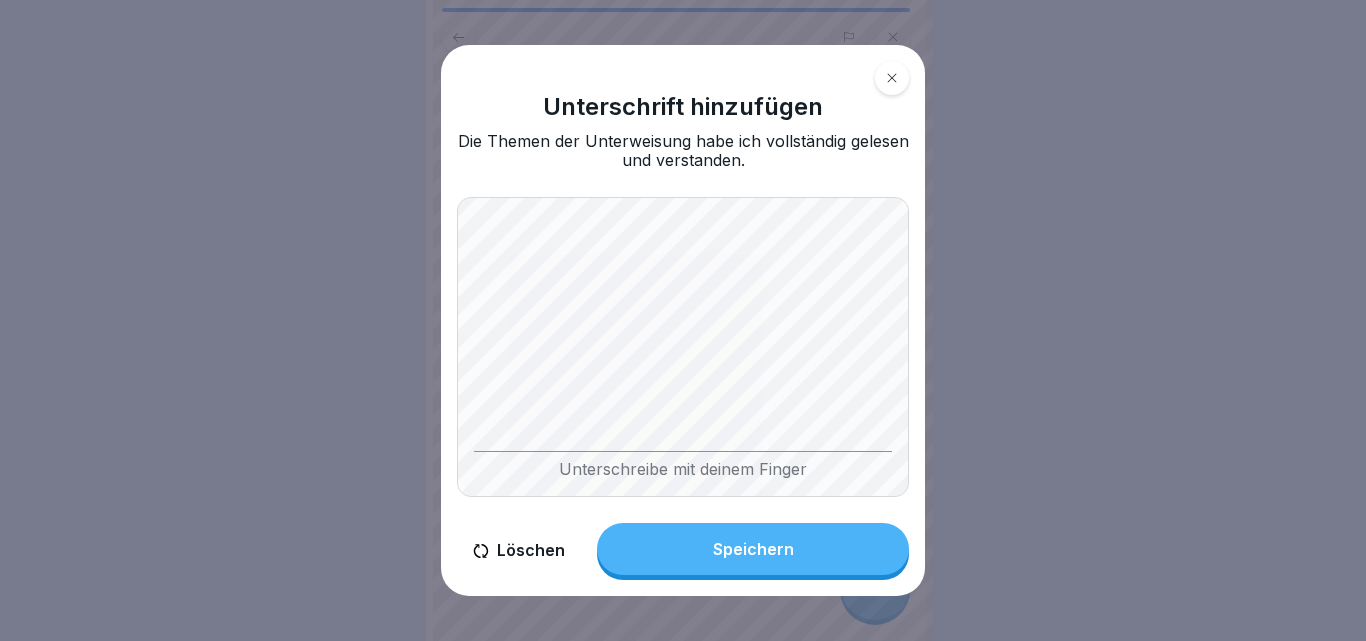 click on "Speichern" at bounding box center [753, 549] 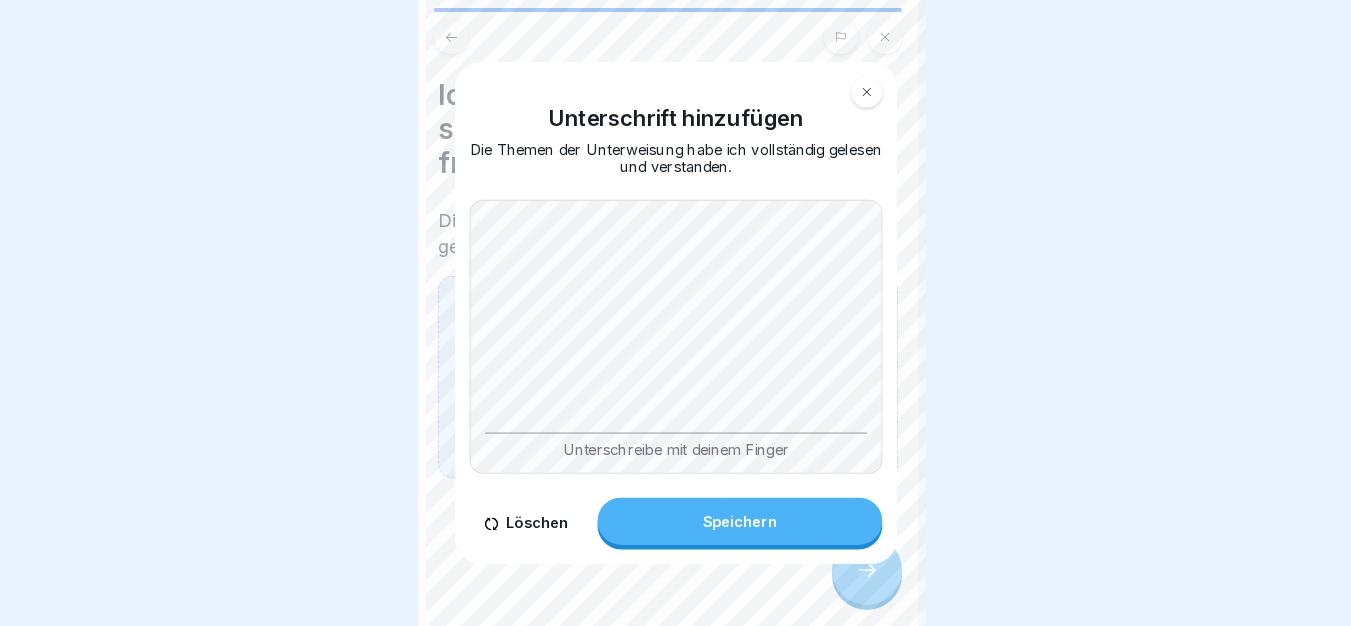 click 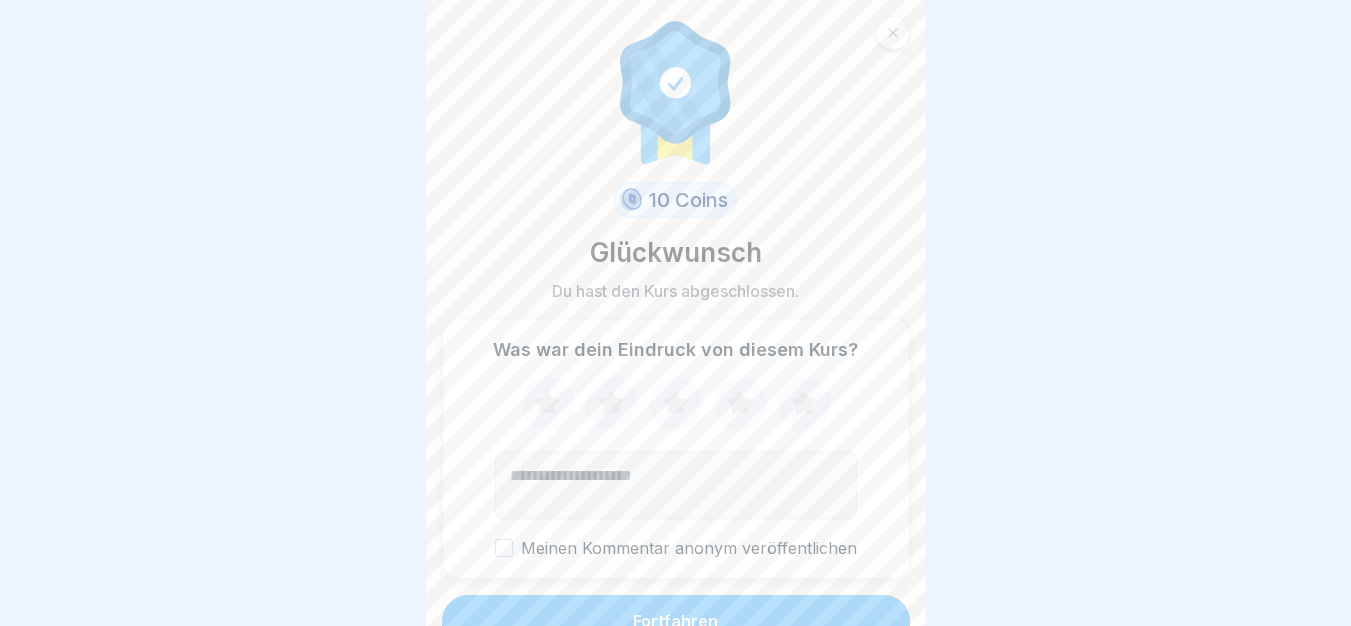 click on "Fortfahren" at bounding box center (676, 621) 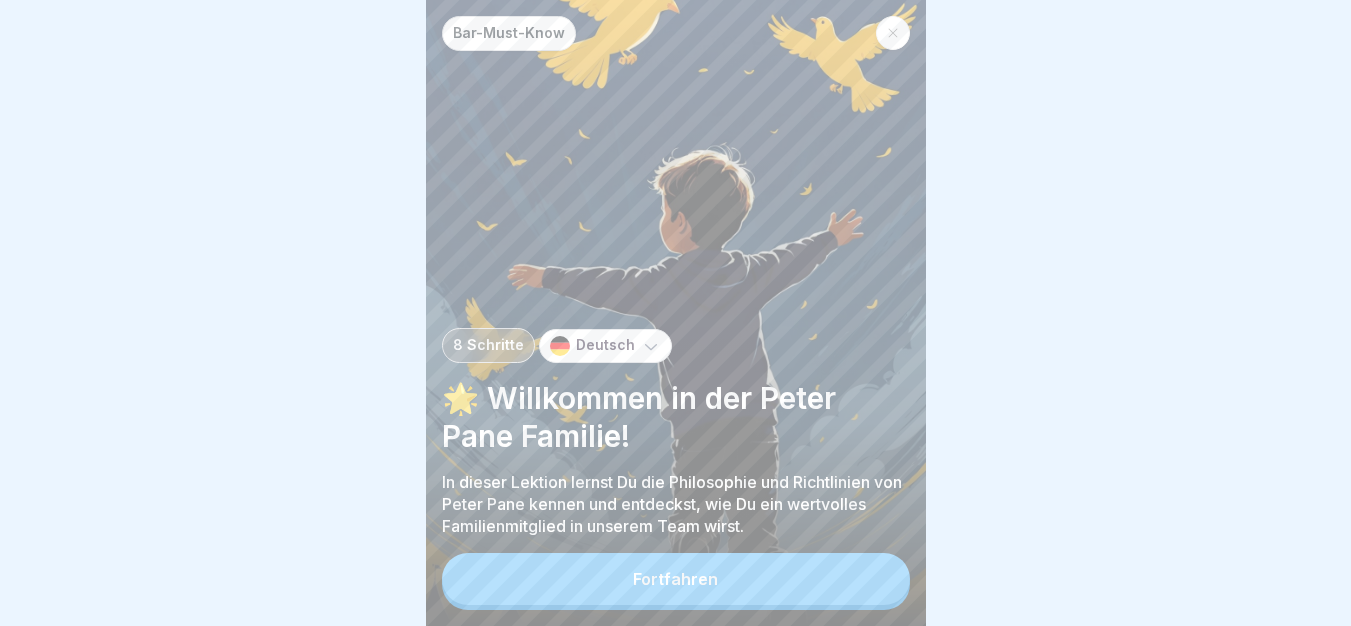 click on "Fortfahren" at bounding box center (676, 579) 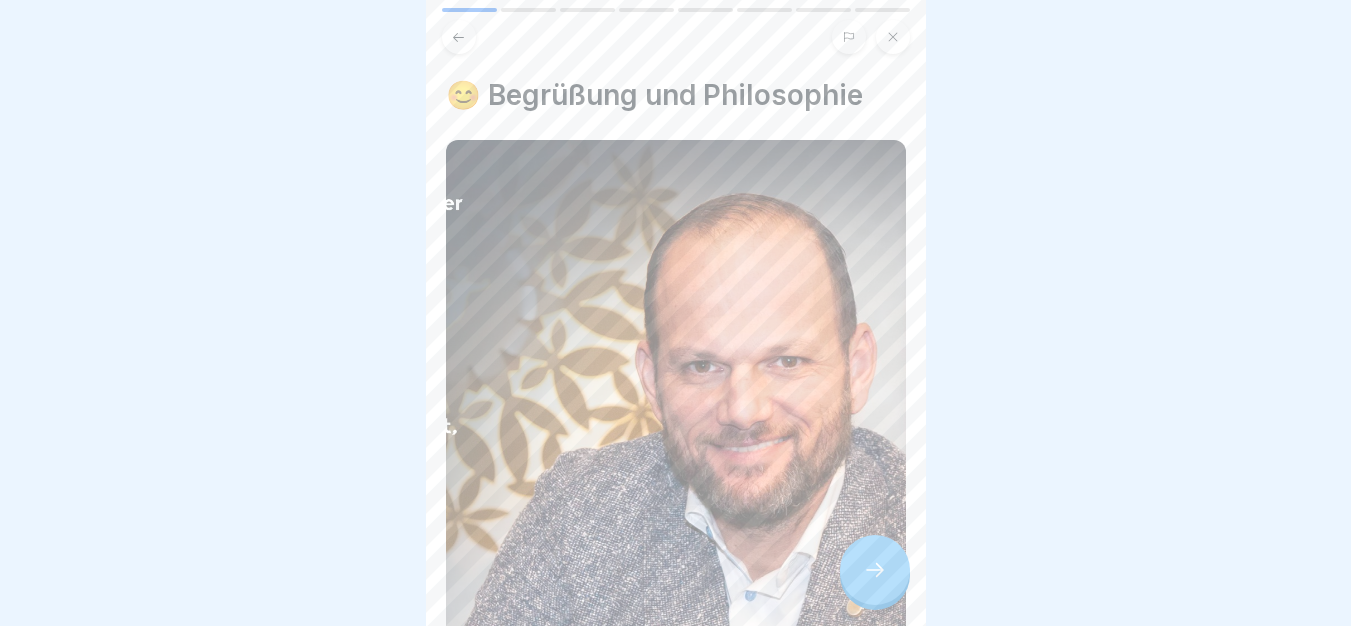 click at bounding box center (875, 570) 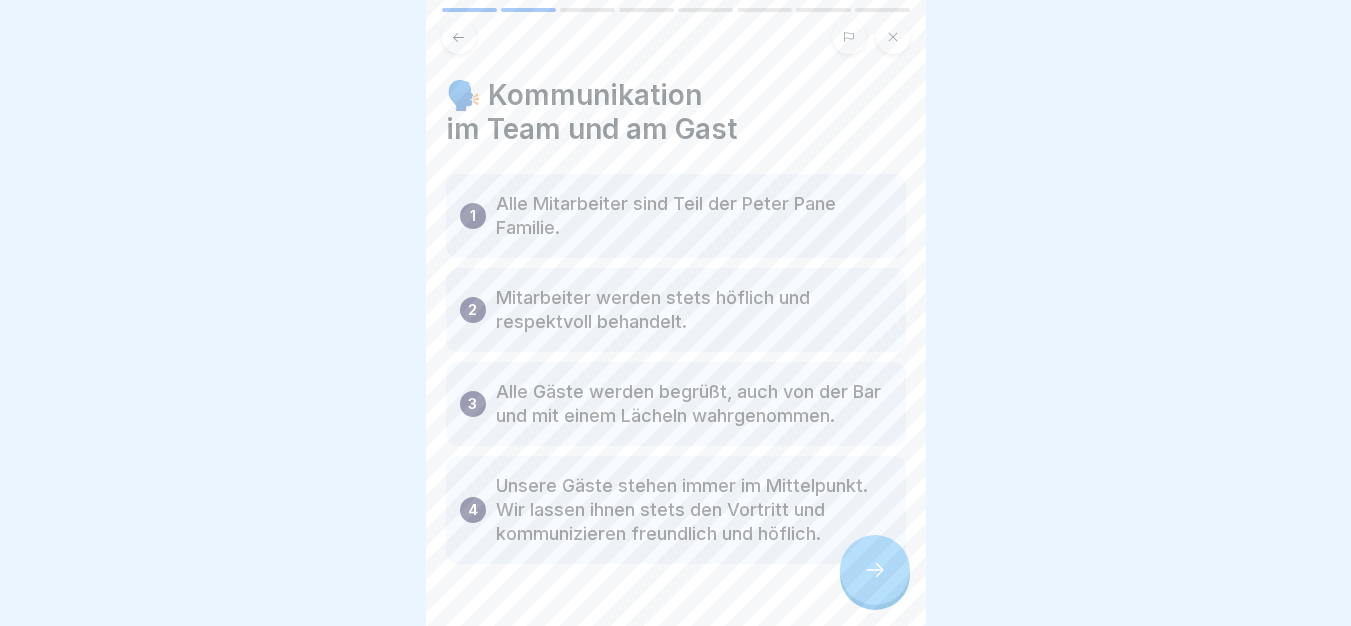 click at bounding box center (875, 570) 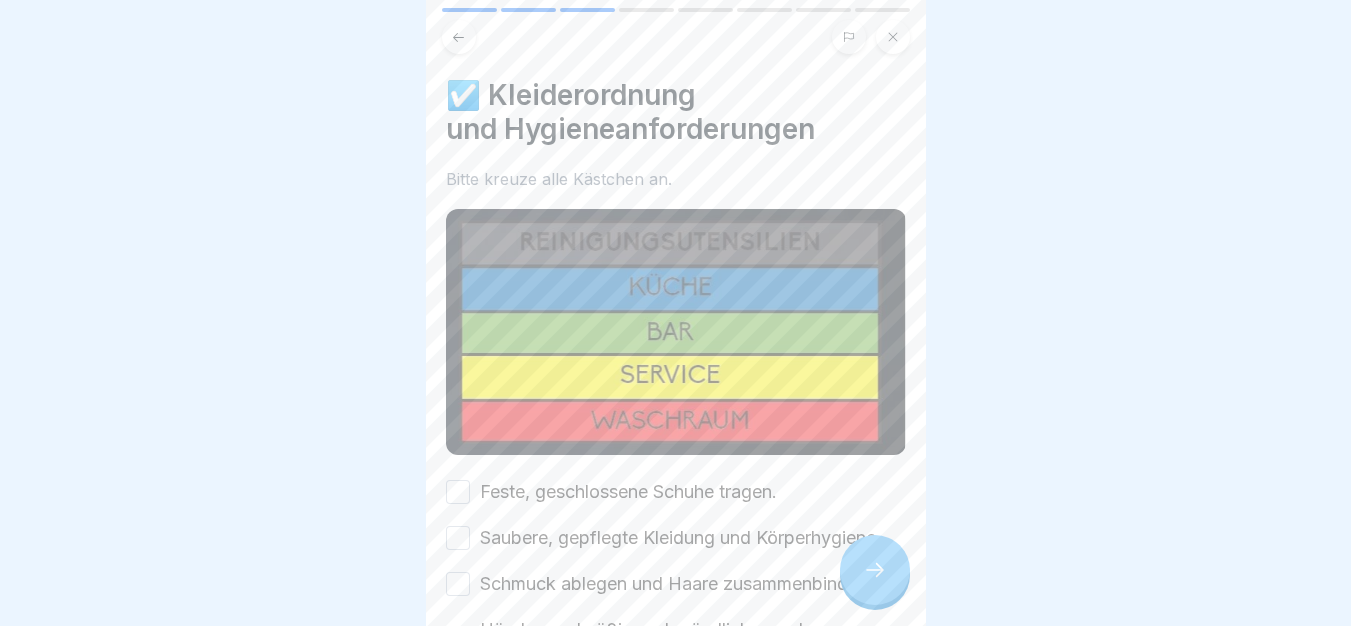 click at bounding box center (875, 570) 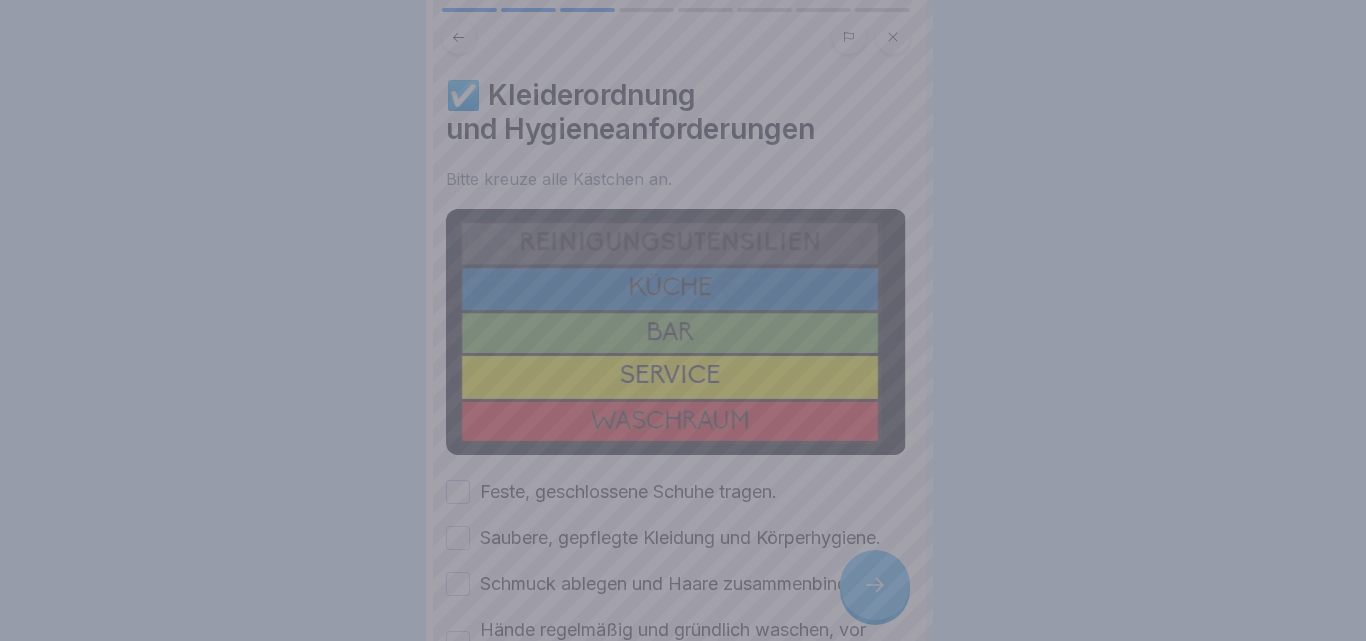 click at bounding box center [683, 320] 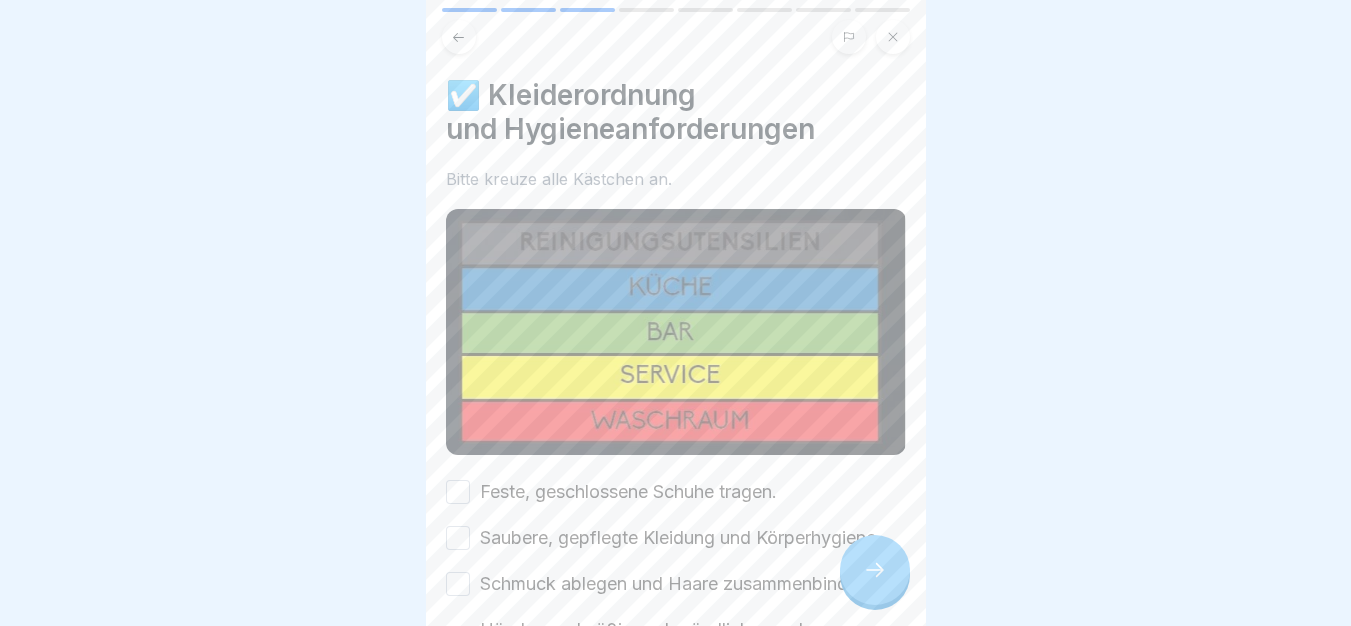 click on "Feste, geschlossene Schuhe tragen." at bounding box center [628, 492] 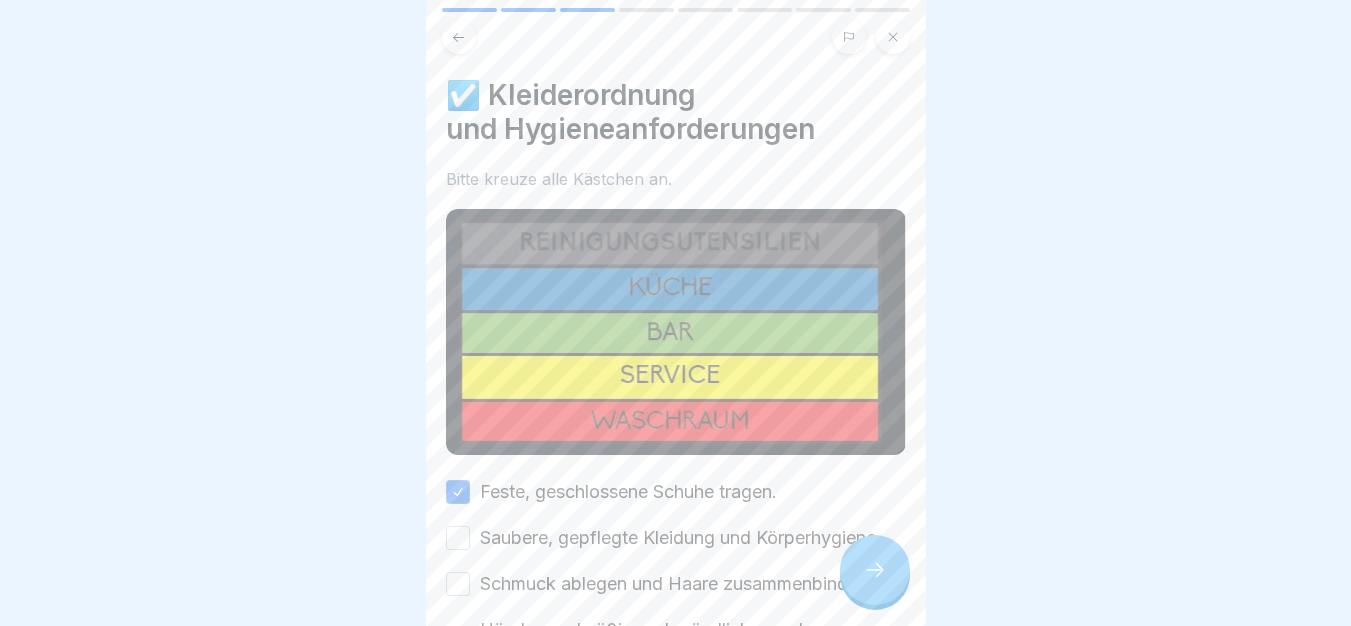 click on "Saubere, gepflegte Kleidung und Körperhygiene." at bounding box center [680, 538] 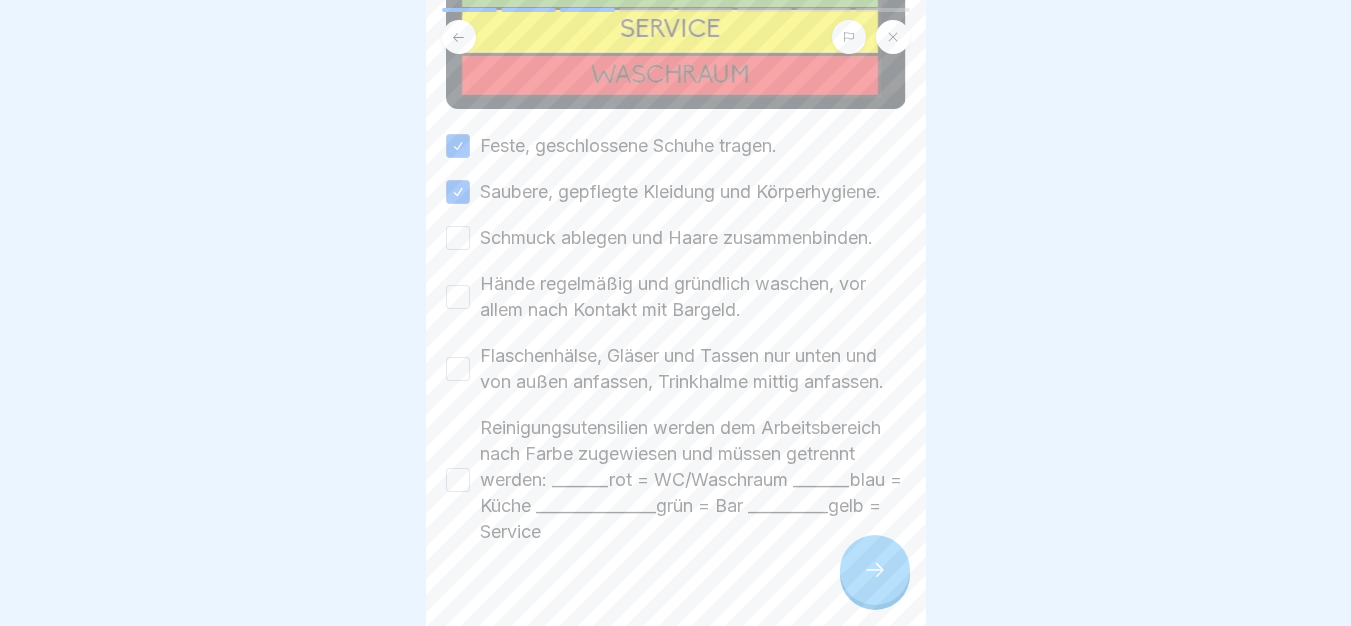 scroll, scrollTop: 455, scrollLeft: 0, axis: vertical 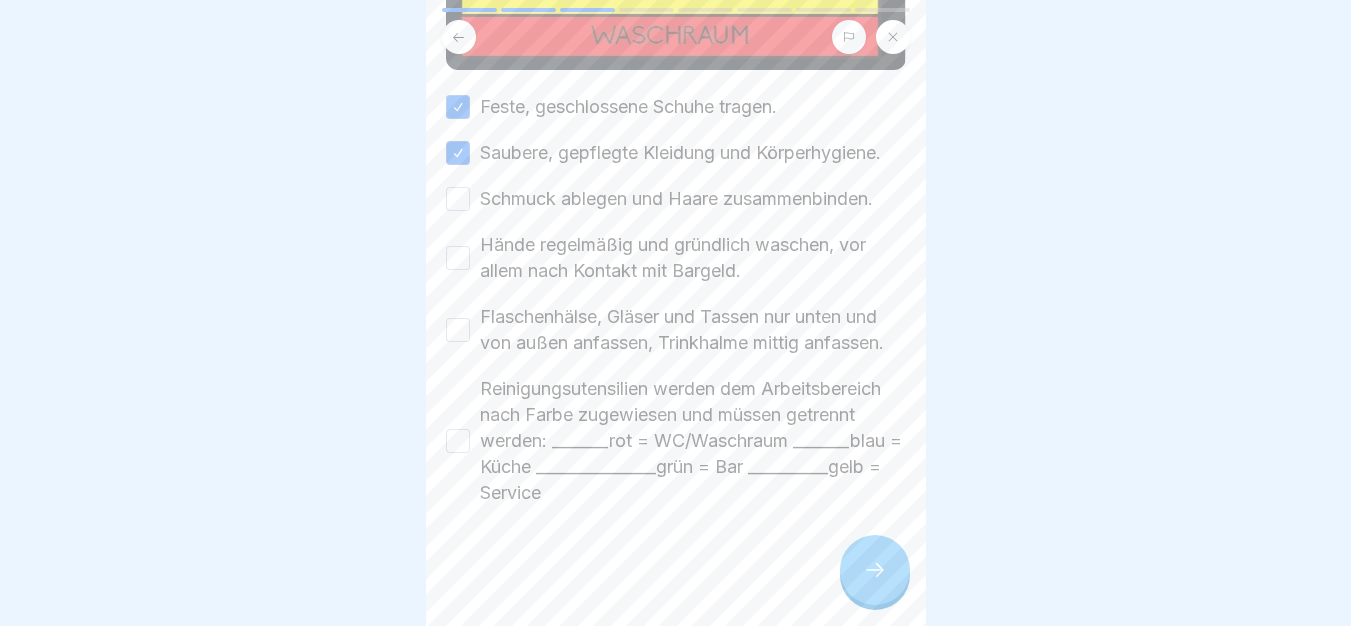 click on "Schmuck ablegen und Haare zusammenbinden." at bounding box center (676, 199) 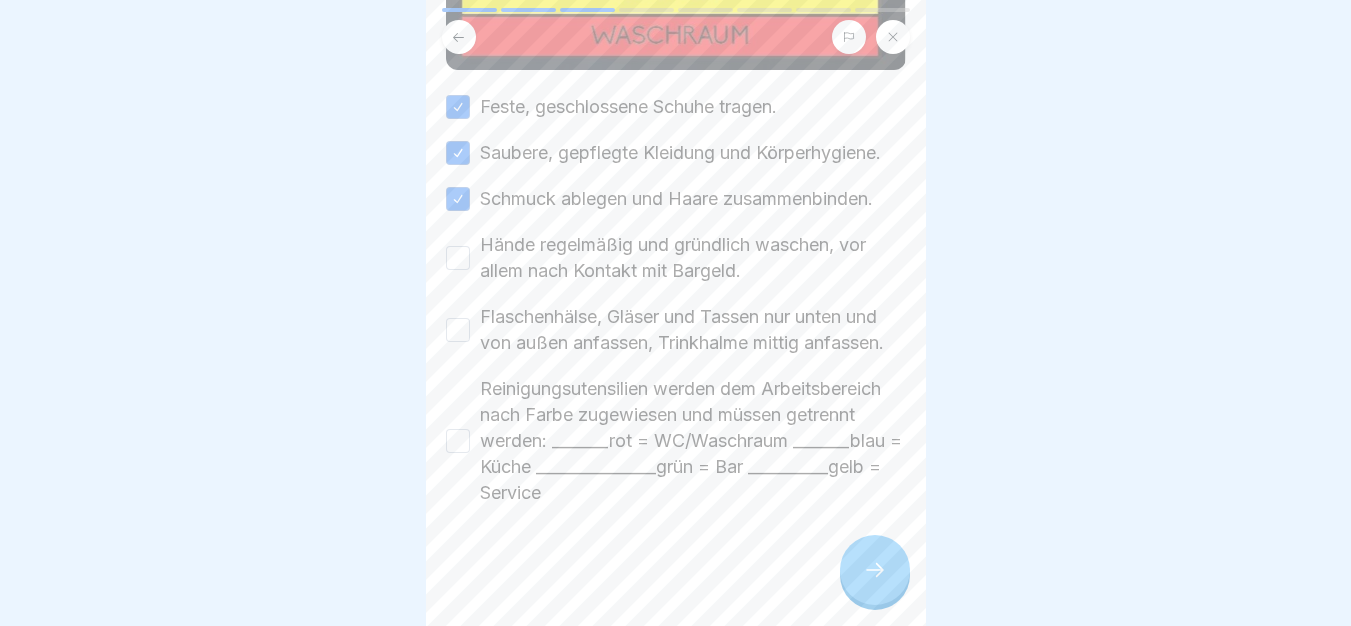 click on "Hände regelmäßig und gründlich waschen, vor allem nach Kontakt mit Bargeld." at bounding box center [693, 258] 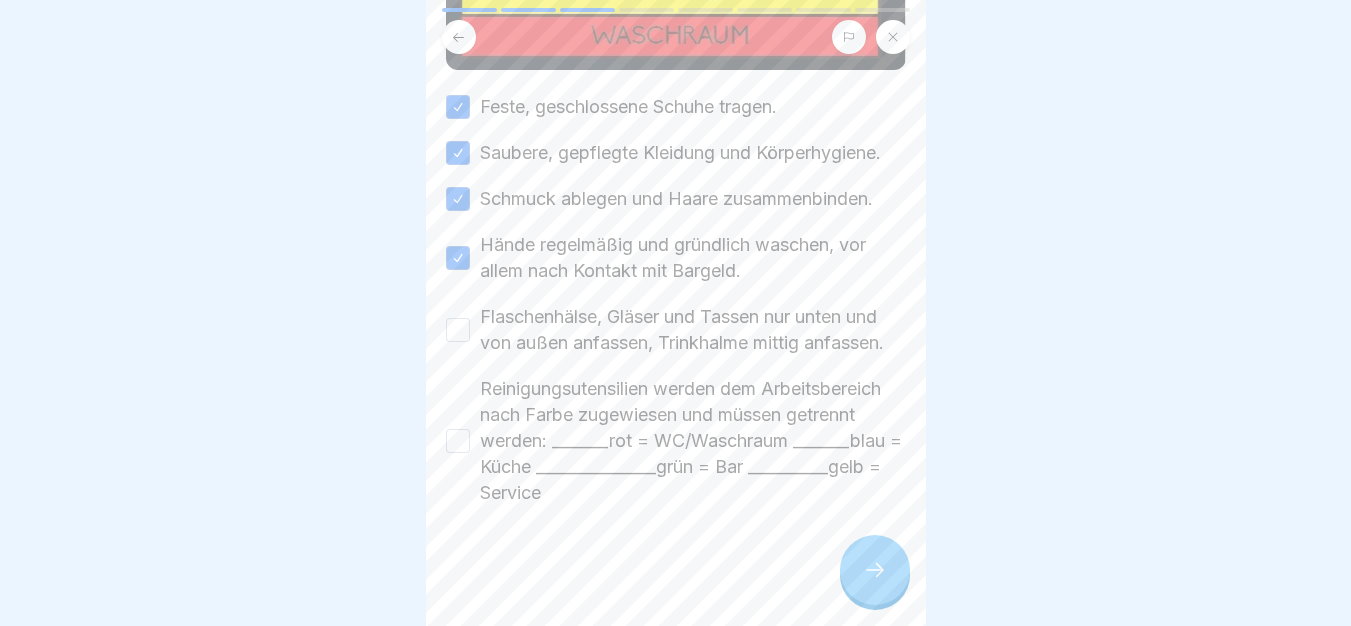 click on "Feste, geschlossene Schuhe tragen. Saubere, gepflegte Kleidung und Körperhygiene. Schmuck ablegen und Haare zusammenbinden. Hände regelmäßig und gründlich waschen, vor allem nach Kontakt mit Bargeld. Flaschenhälse, Gläser und Tassen nur unten und von außen anfassen, Trinkhalme mittig anfassen. Reinigungsutensilien werden dem Arbeitsbereich nach Farbe zugewiesen und müssen getrennt werden: _______rot = WC/Waschraum _______blau = Küche _______________grün = Bar __________gelb = Service" at bounding box center (676, 300) 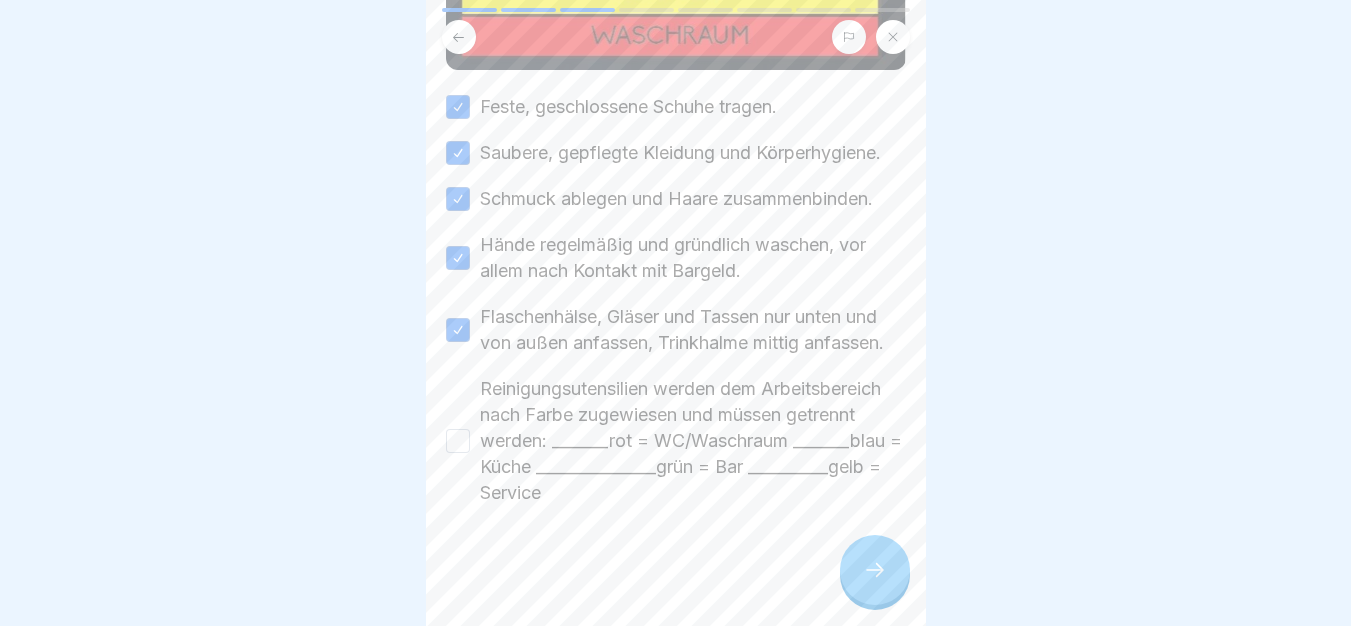 click on "Reinigungsutensilien werden dem Arbeitsbereich nach Farbe zugewiesen und müssen getrennt werden: _______rot = WC/Waschraum _______blau = Küche _______________grün = Bar __________gelb = Service" at bounding box center [693, 441] 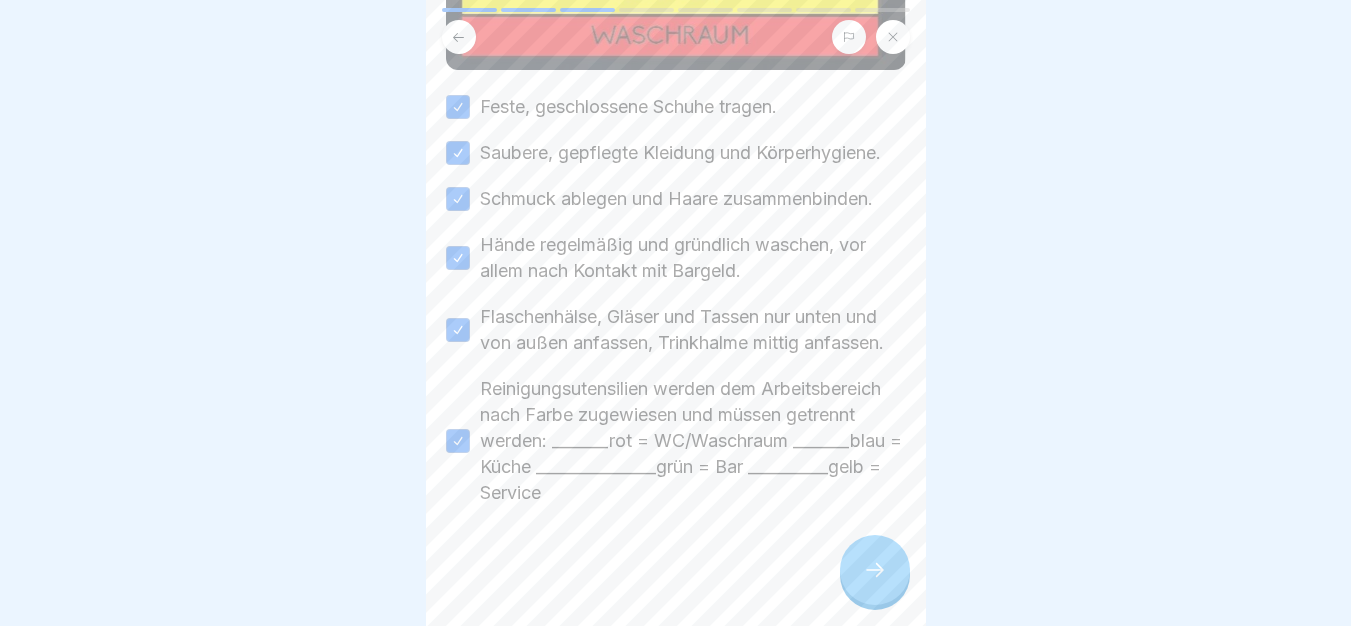 click 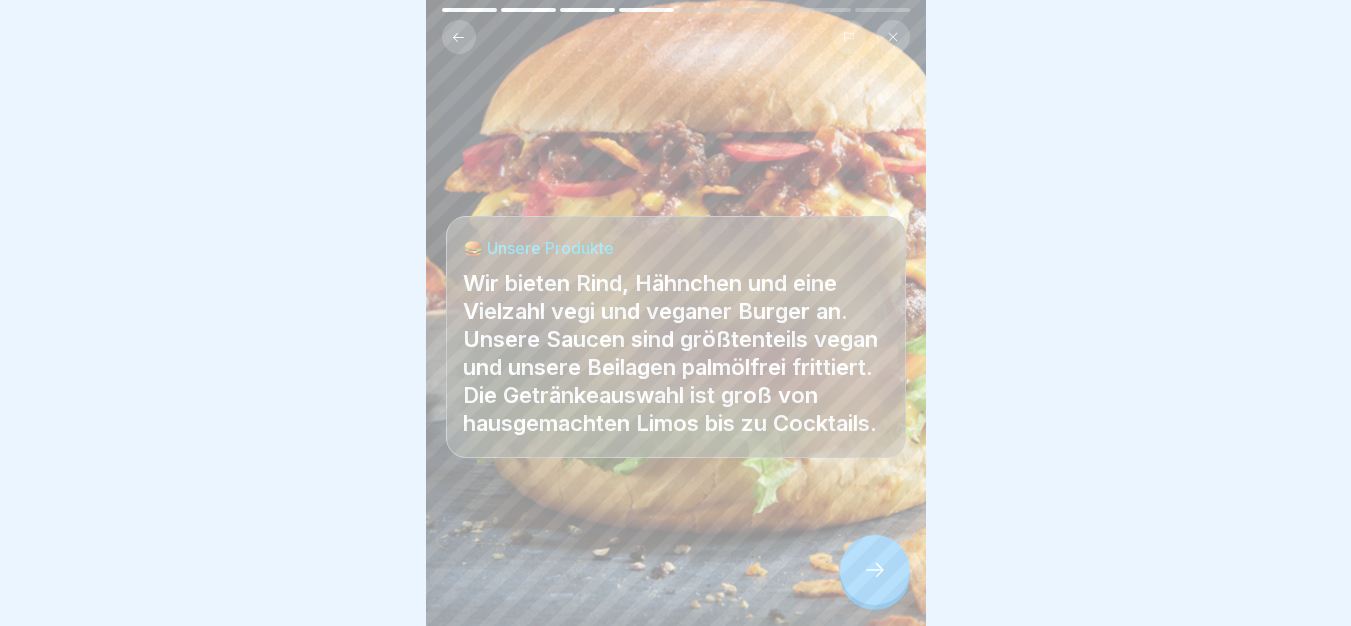 click 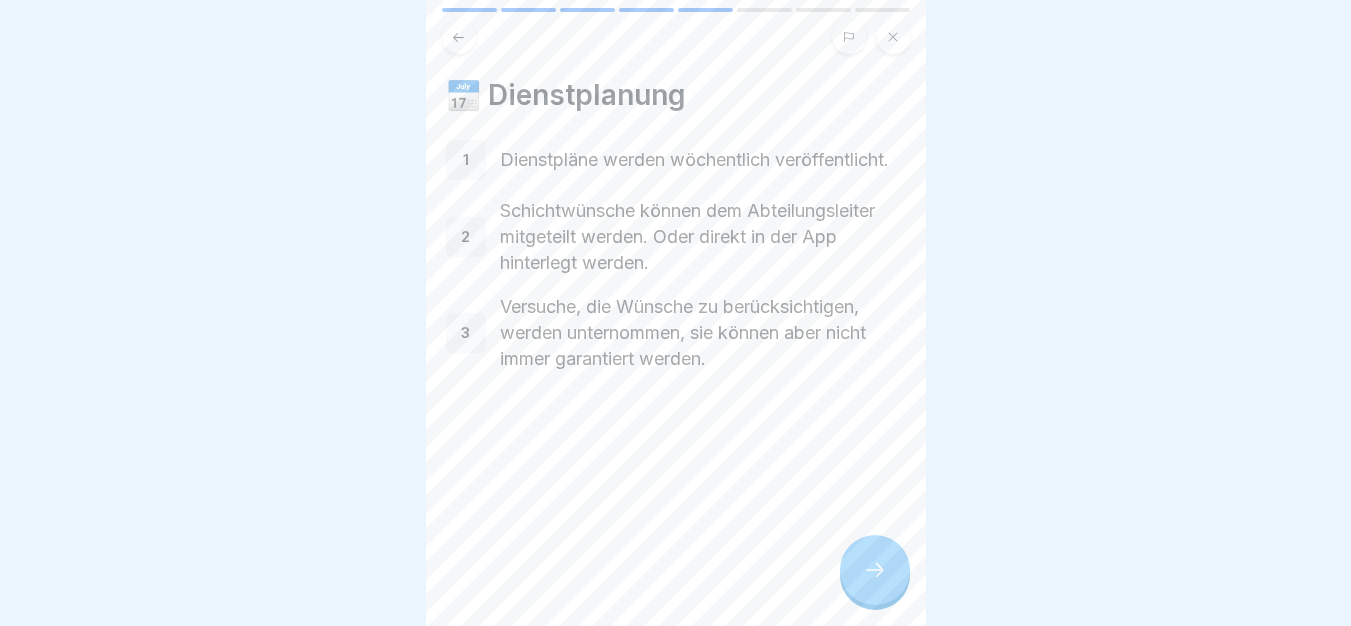 click at bounding box center [875, 570] 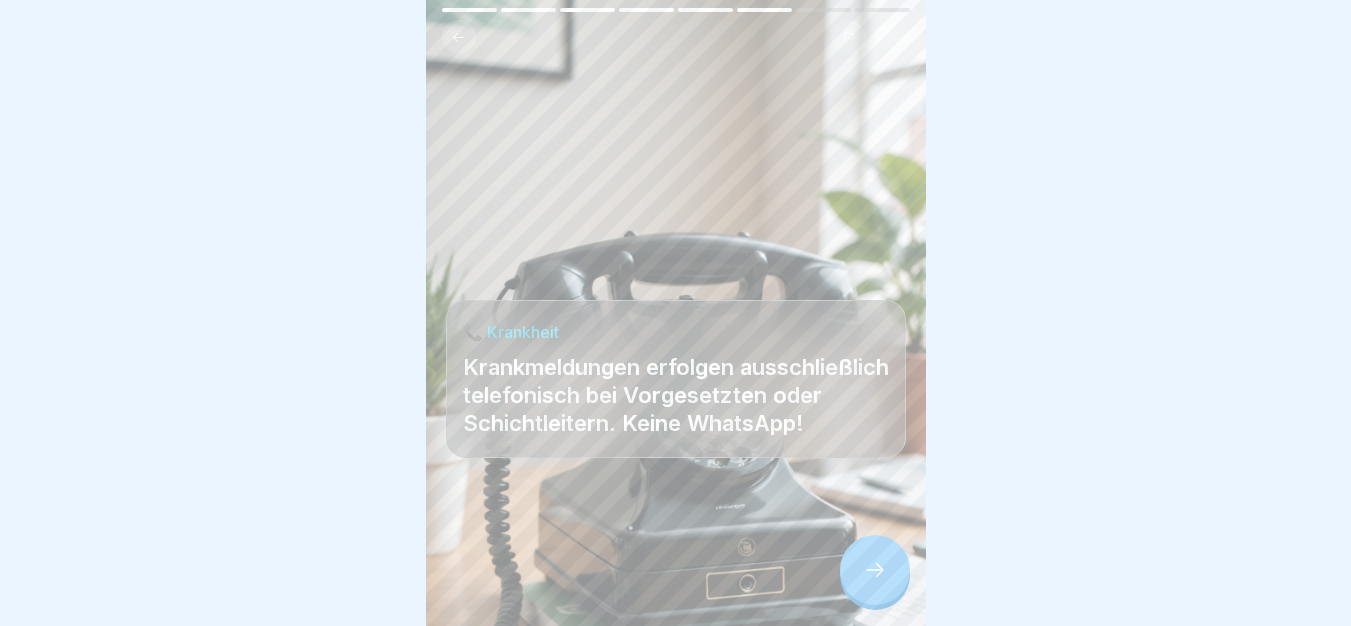 click at bounding box center [875, 570] 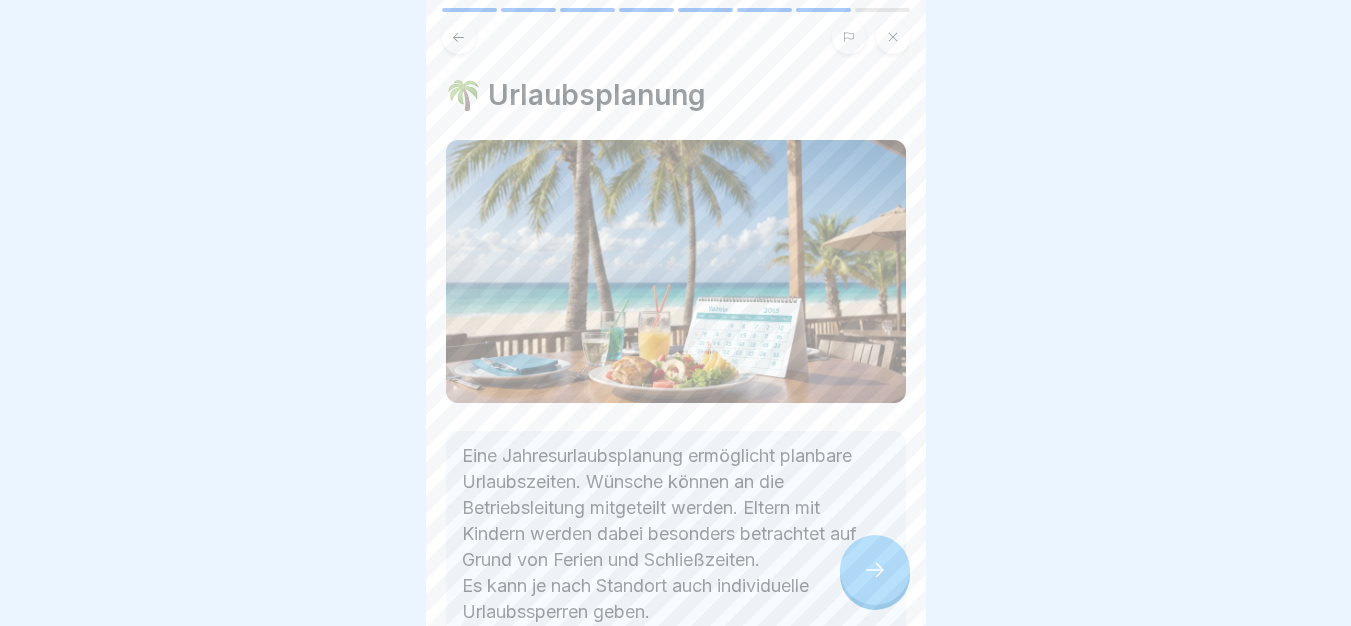 click at bounding box center [875, 570] 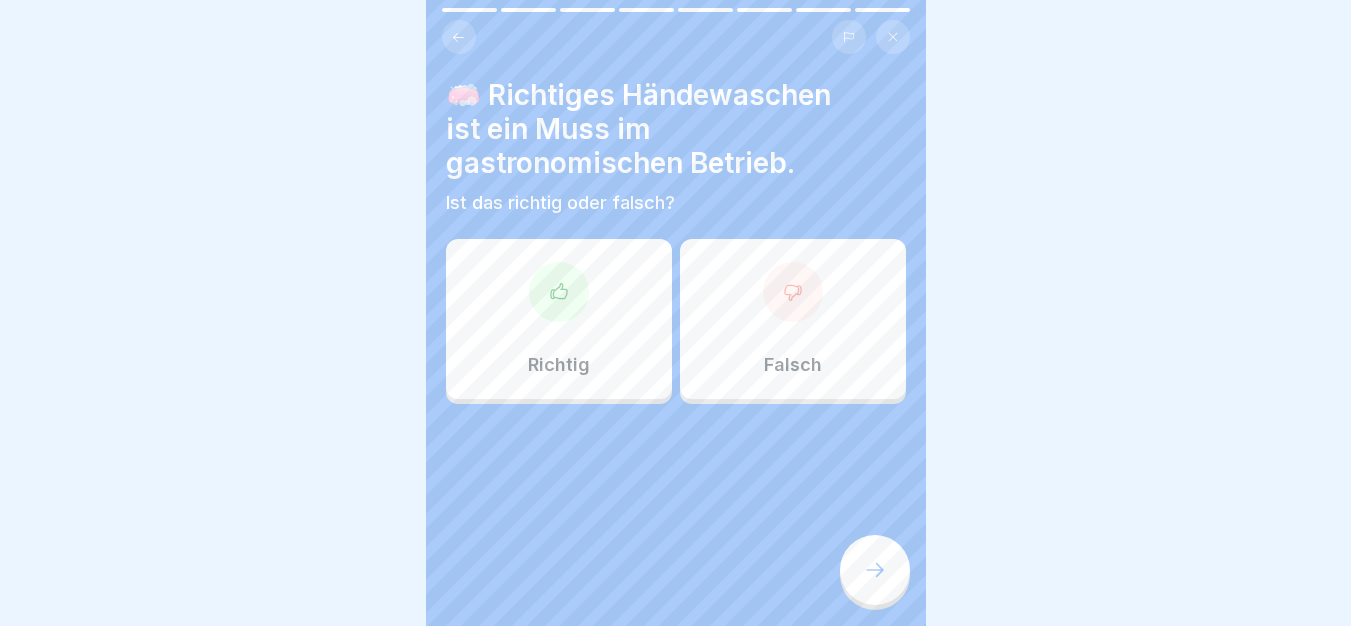 scroll, scrollTop: 15, scrollLeft: 0, axis: vertical 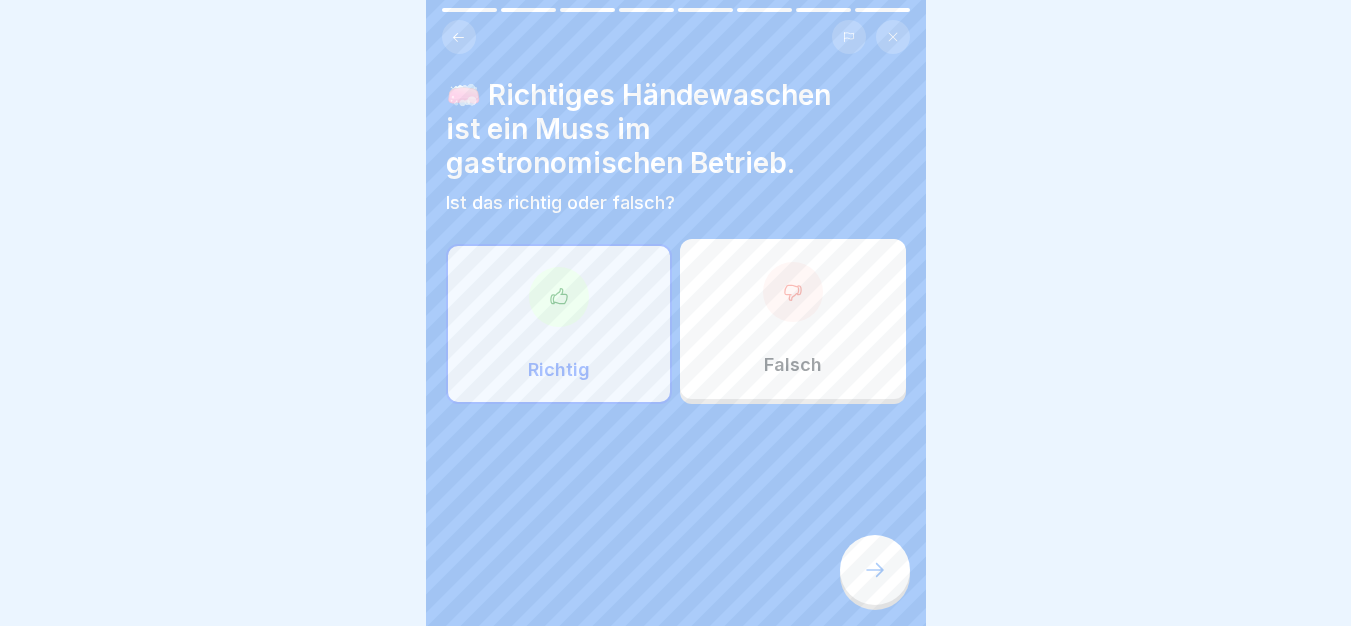 click at bounding box center [875, 570] 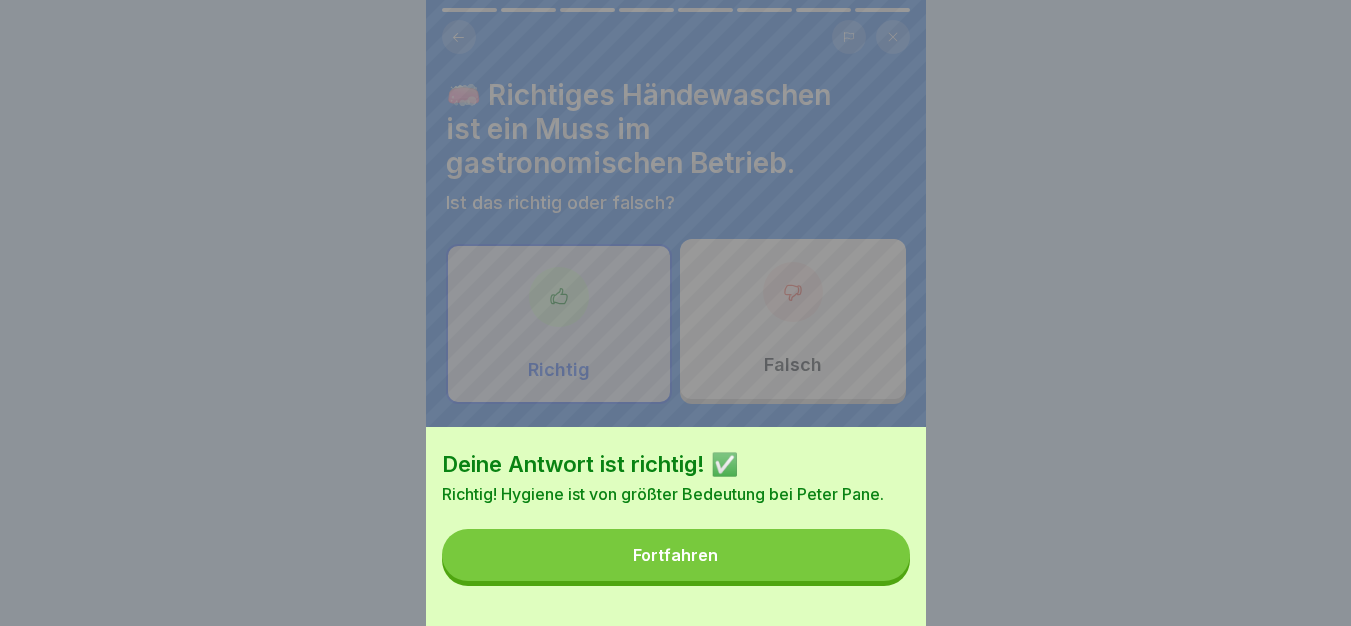 click on "Fortfahren" at bounding box center [676, 555] 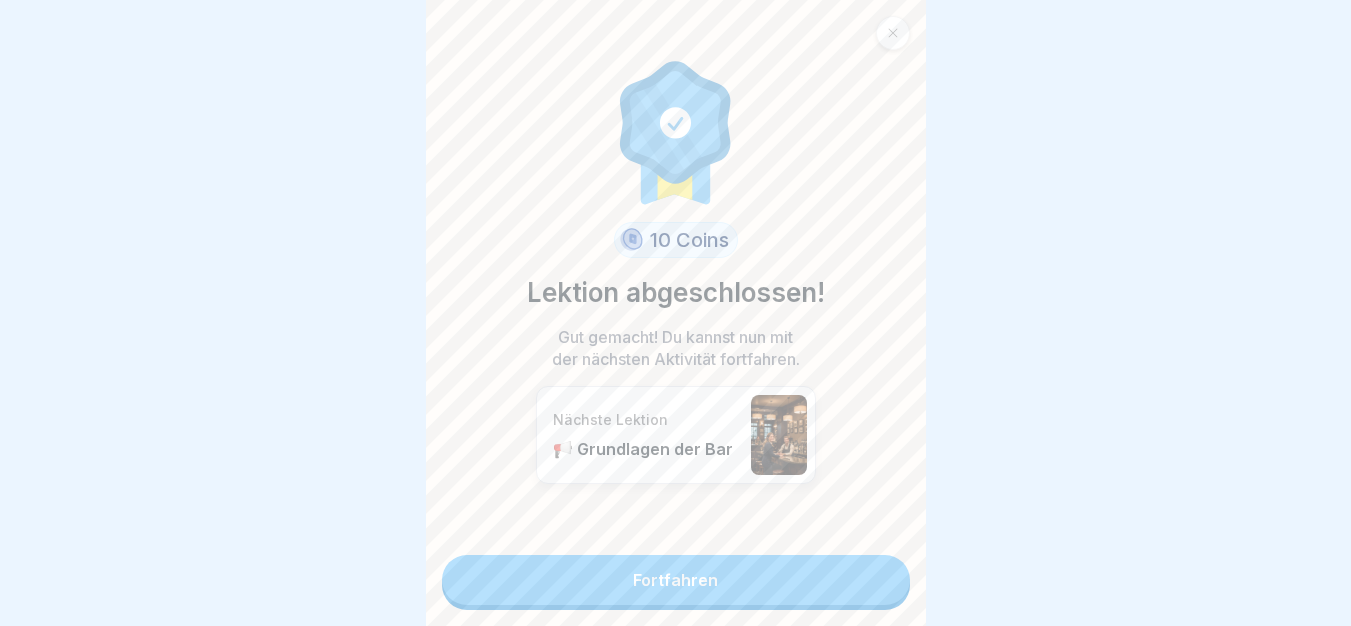 click on "Fortfahren" at bounding box center (676, 580) 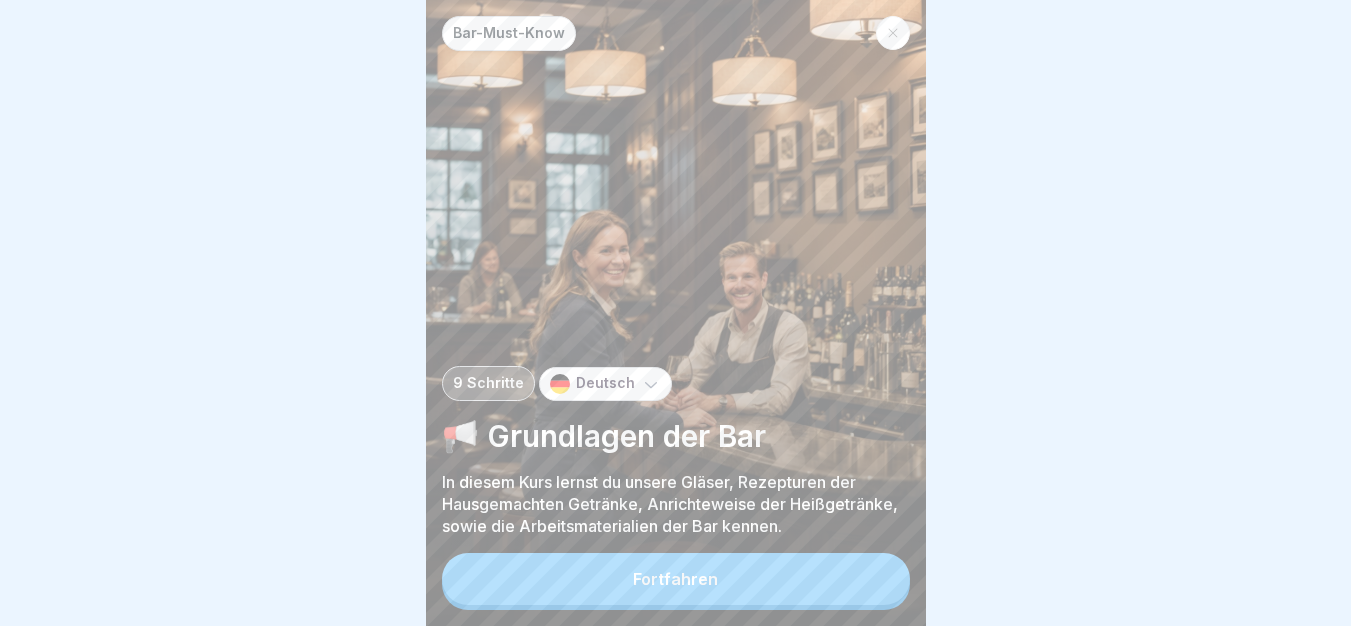 click on "Fortfahren" at bounding box center (676, 579) 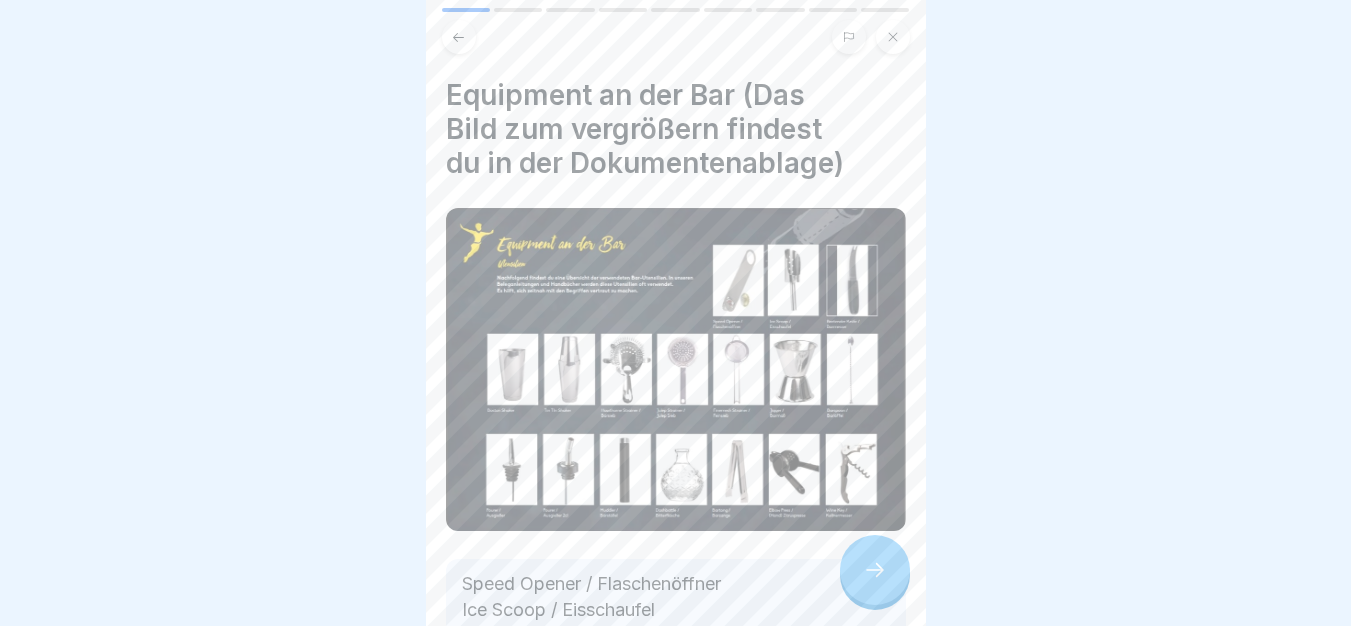 scroll, scrollTop: 483, scrollLeft: 0, axis: vertical 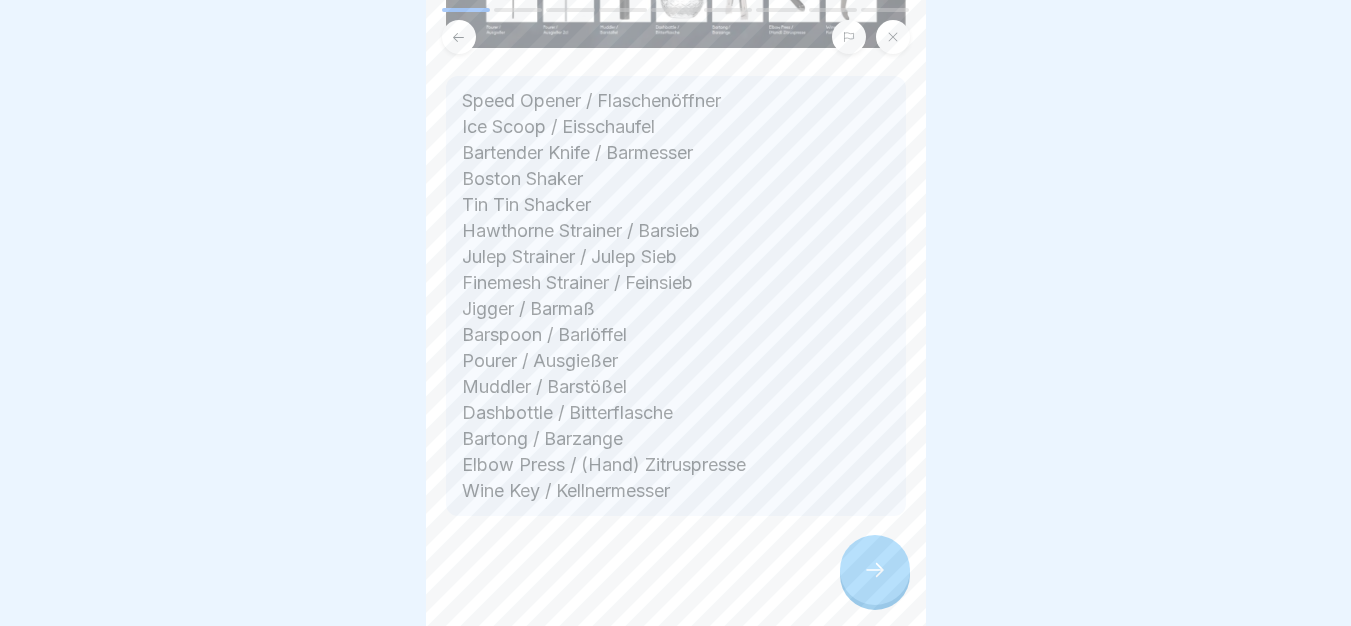 click at bounding box center (875, 570) 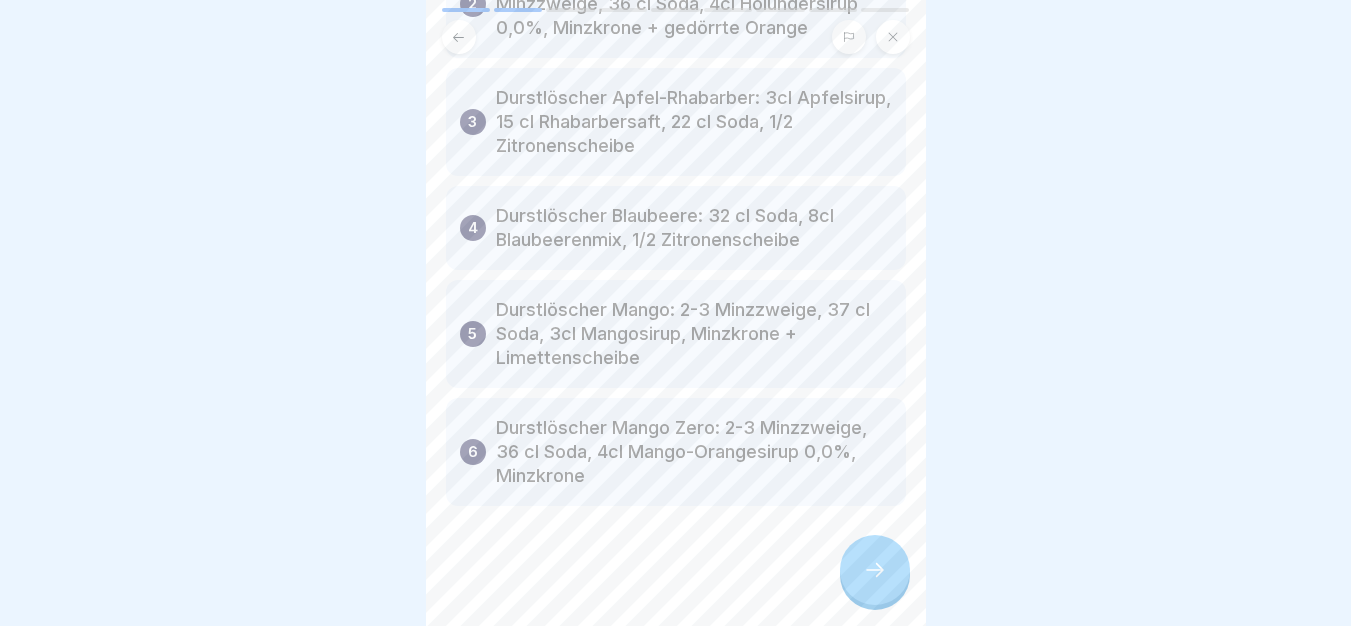 scroll, scrollTop: 366, scrollLeft: 0, axis: vertical 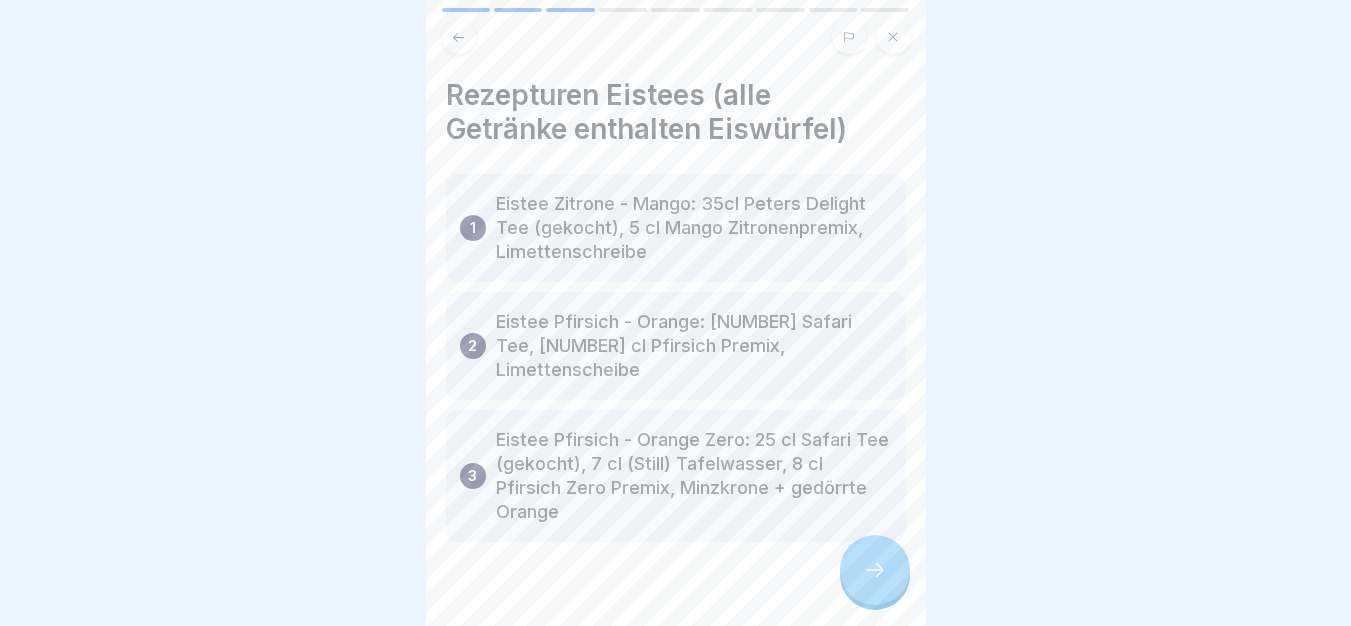 click 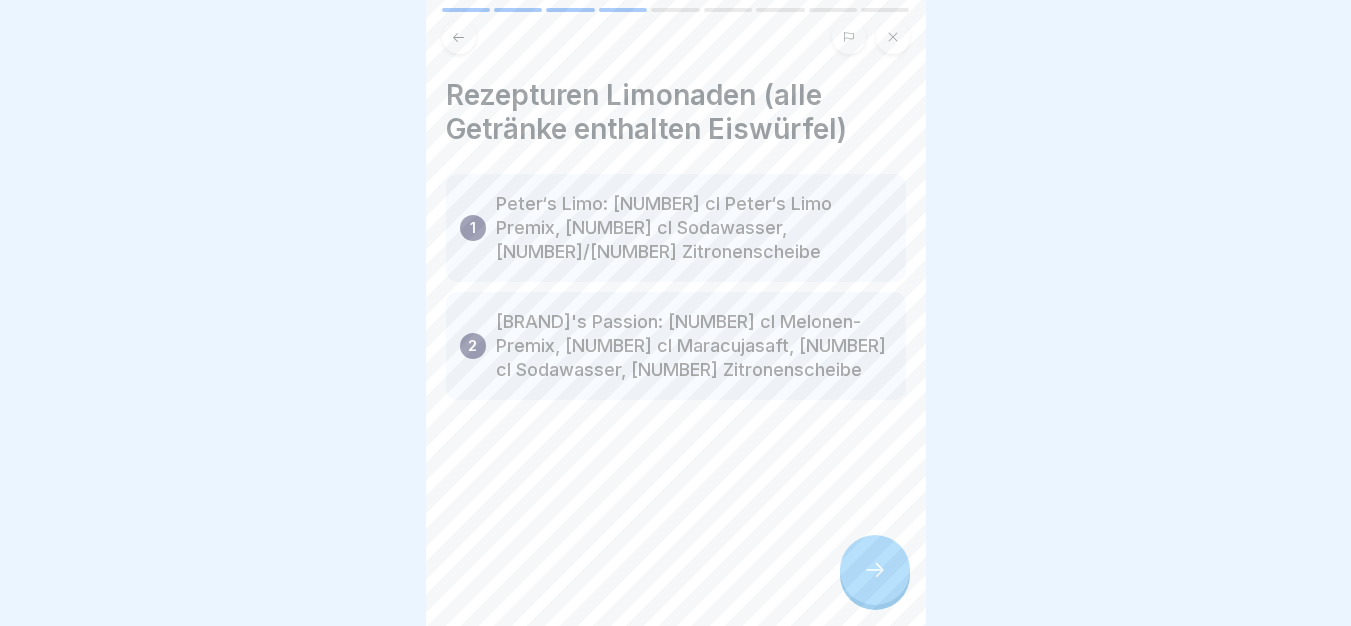 click 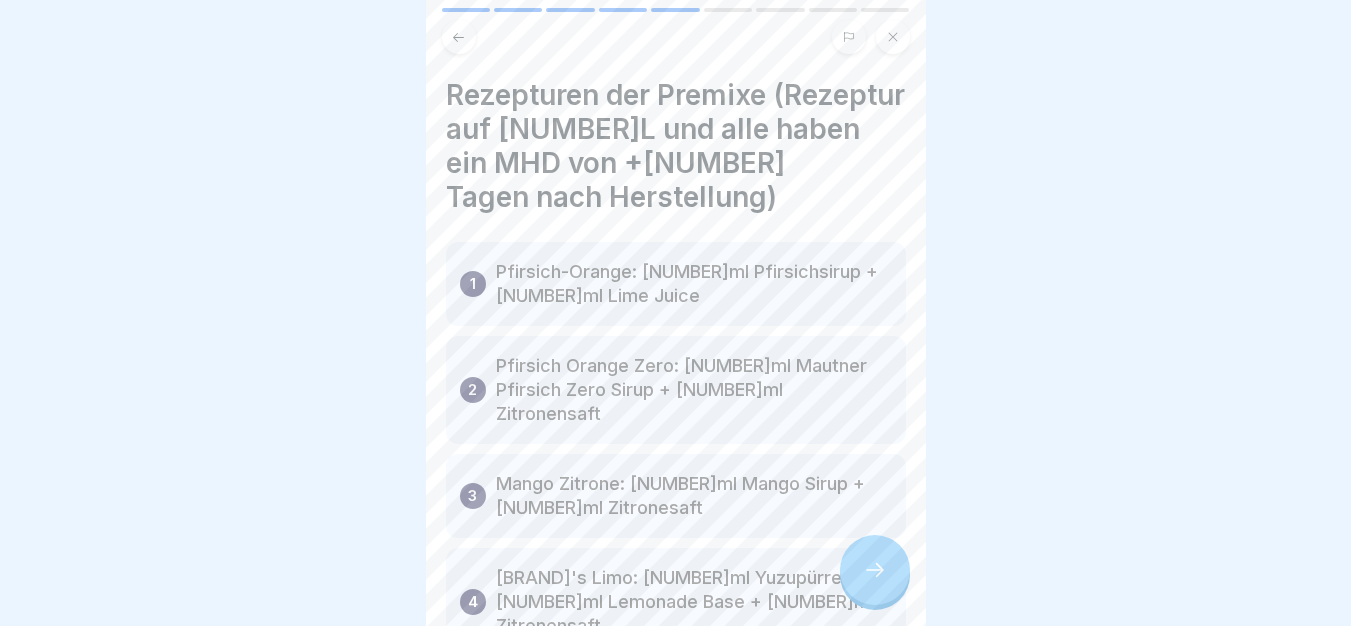 click 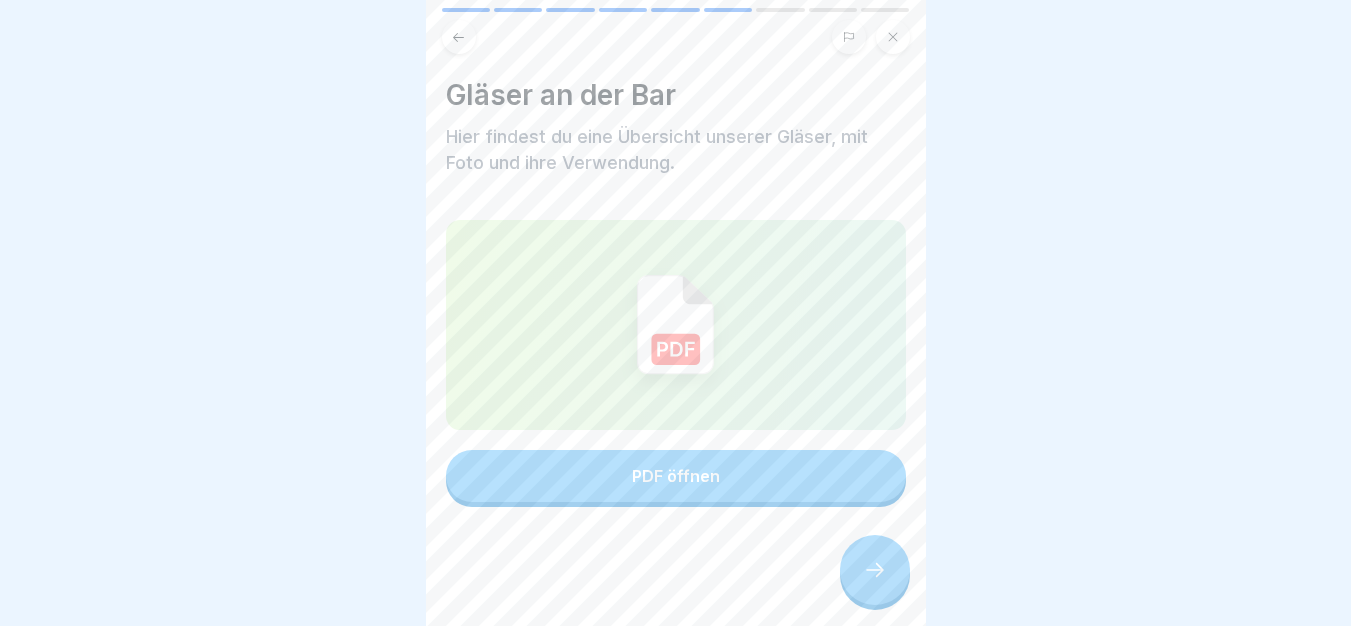 click at bounding box center (875, 570) 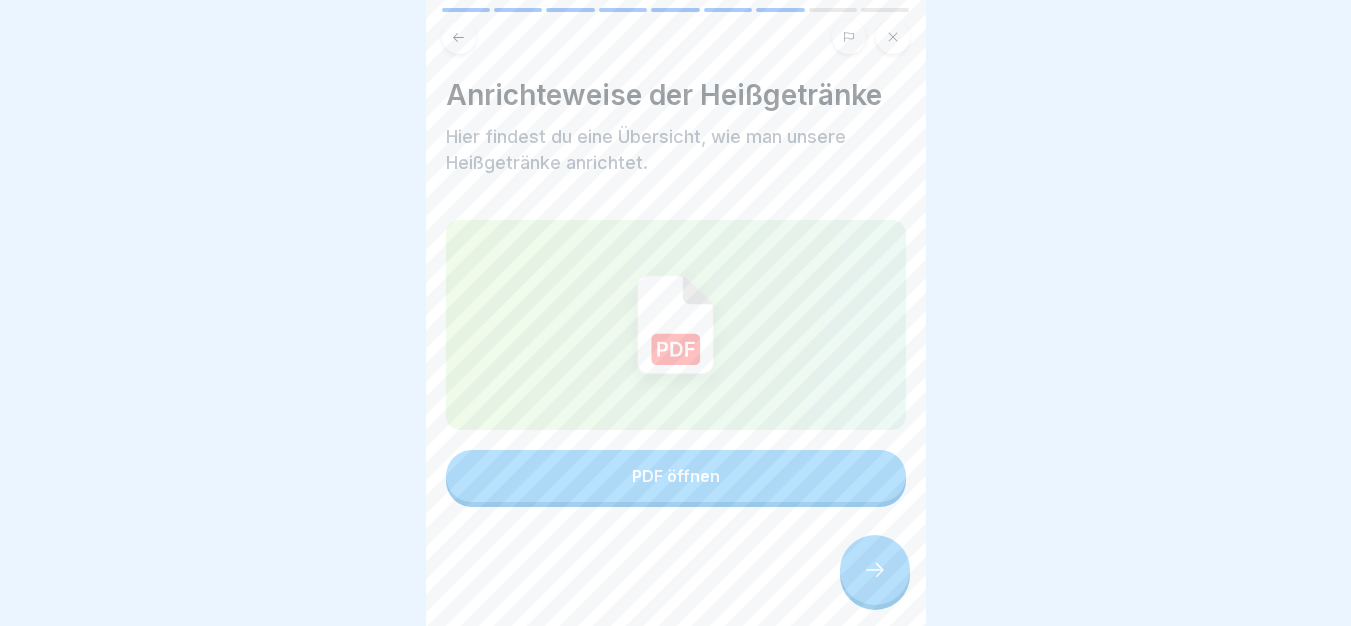 click 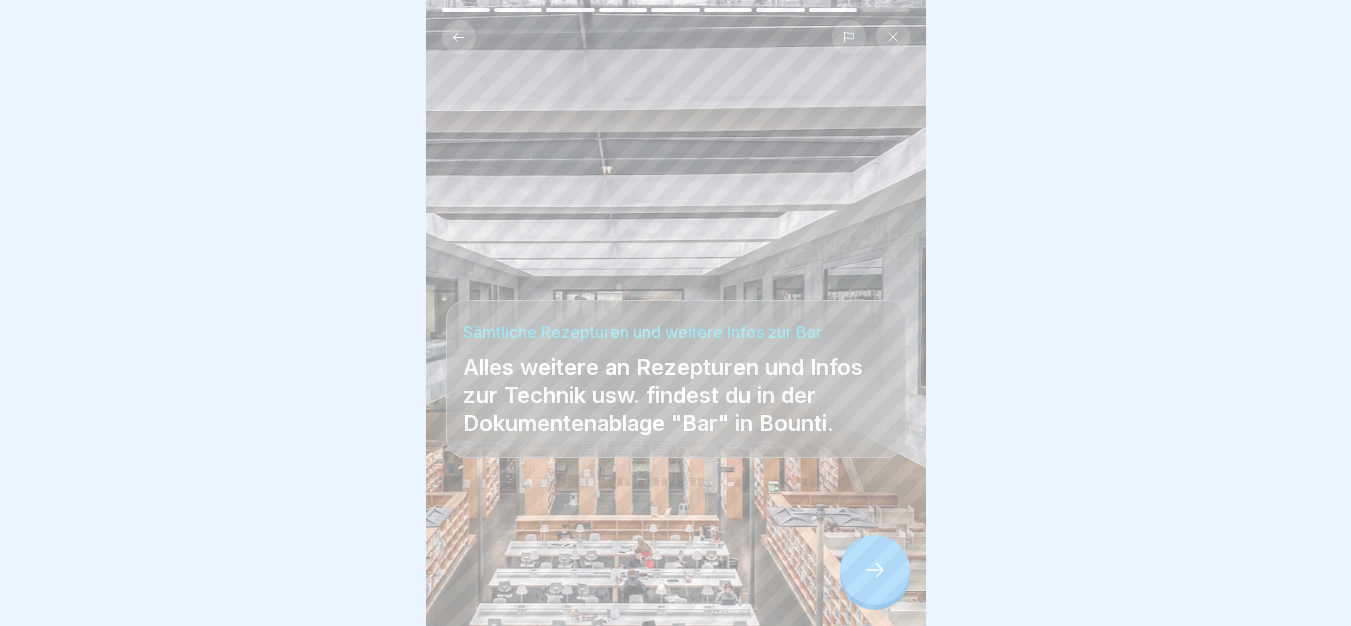 click at bounding box center [875, 570] 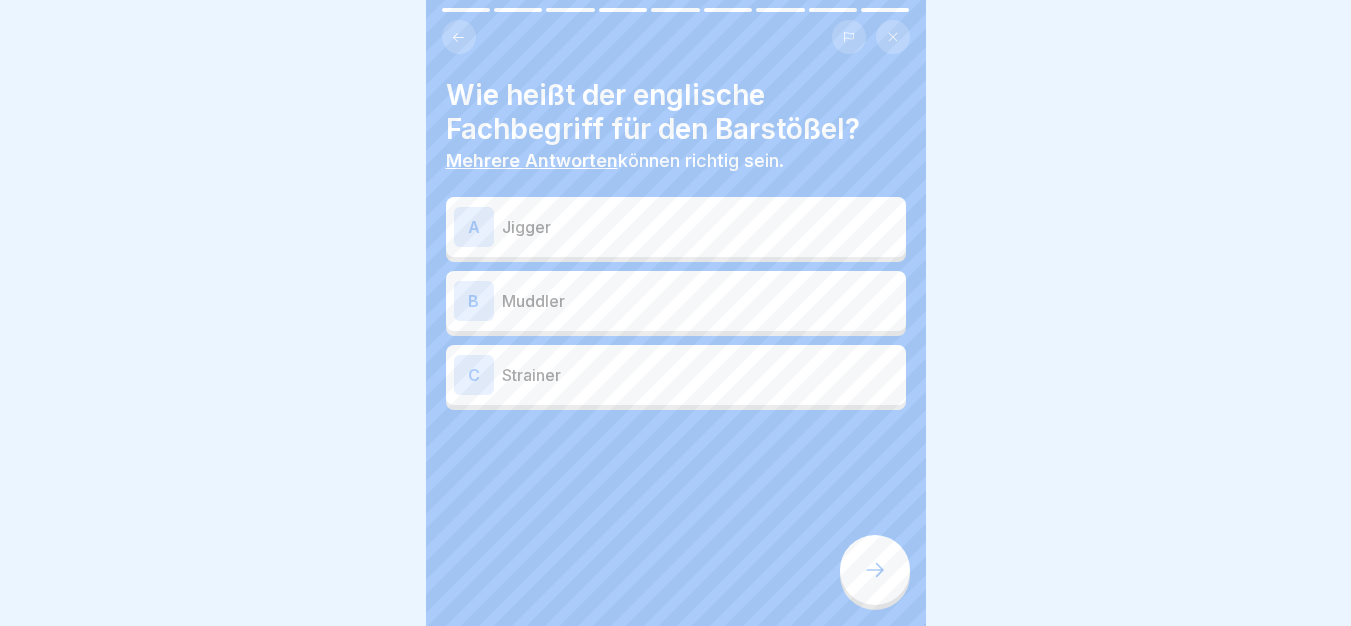 click on "Muddler" at bounding box center [700, 301] 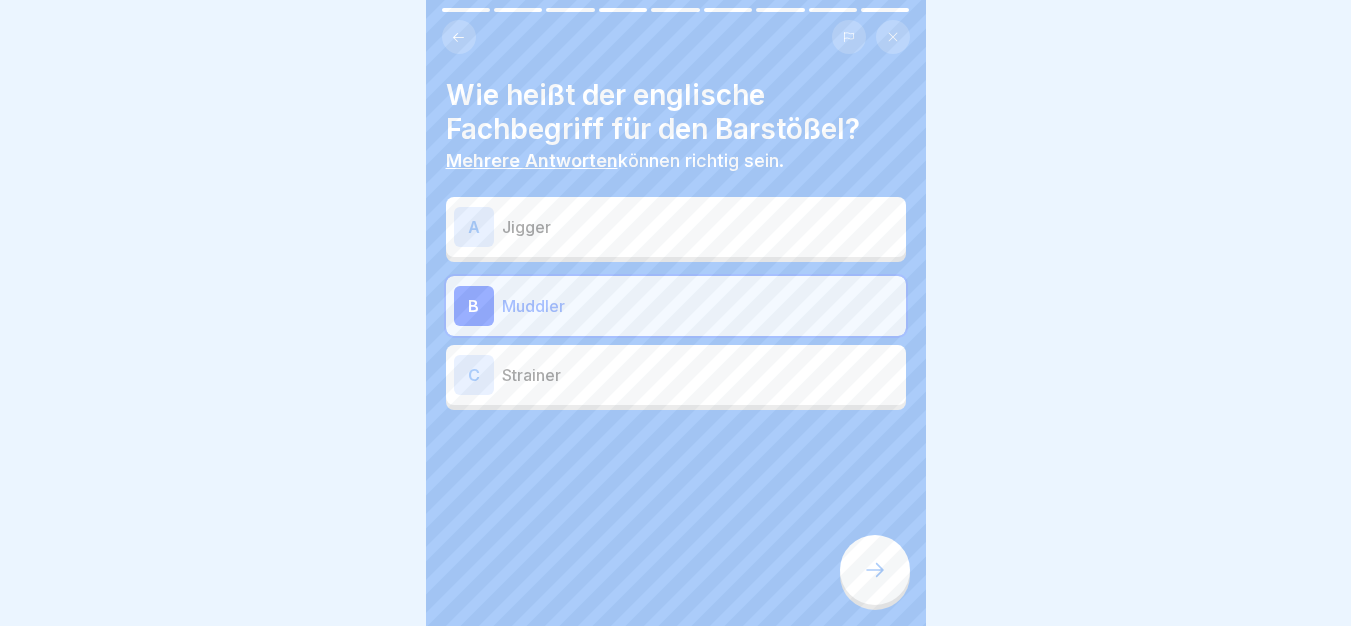 click at bounding box center [875, 570] 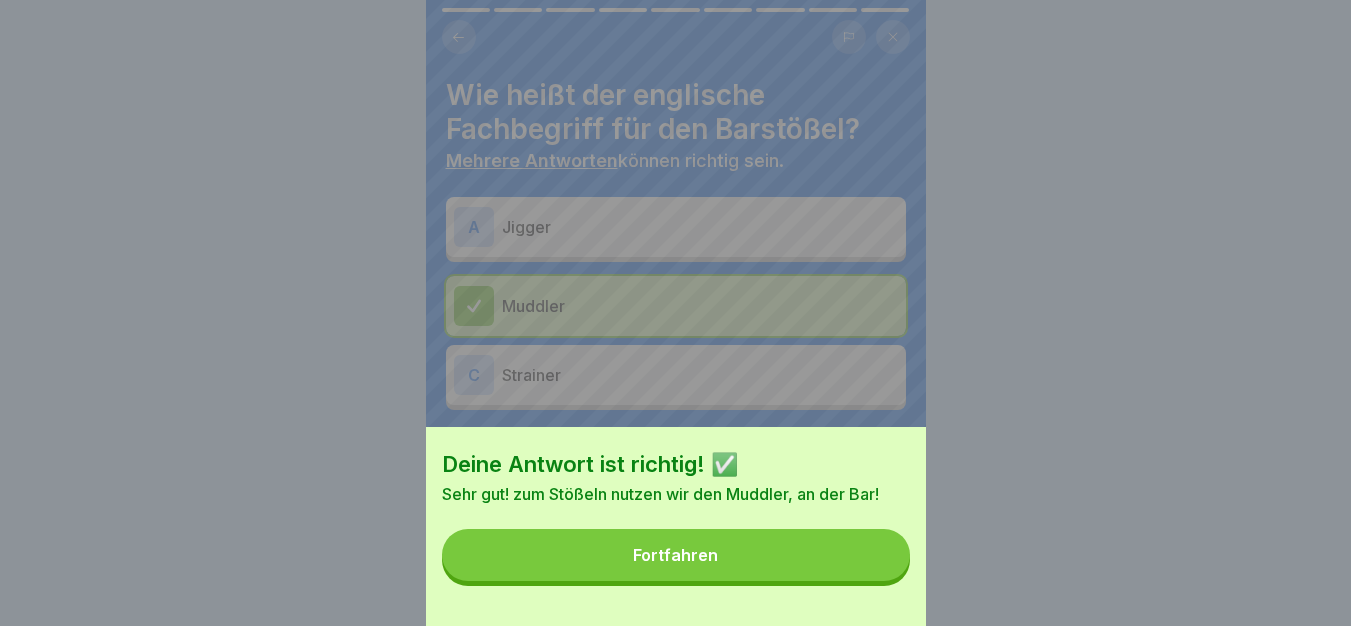click on "Fortfahren" at bounding box center (676, 555) 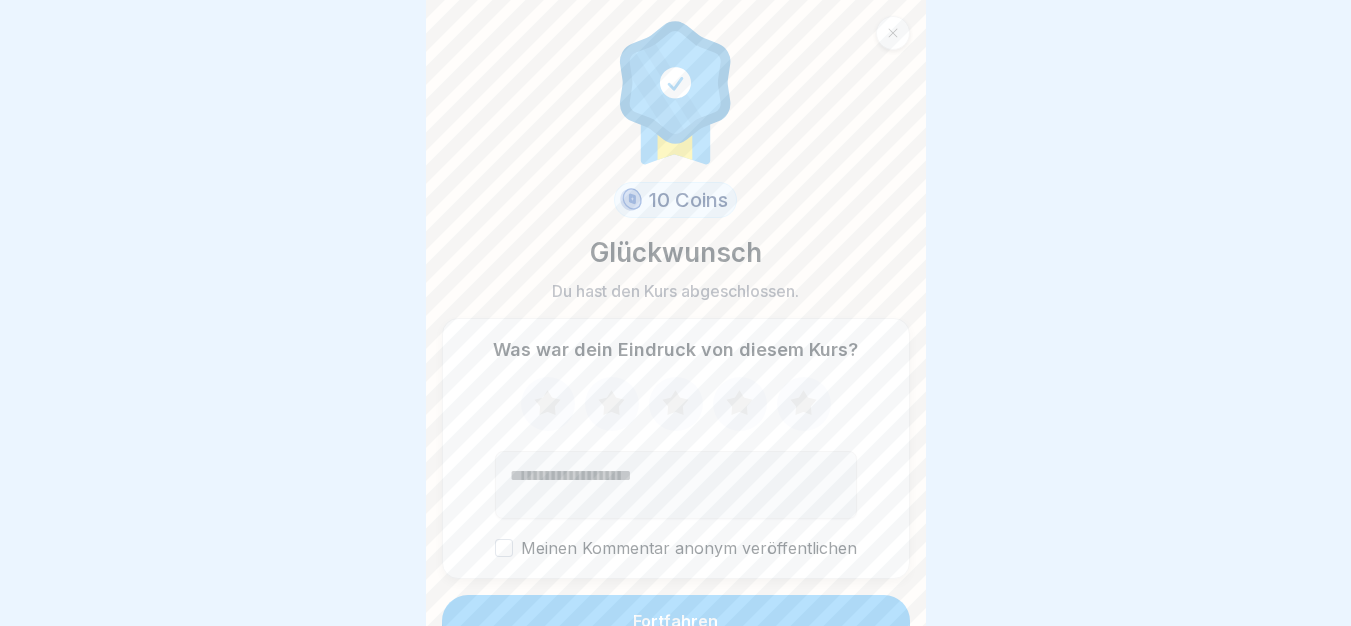 click on "Fortfahren" at bounding box center (676, 621) 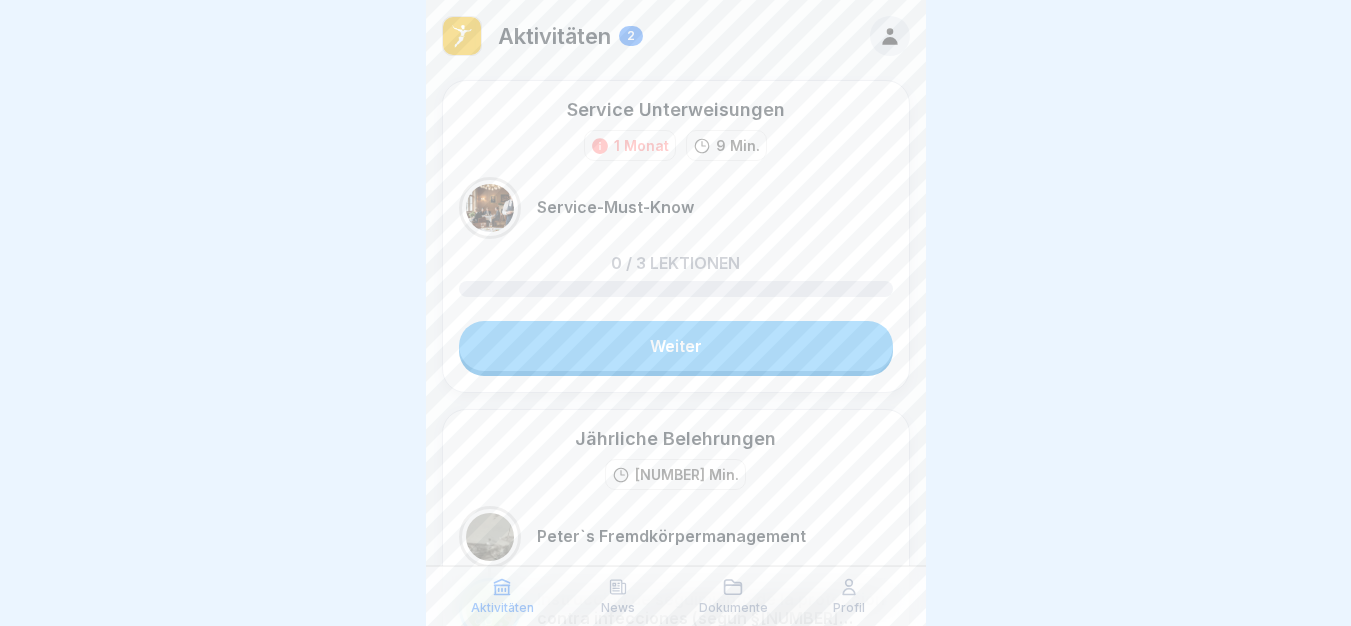 scroll, scrollTop: 0, scrollLeft: 0, axis: both 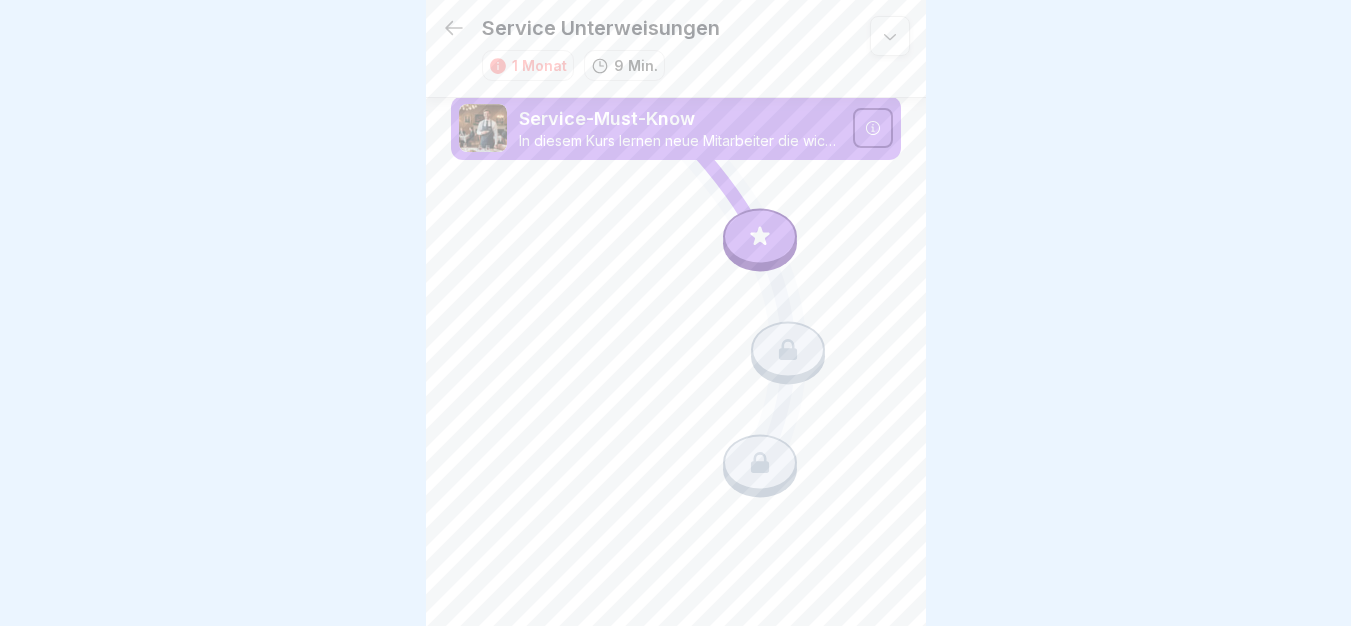click 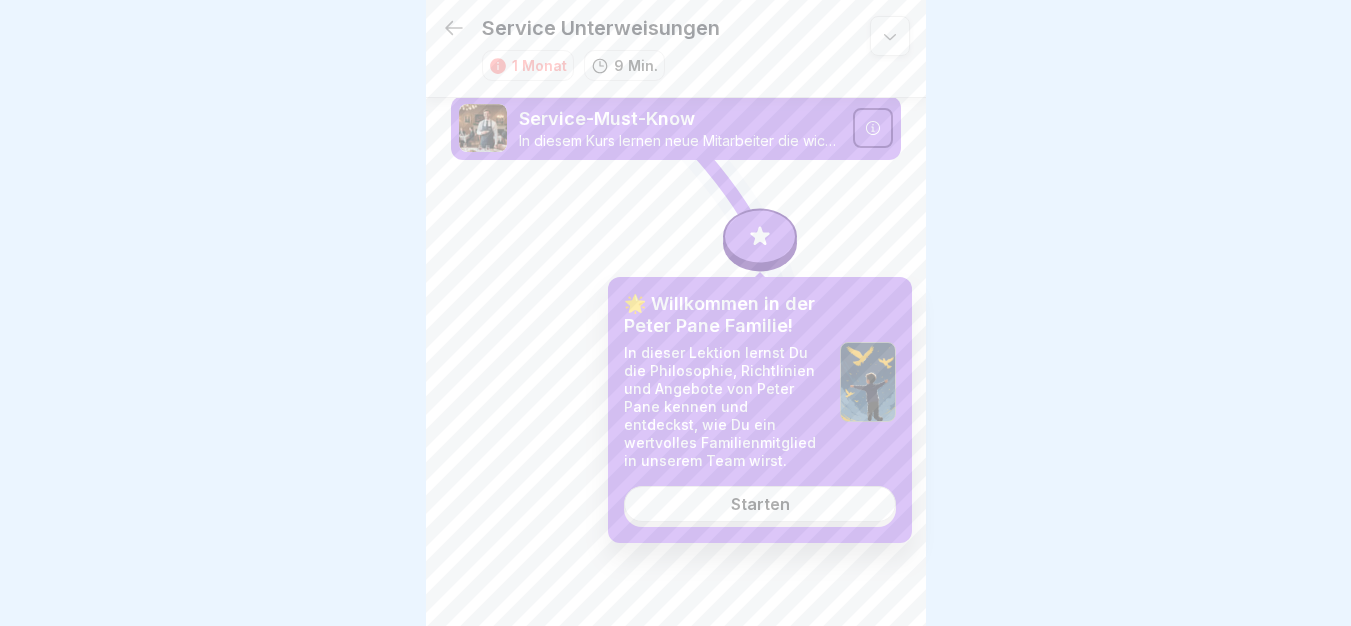 click on "Starten" at bounding box center [760, 504] 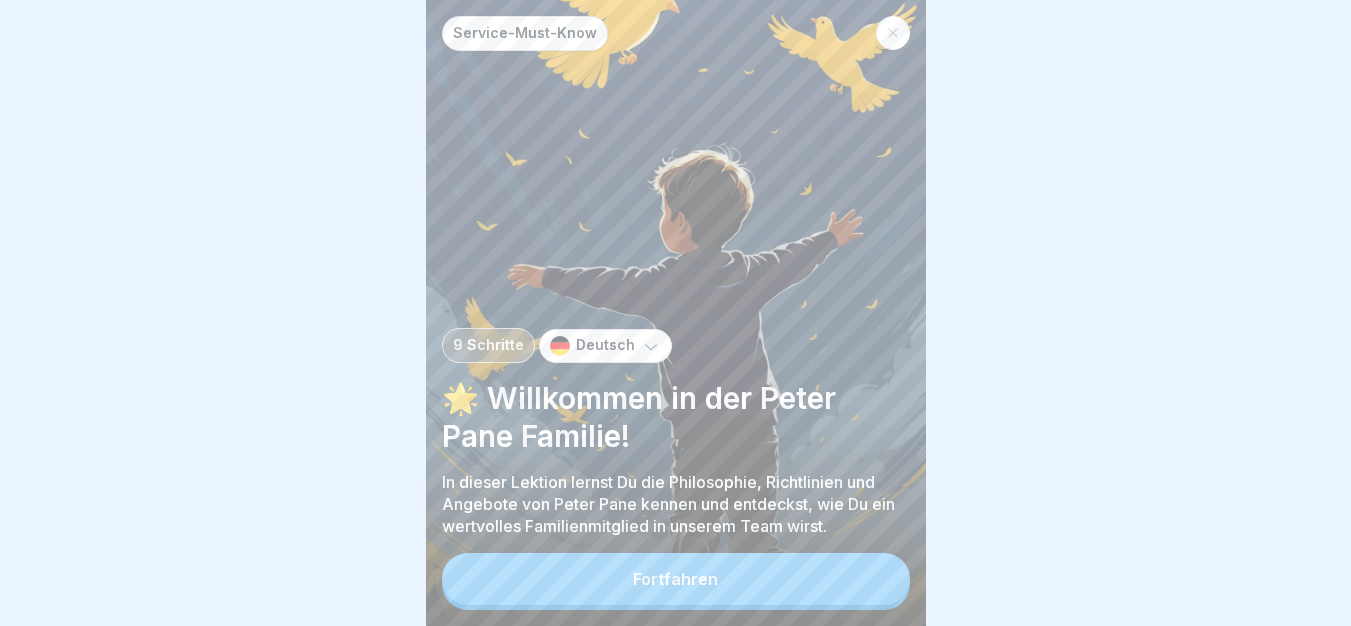 click on "Fortfahren" at bounding box center (676, 579) 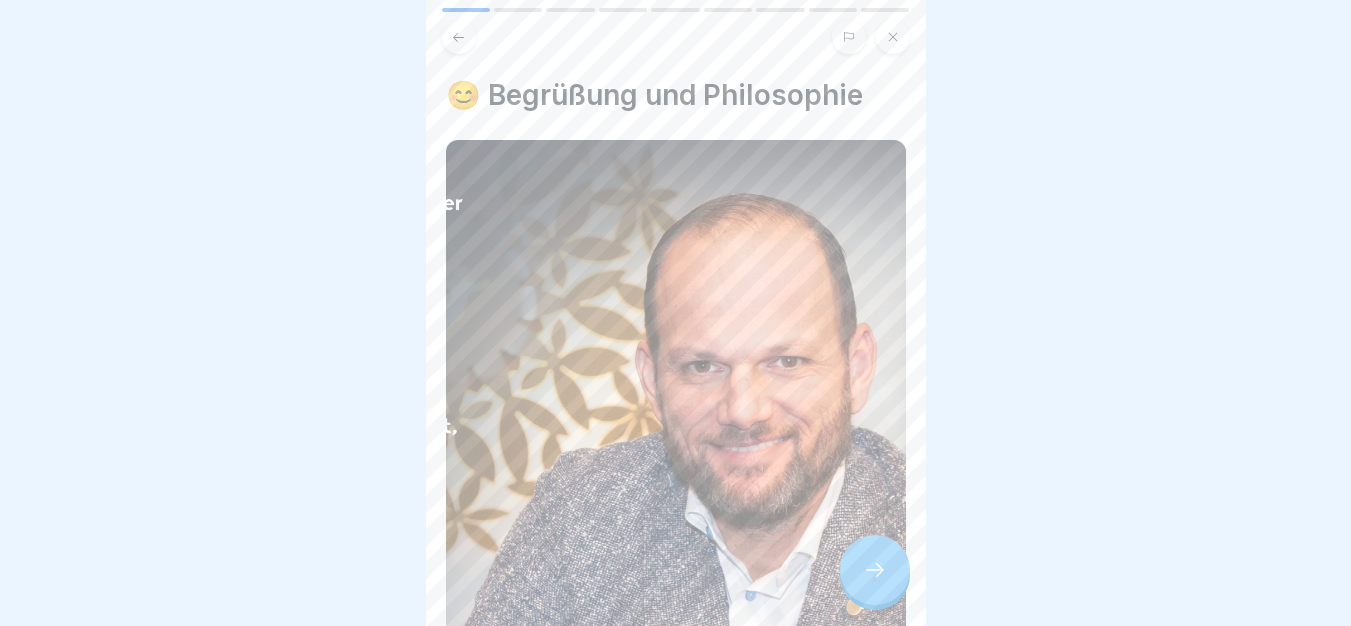 click 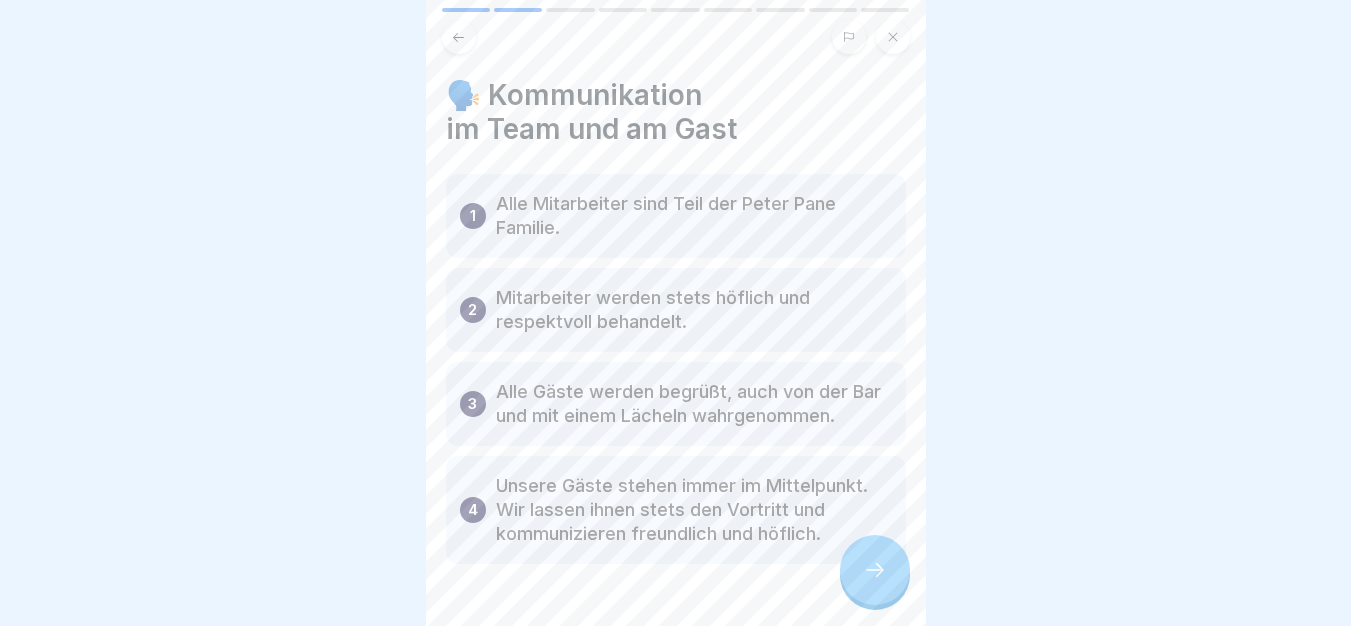 click 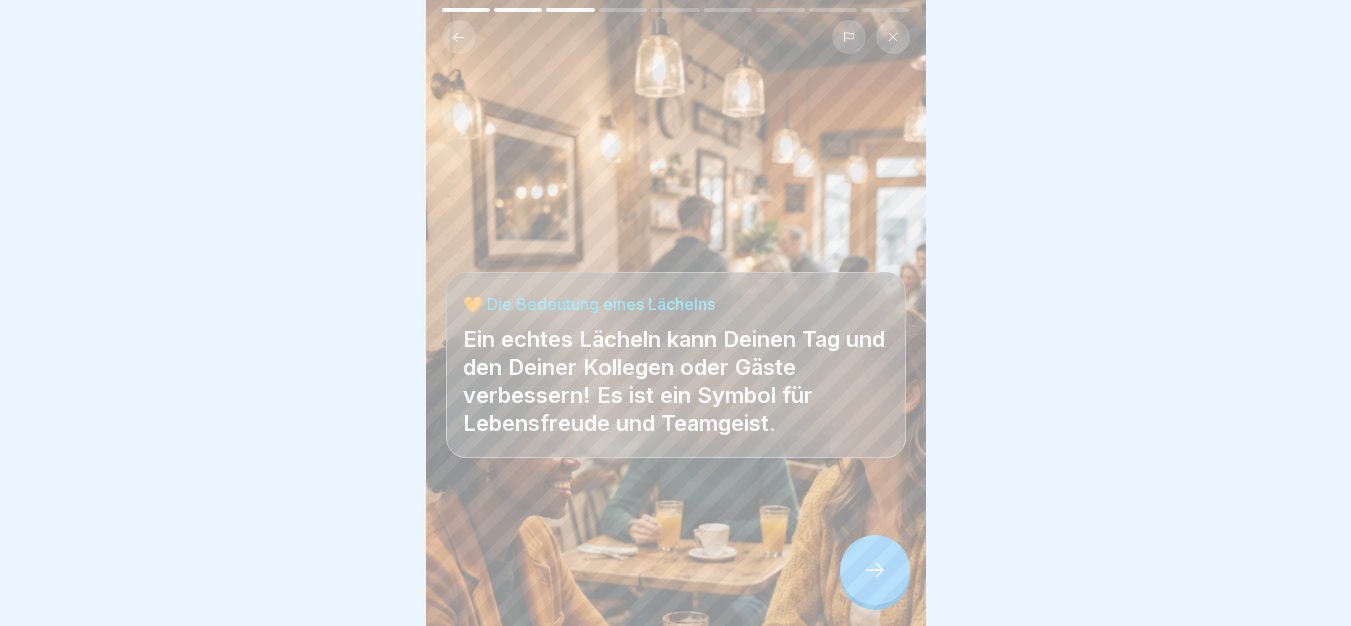 scroll, scrollTop: 15, scrollLeft: 0, axis: vertical 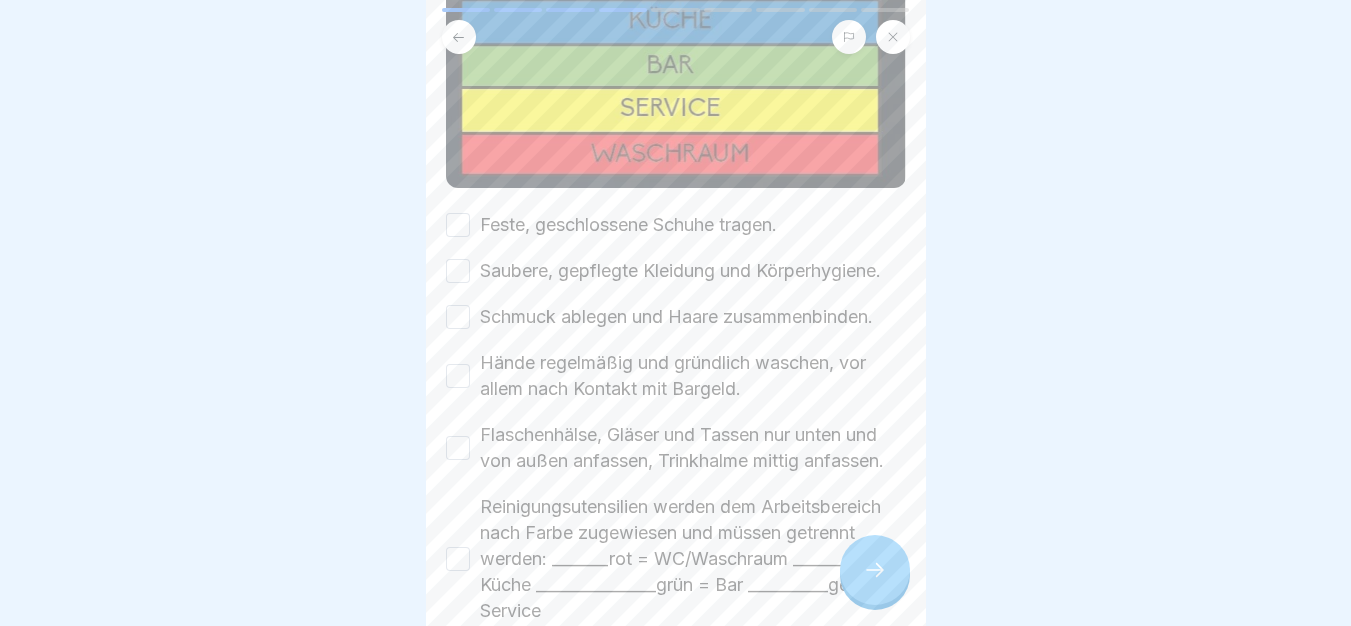 click on "Feste, geschlossene Schuhe tragen." at bounding box center (628, 225) 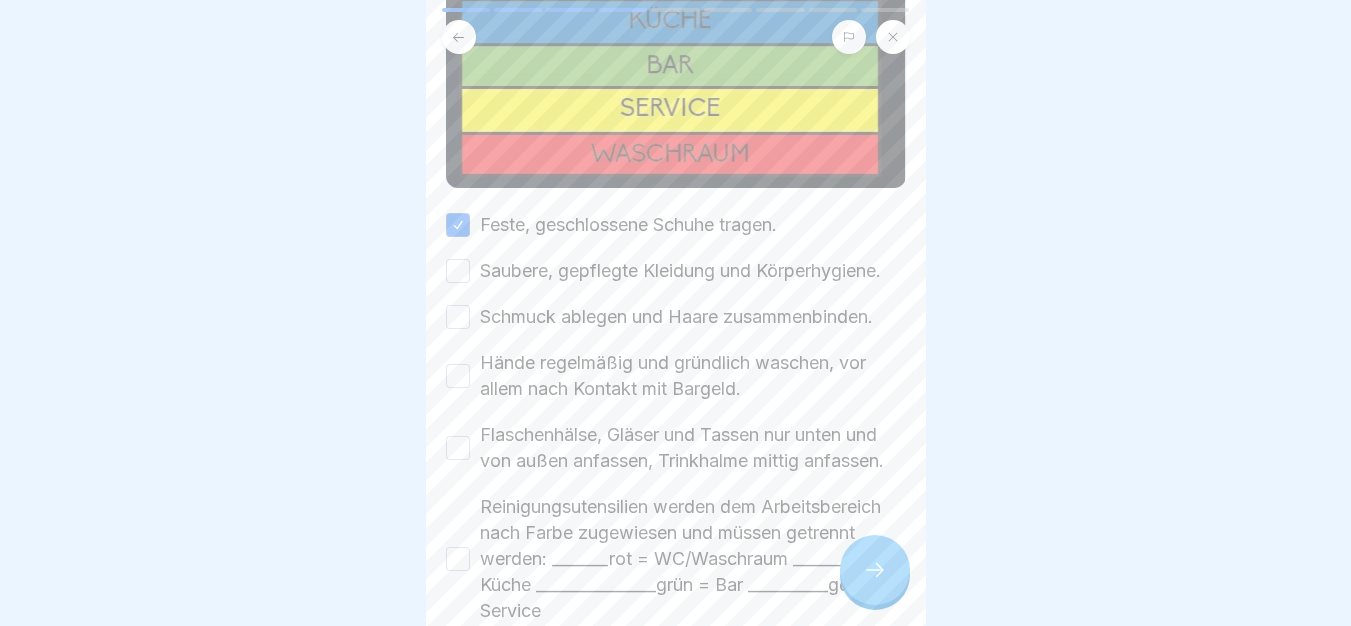 click on "Saubere, gepflegte Kleidung und Körperhygiene." at bounding box center (680, 271) 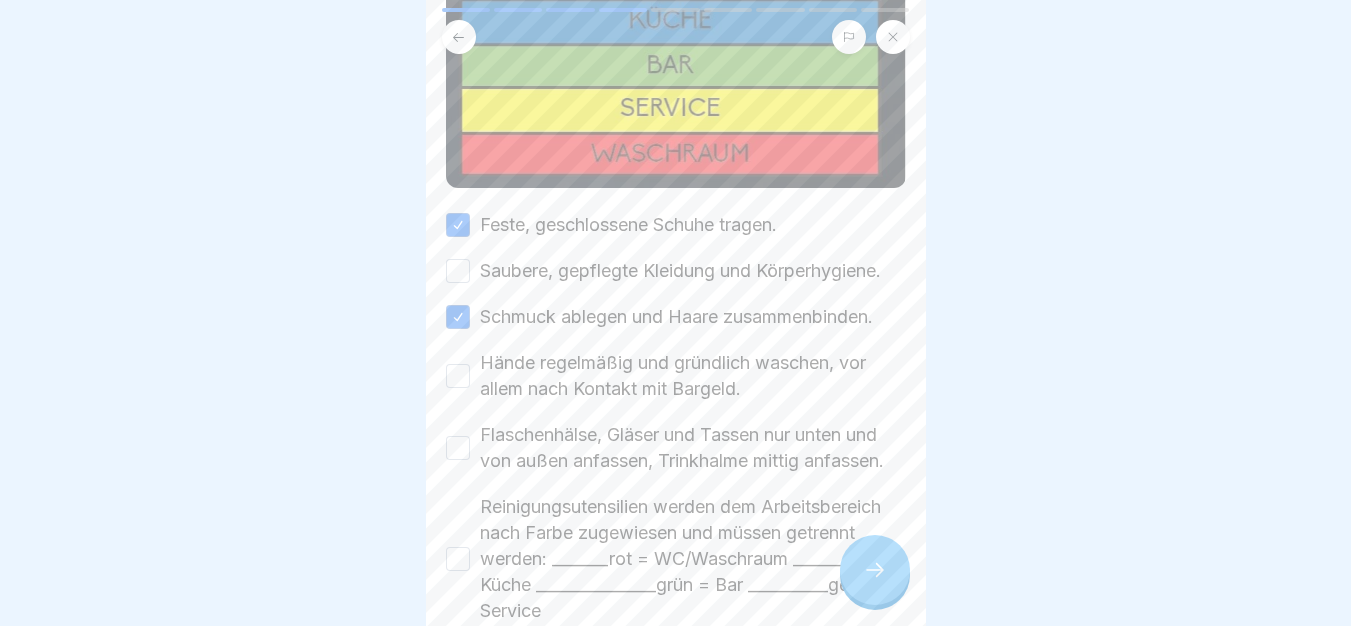 click on "Saubere, gepflegte Kleidung und Körperhygiene." at bounding box center [680, 271] 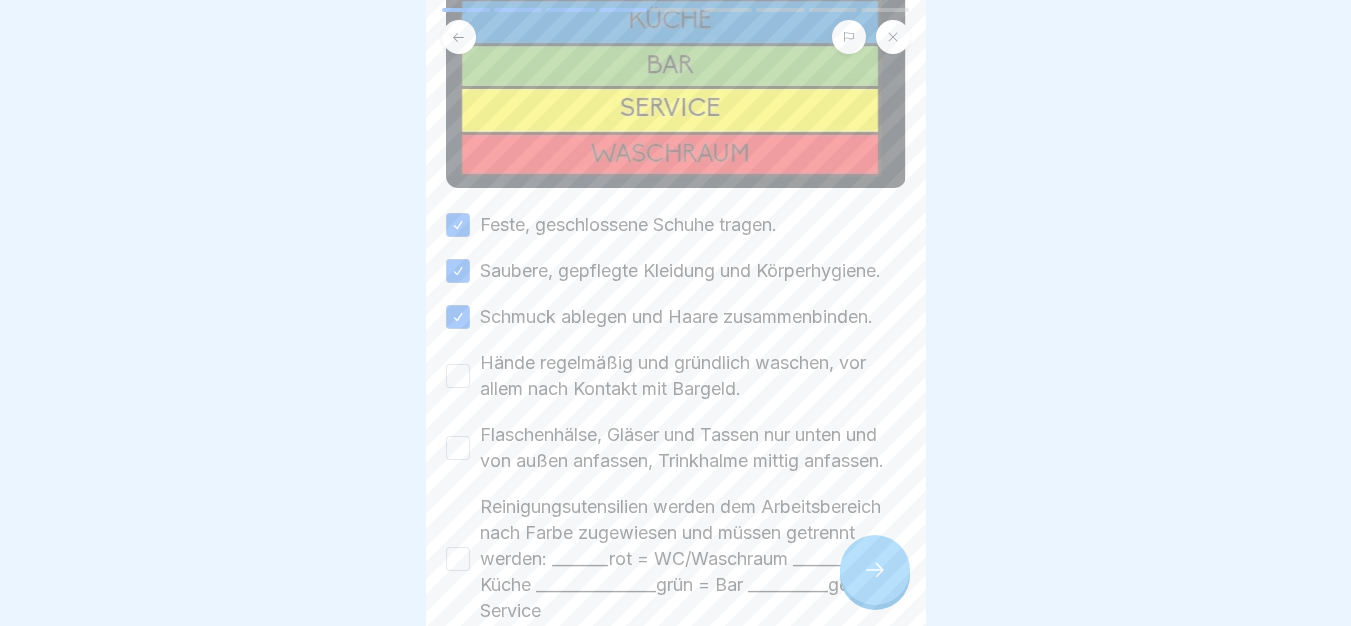 click on "Hände regelmäßig und gründlich waschen, vor allem nach Kontakt mit Bargeld." at bounding box center [693, 376] 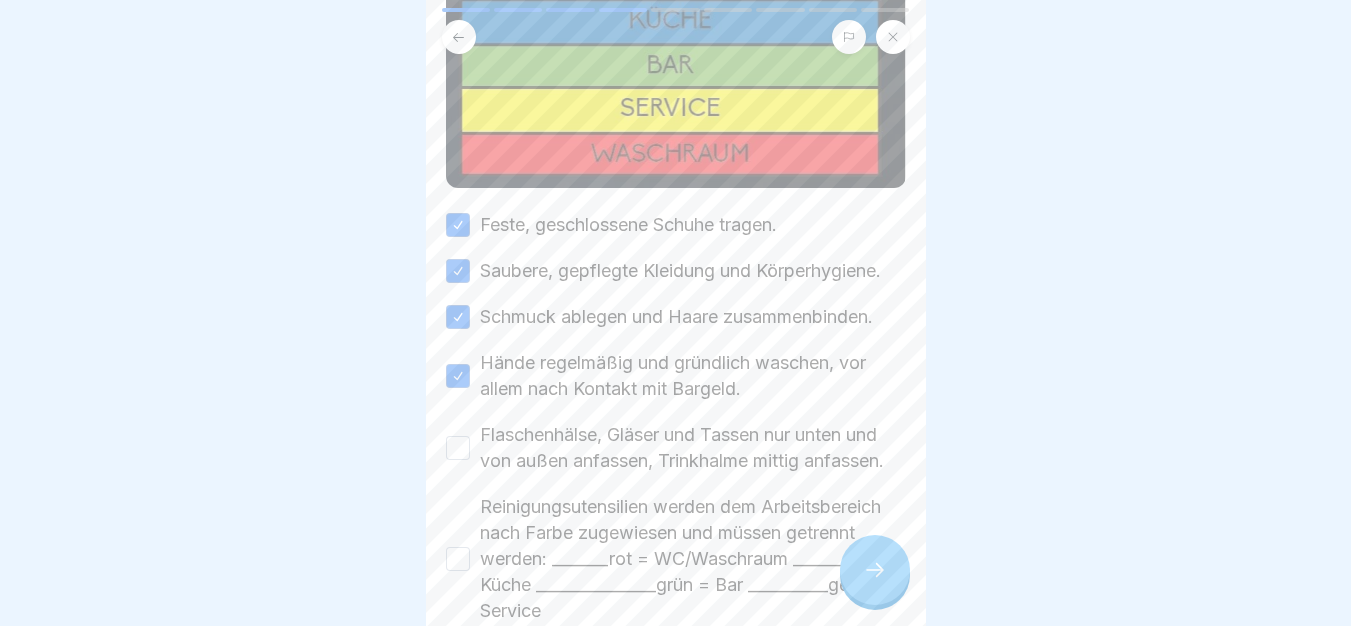 click on "Flaschenhälse, Gläser und Tassen nur unten und von außen anfassen, Trinkhalme mittig anfassen." at bounding box center (693, 448) 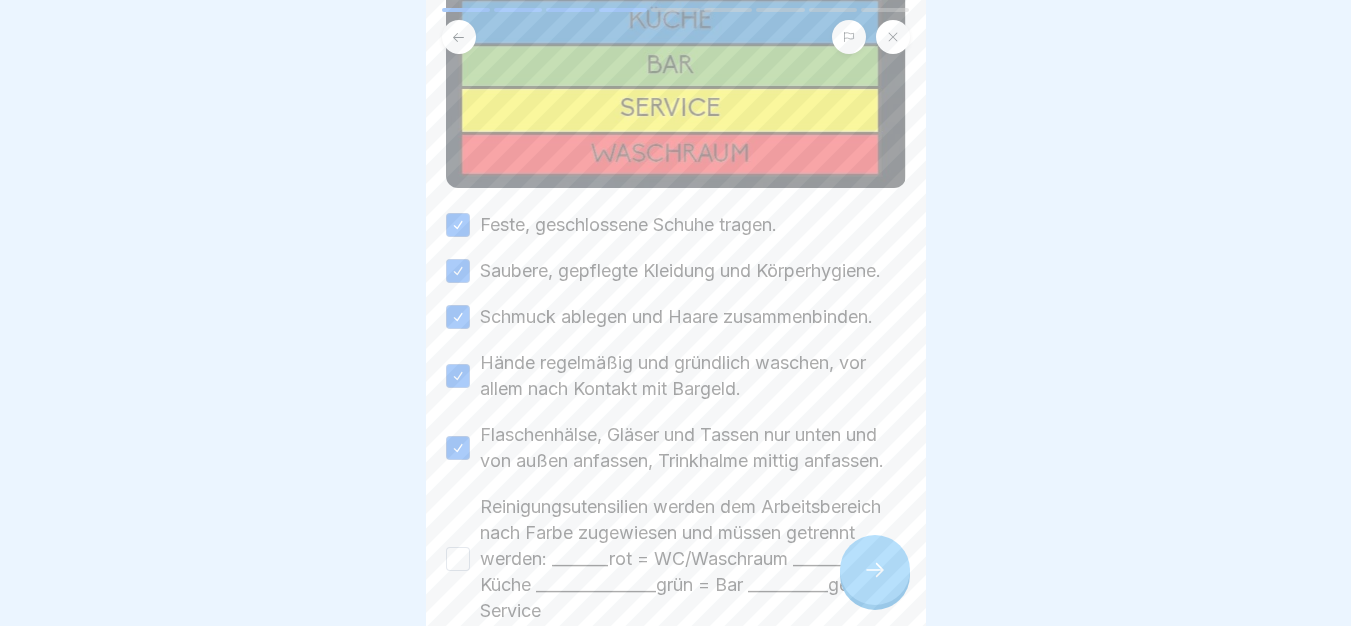 click on "Reinigungsutensilien werden dem Arbeitsbereich nach Farbe zugewiesen und müssen getrennt werden: _______rot = WC/Waschraum _______blau = Küche _______________grün = Bar __________gelb = Service" at bounding box center [693, 559] 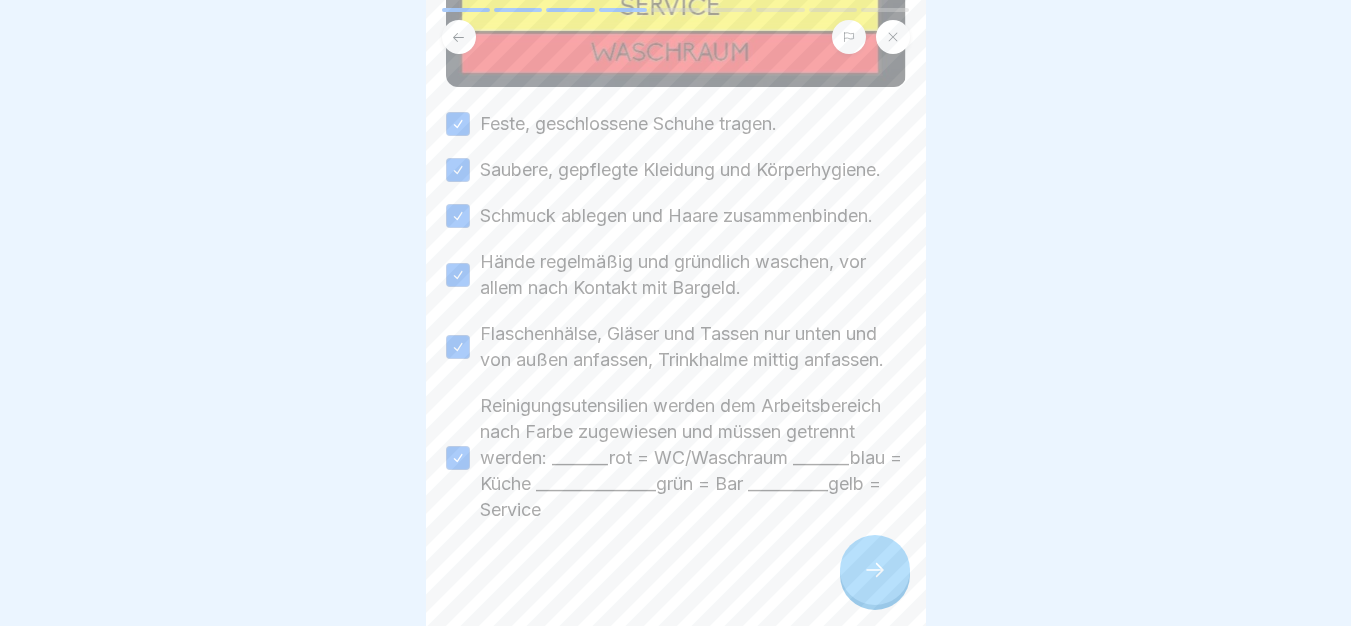 scroll, scrollTop: 369, scrollLeft: 0, axis: vertical 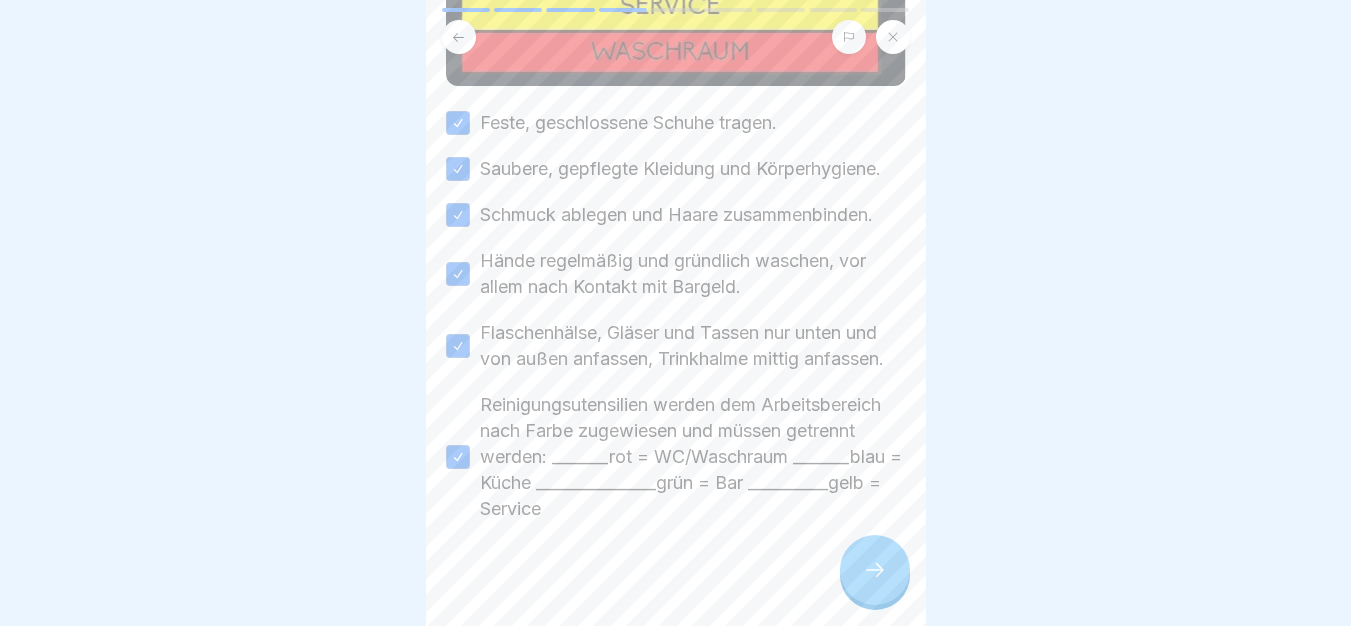 click at bounding box center [875, 570] 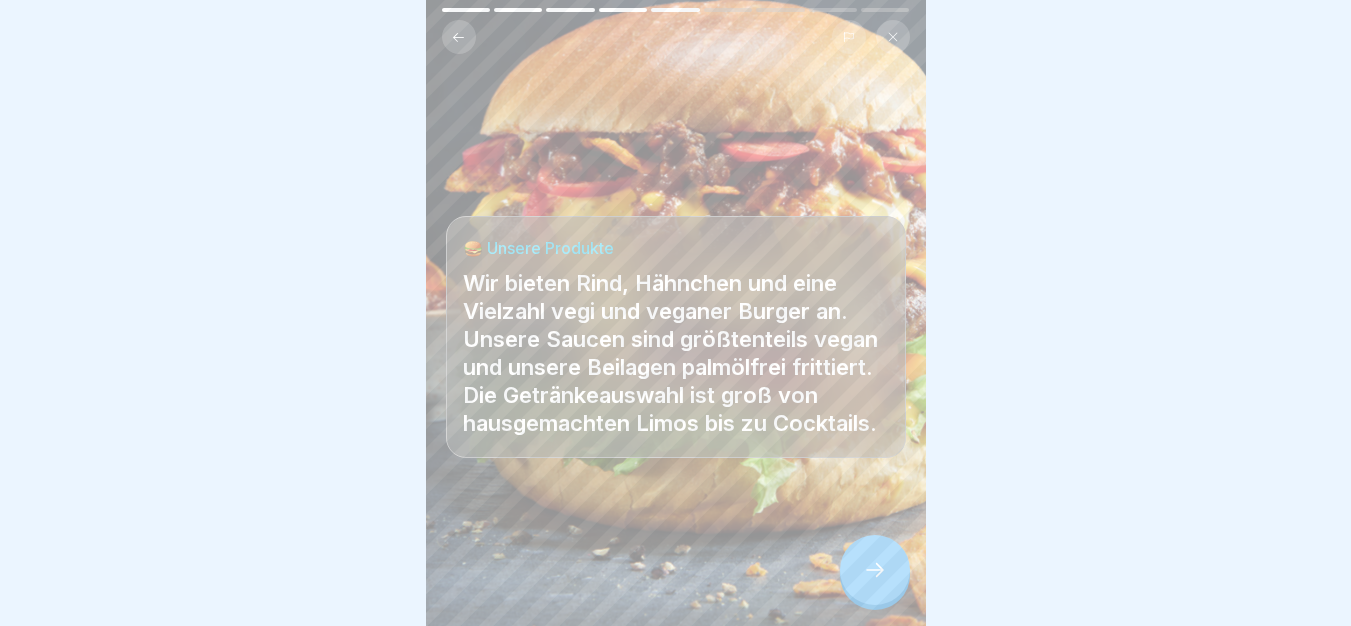 click at bounding box center (875, 570) 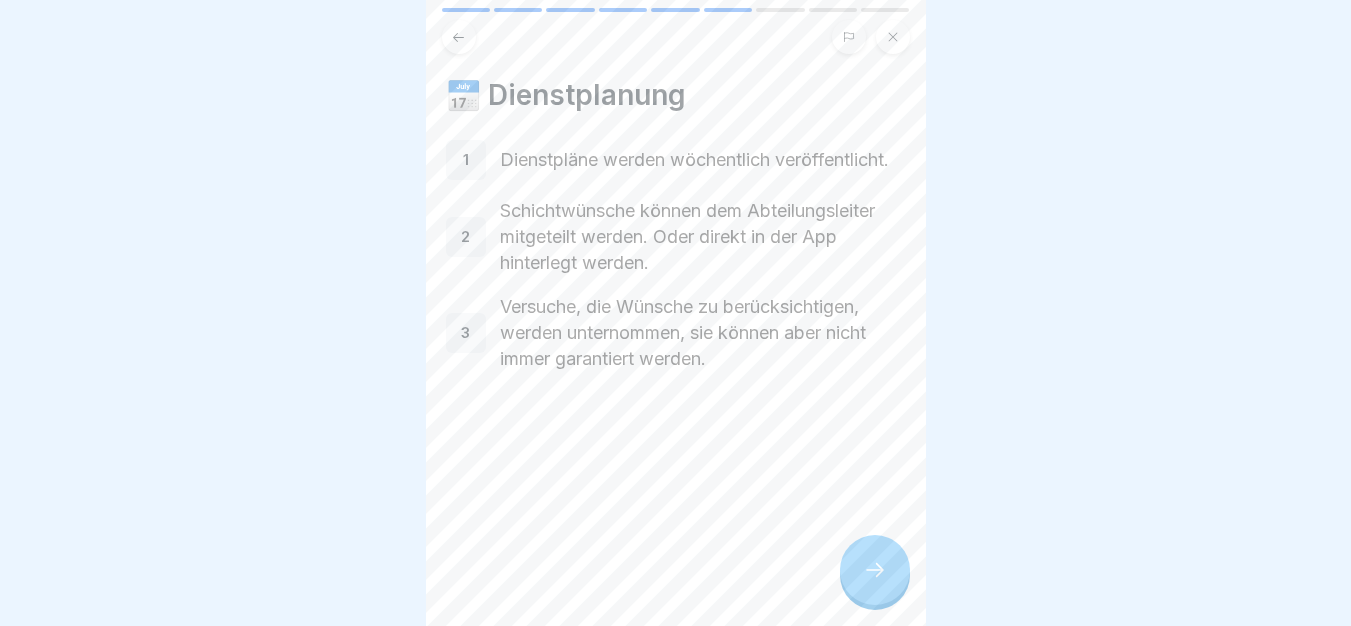 click 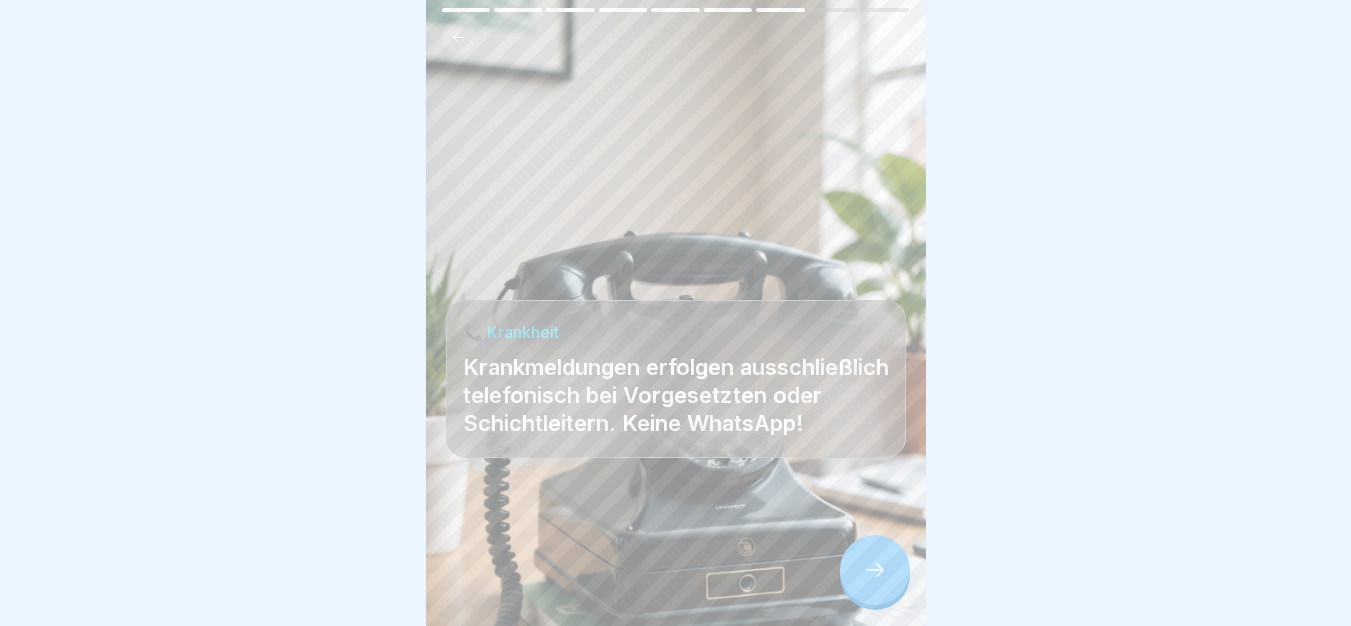 click 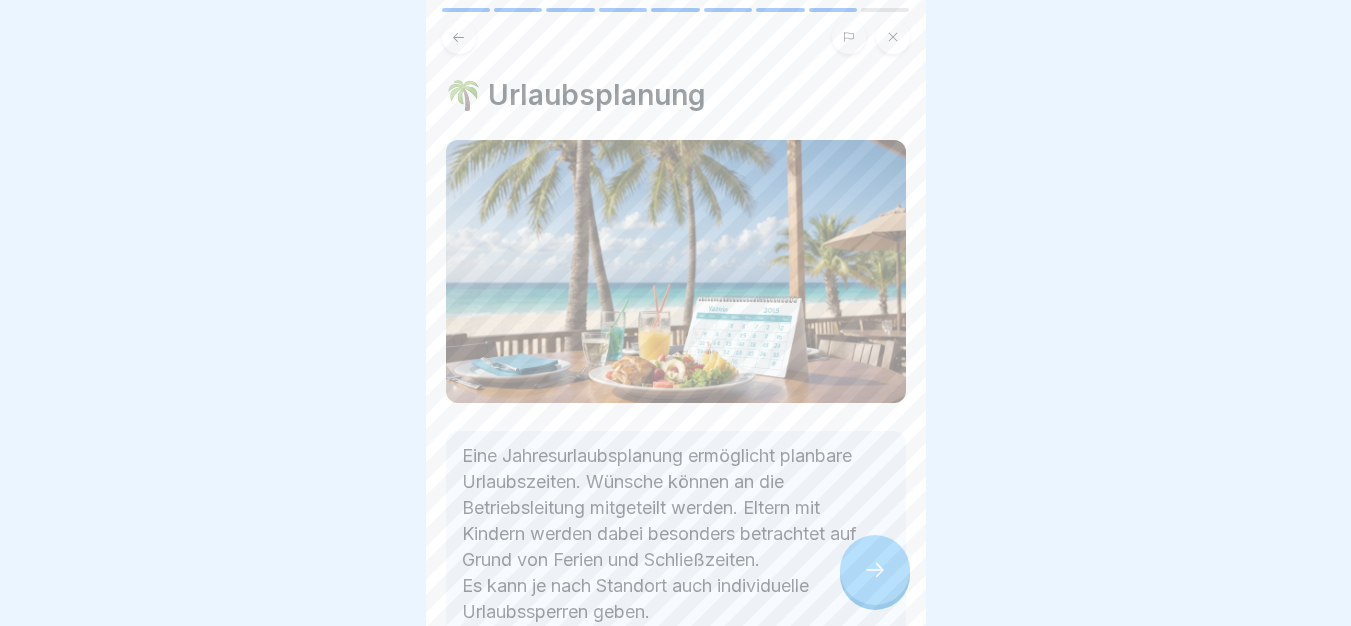 click 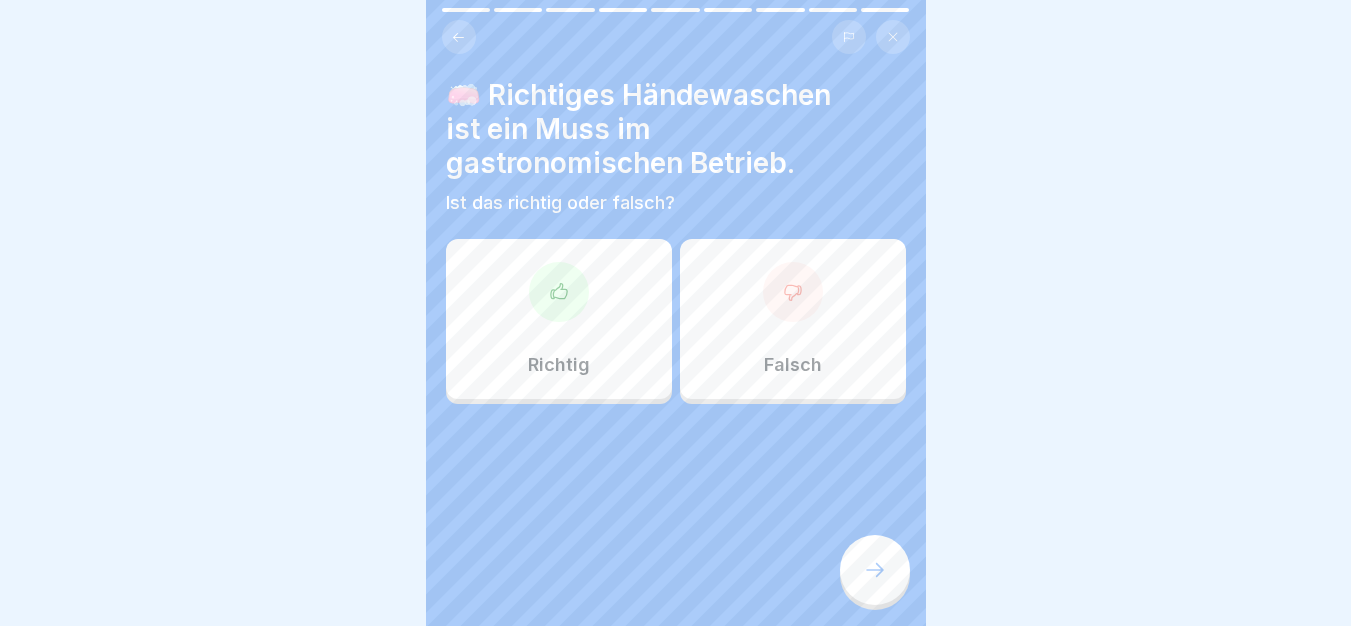 click on "Richtig" at bounding box center [559, 319] 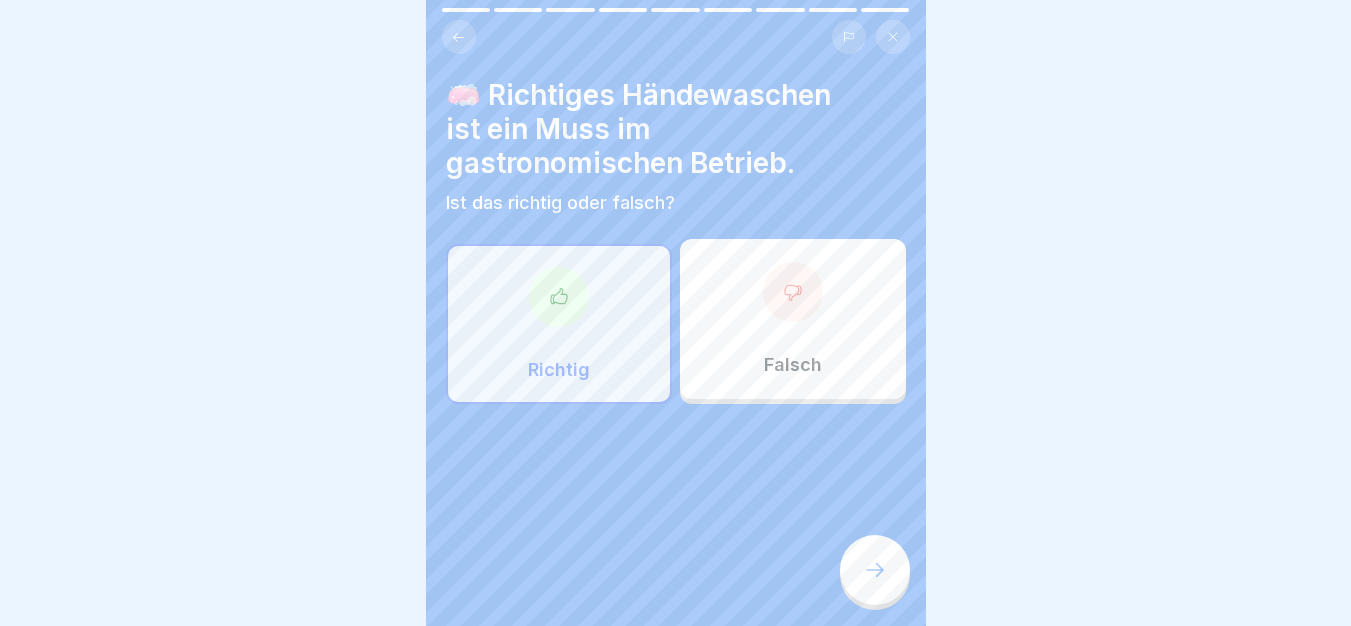click 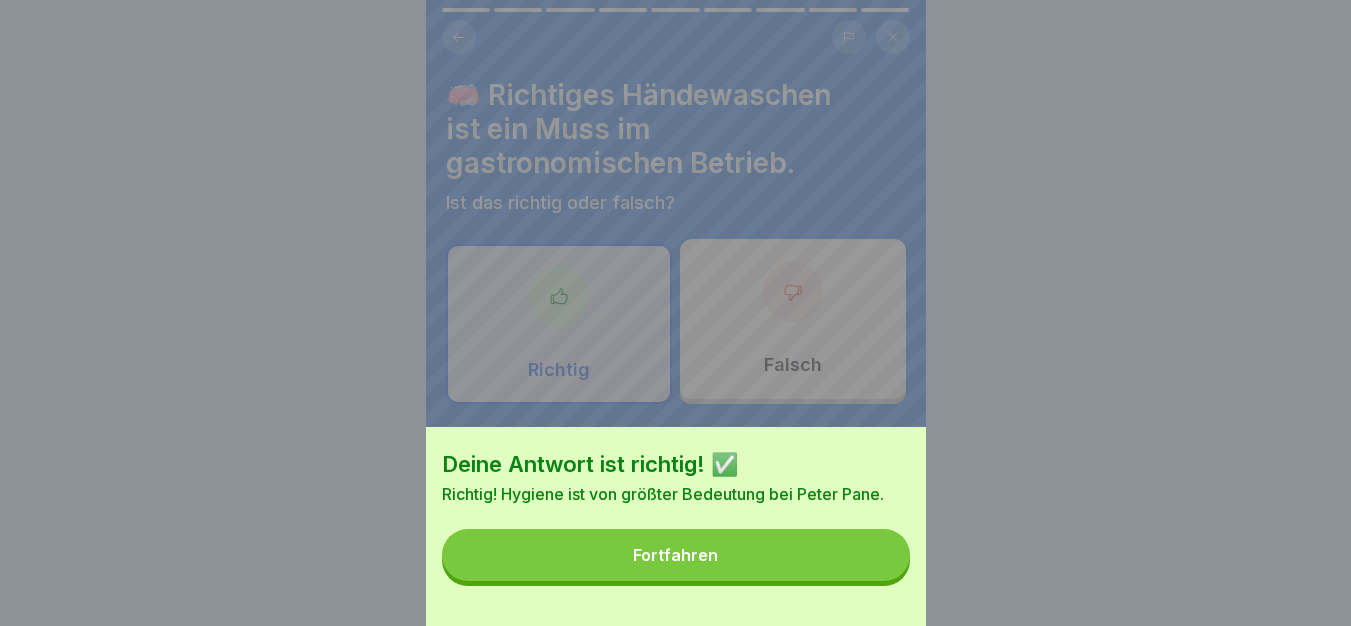 click on "Fortfahren" at bounding box center [676, 555] 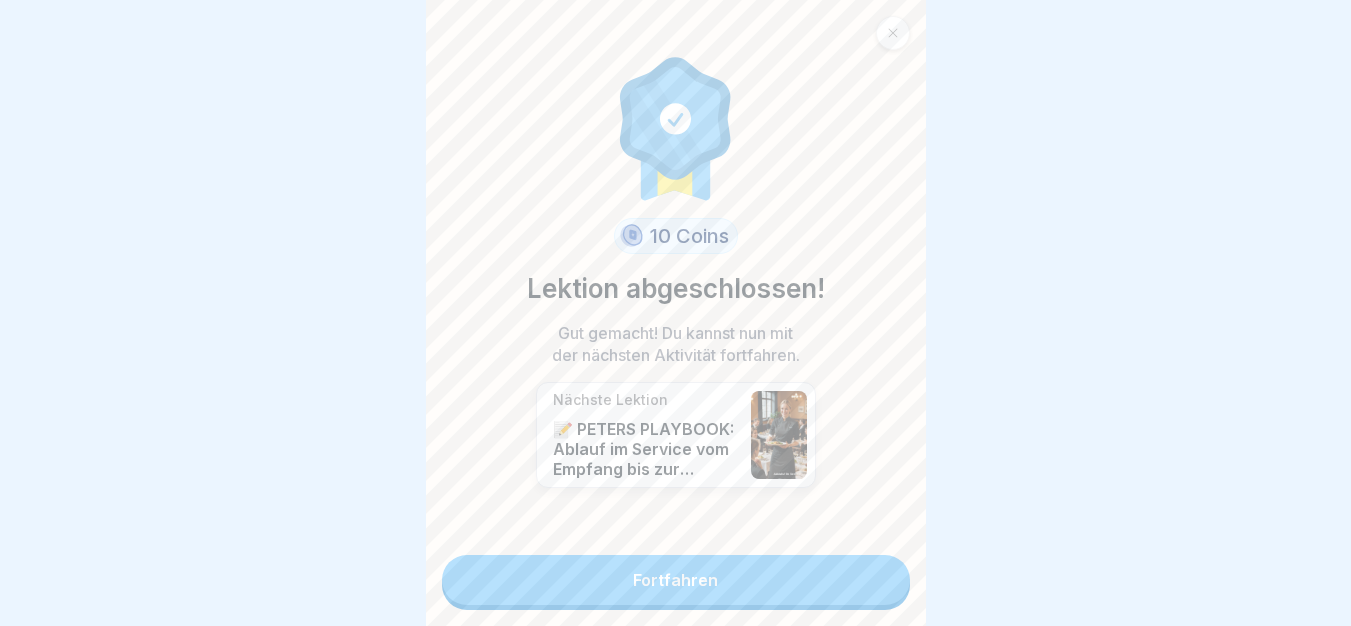 click on "Fortfahren" at bounding box center (676, 580) 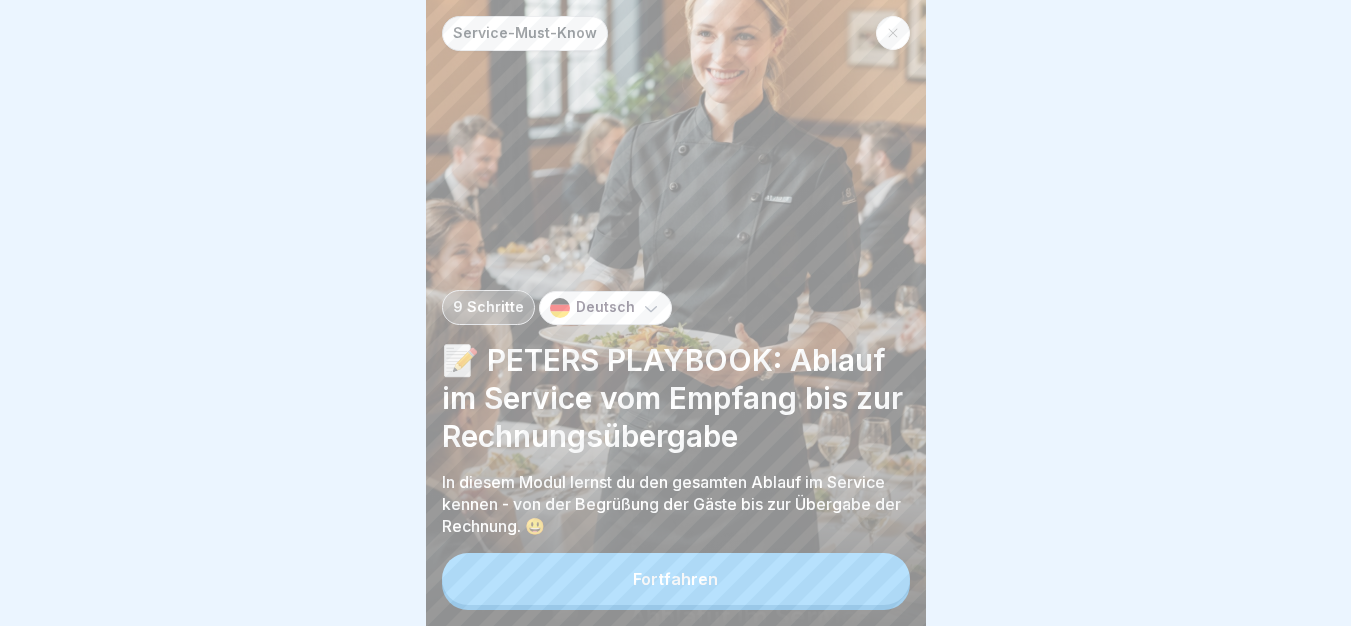 click on "Fortfahren" at bounding box center (676, 579) 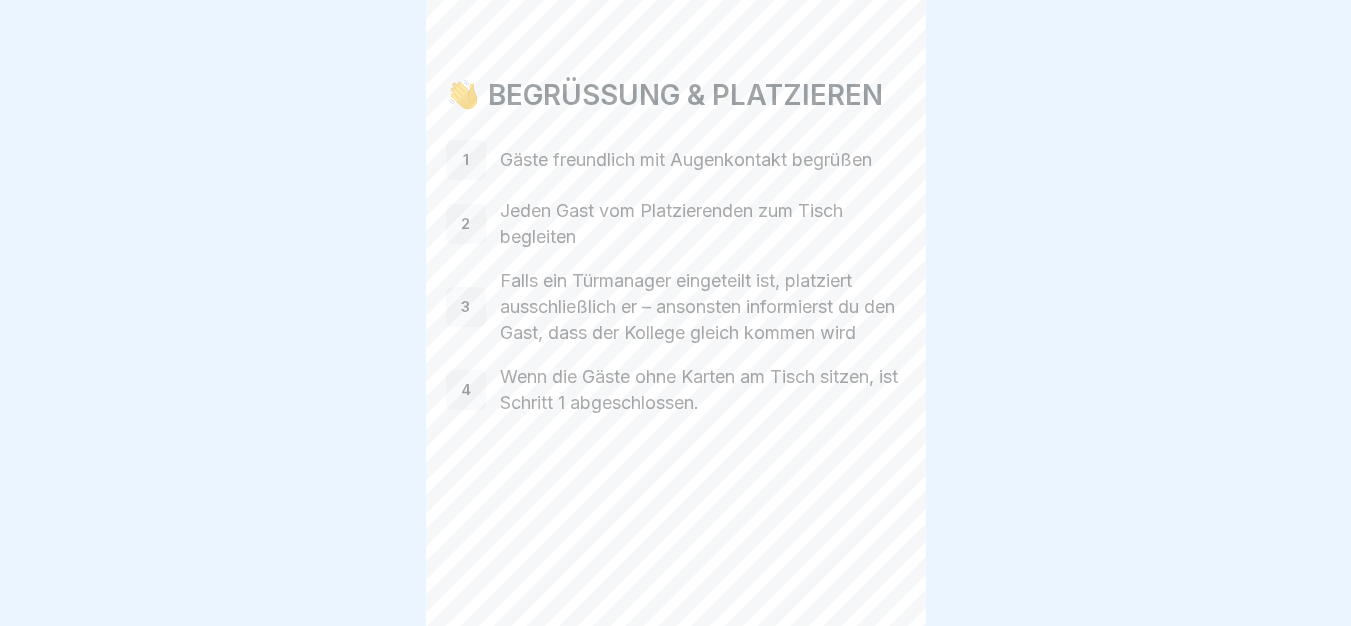 click at bounding box center (875, 570) 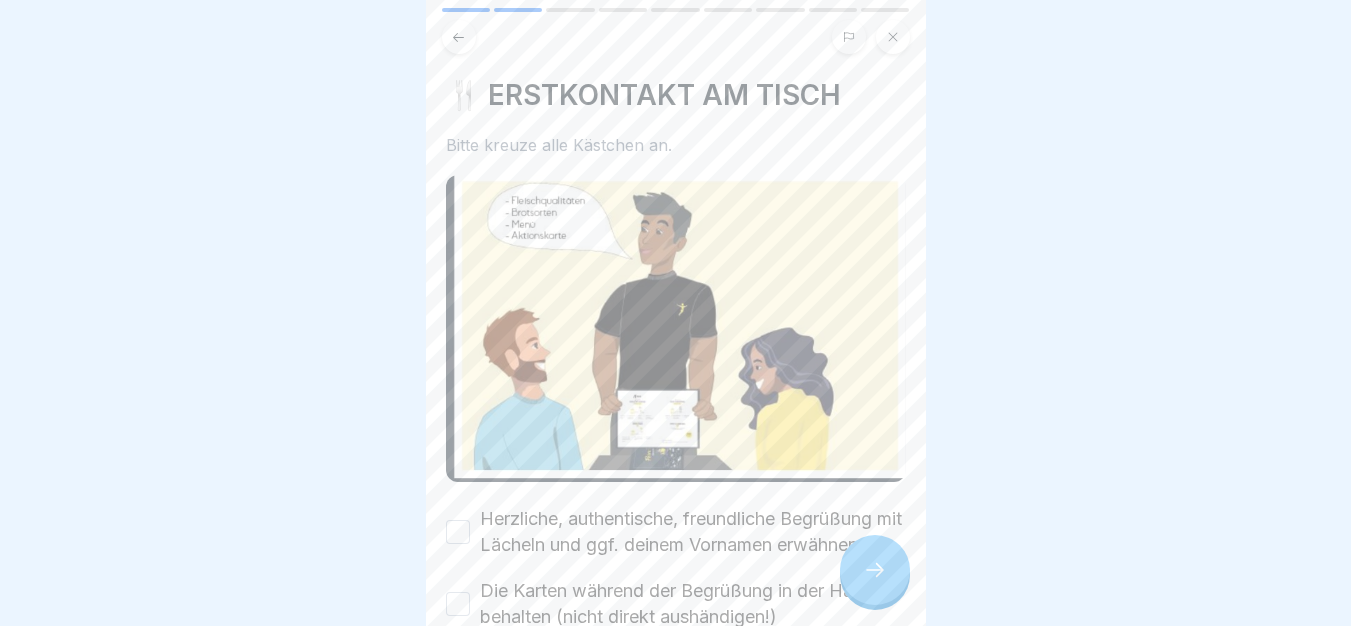 click at bounding box center (875, 570) 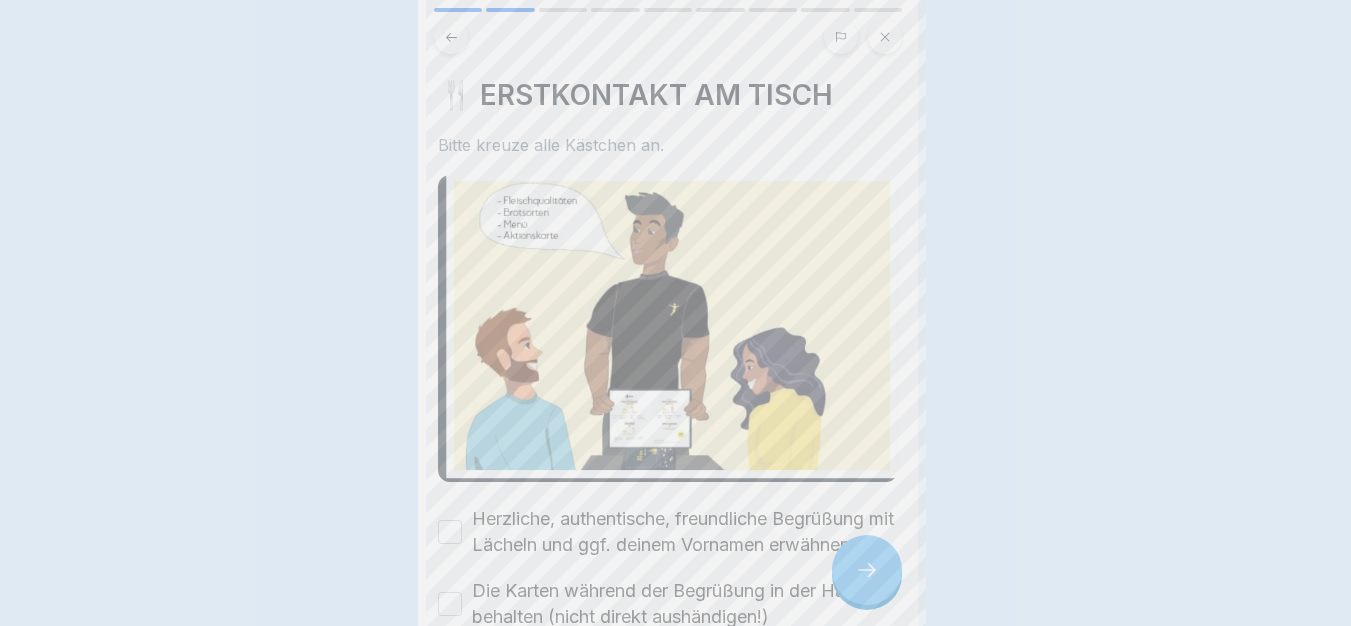 scroll, scrollTop: 0, scrollLeft: 0, axis: both 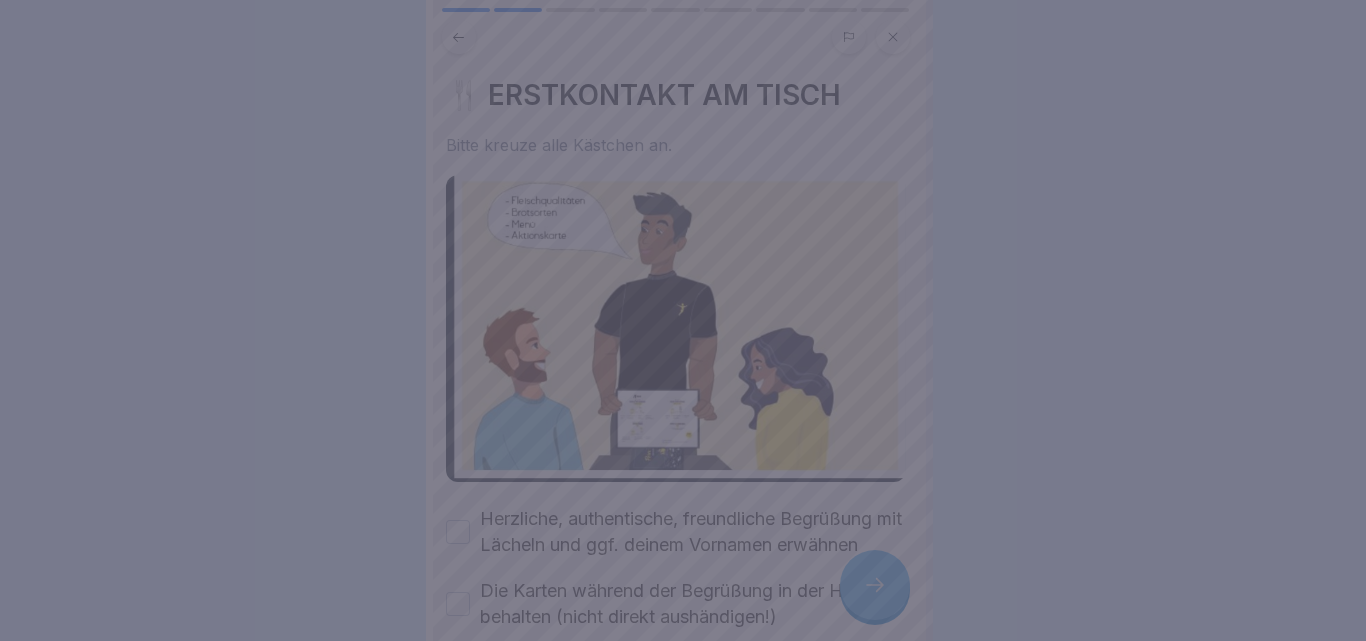 click at bounding box center (683, 320) 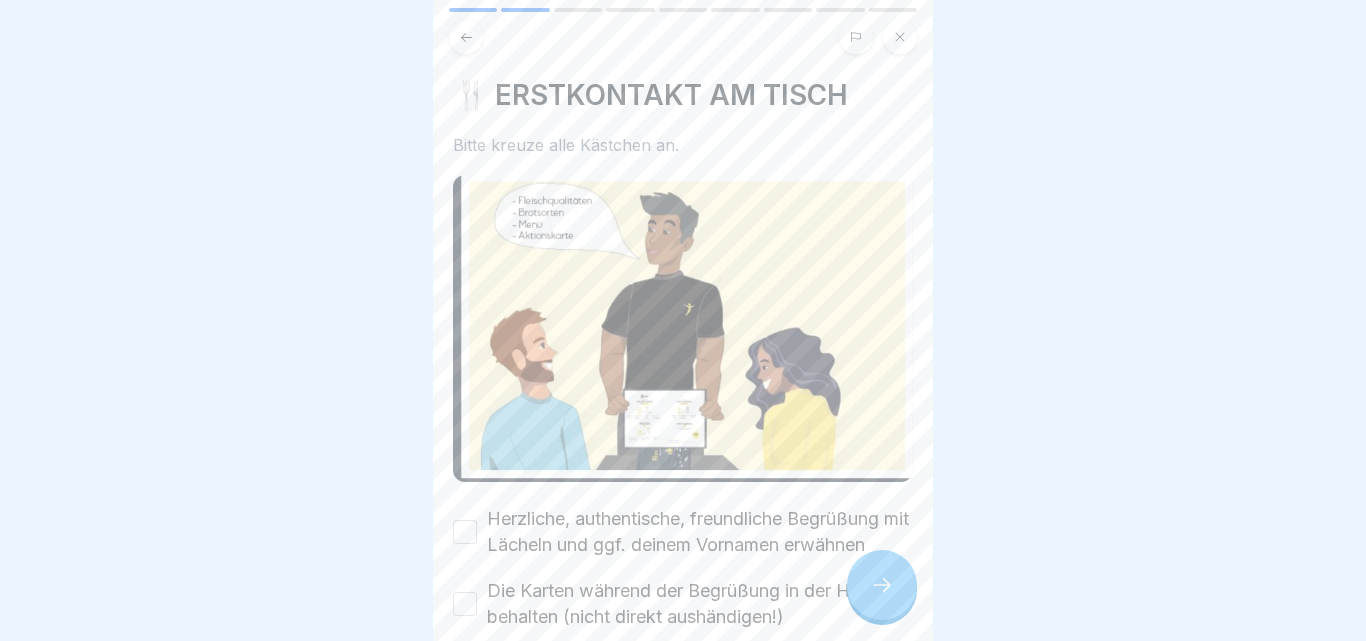 click at bounding box center (882, 585) 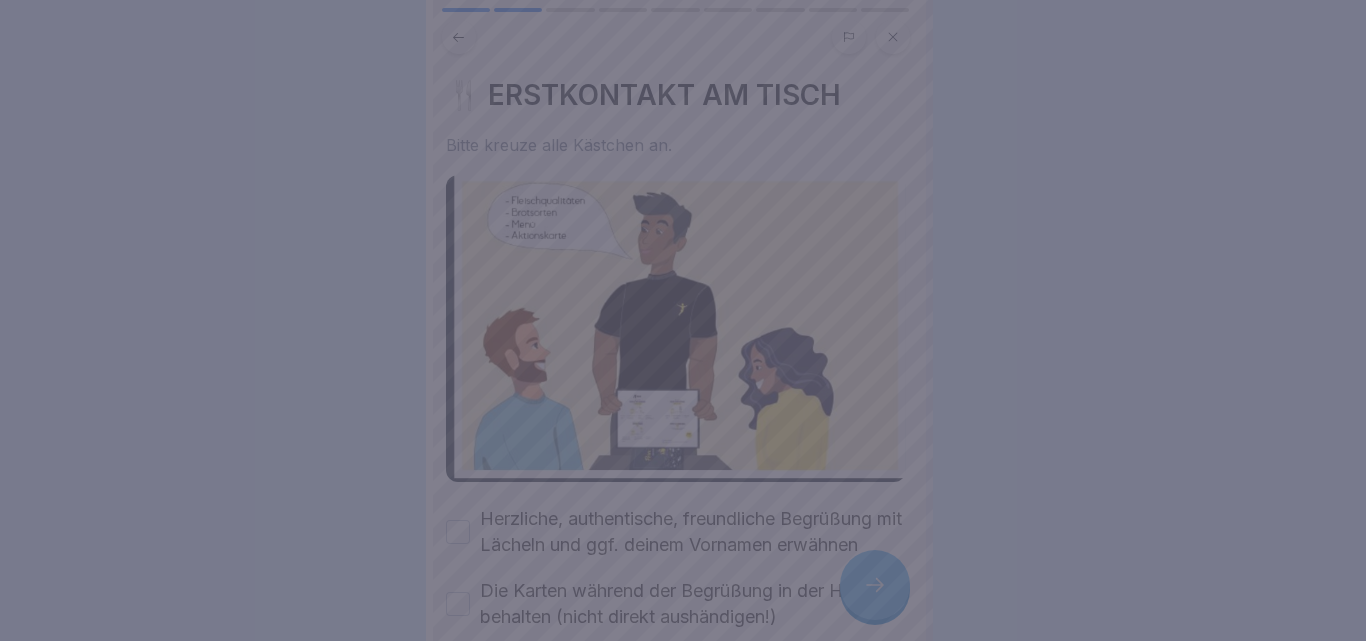 click at bounding box center (683, 320) 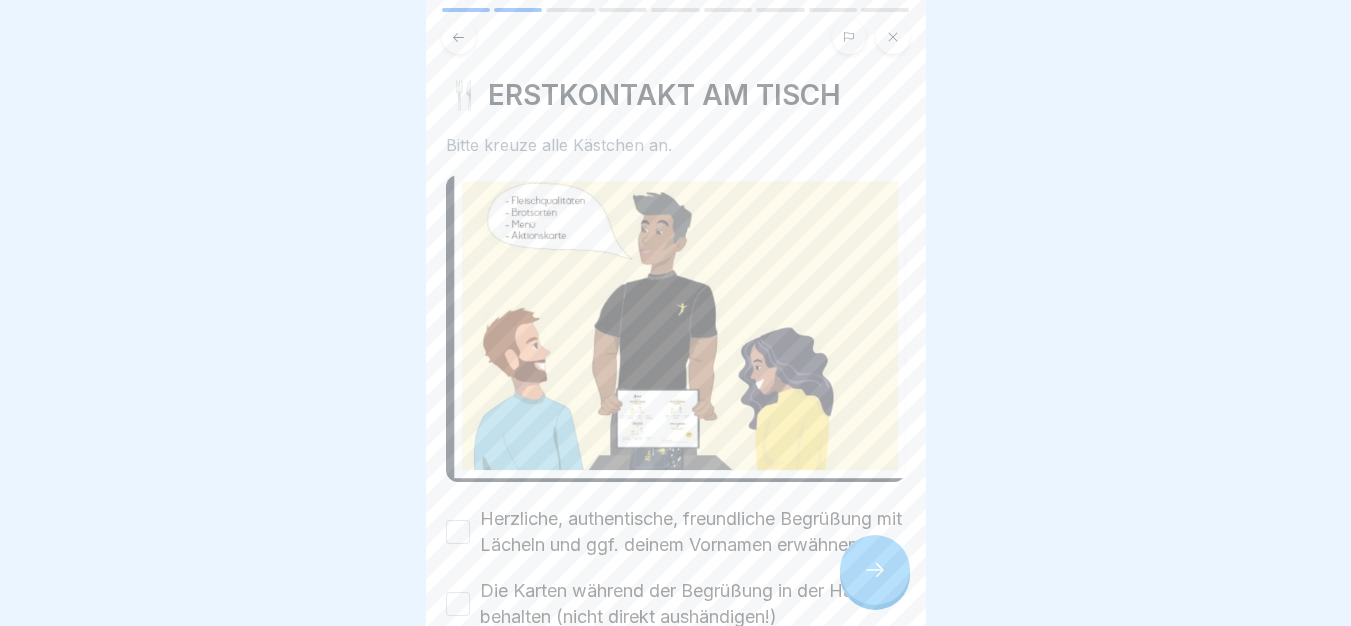 click on "Herzliche, authentische, freundliche Begrüßung mit Lächeln und ggf. deinem Vornamen erwähnen" at bounding box center [693, 532] 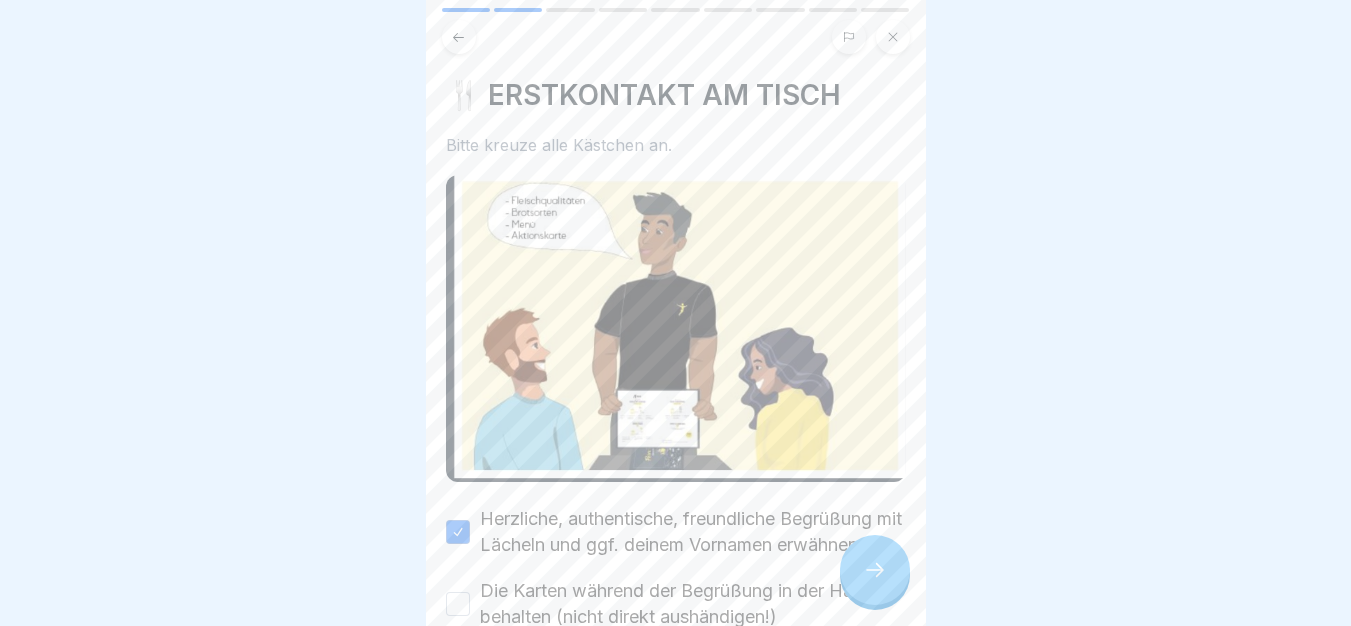 click on "Herzliche, authentische, freundliche Begrüßung mit Lächeln und ggf. deinem Vornamen erwähnen Die Karten während der Begrüßung in der Hand behalten (nicht direkt aushändigen!) Karte am Körper halten und die Augenfarbe des Gastes merken Erstgetränk anbieten: [DRINK] oder [NUMBER]-[NUMBER] weitere Getränke die nicht im Menü bestellbar sind vorschlagen Kartenübergabe mit dem Hinweis: 'Hier ist unsere Karte, wenn ihr Fragen habt, sagt uns gerne Bescheid.' Wenn alle Gäste eine Speisekarte haben, ist Schritt [NUMBER] abgeschlossen." at bounding box center (676, 738) 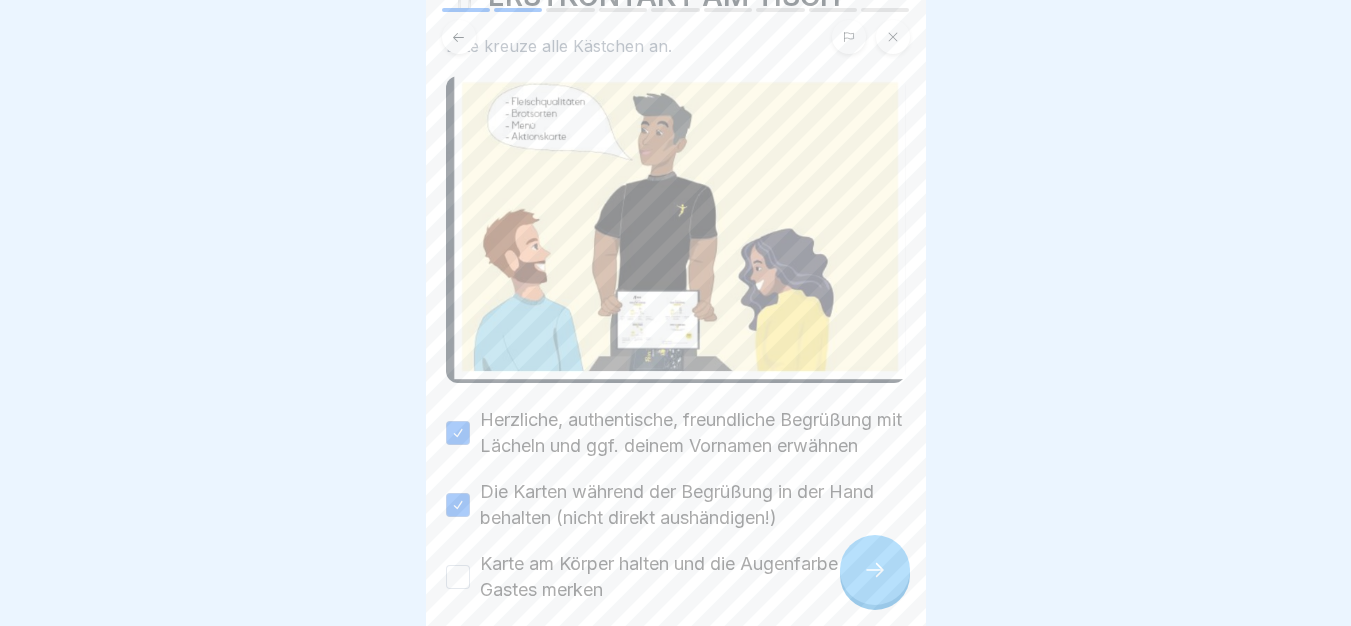 click on "Karte am Körper halten und die Augenfarbe des Gastes merken" at bounding box center (693, 577) 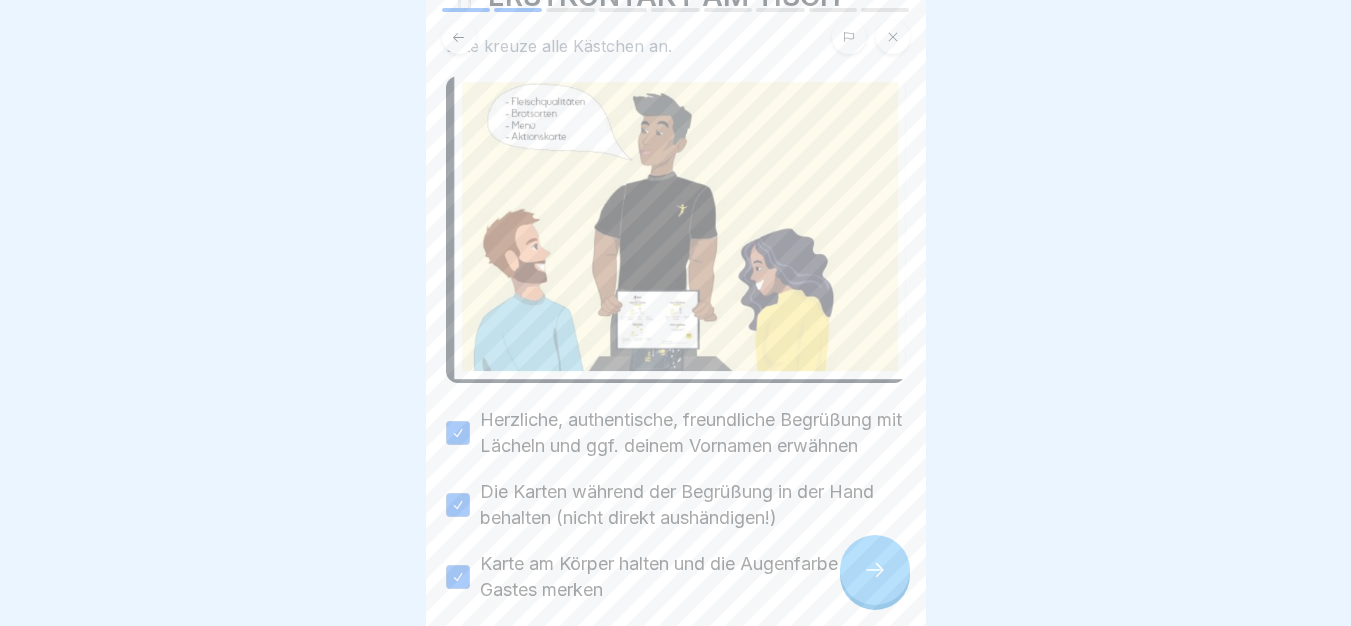 scroll, scrollTop: 480, scrollLeft: 0, axis: vertical 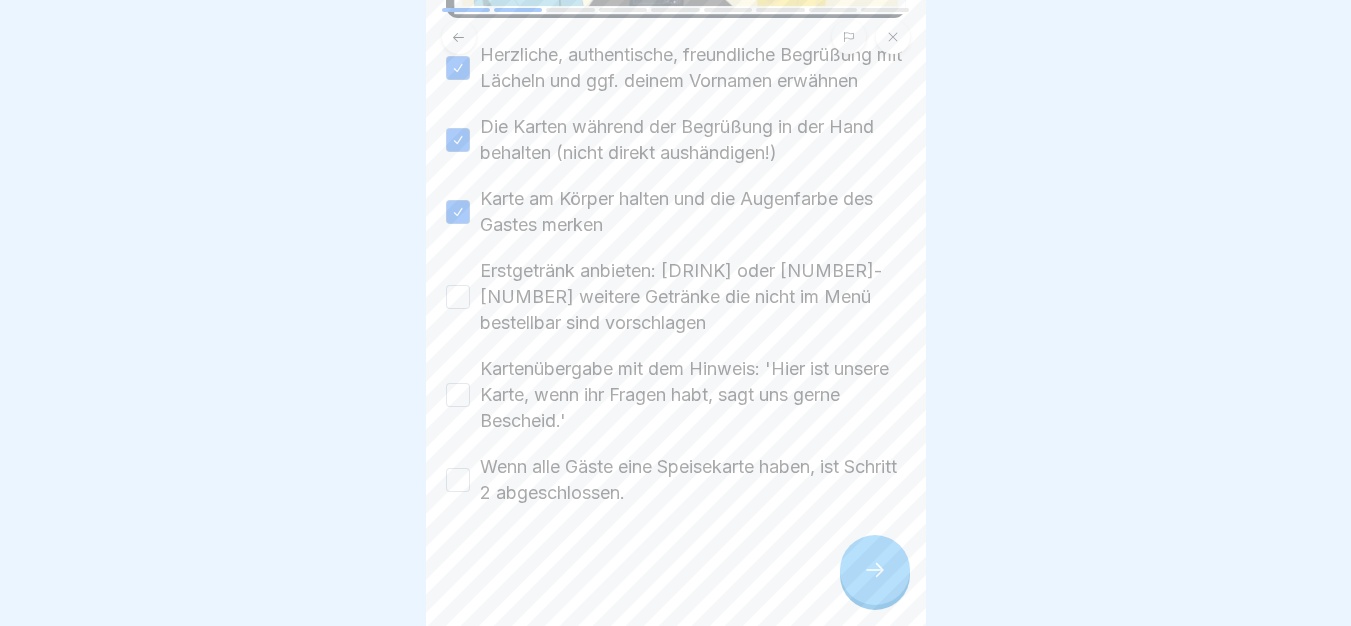 click on "Erstgetränk anbieten: [DRINK] oder [NUMBER]-[NUMBER] weitere Getränke die nicht im Menü bestellbar sind vorschlagen" at bounding box center (693, 297) 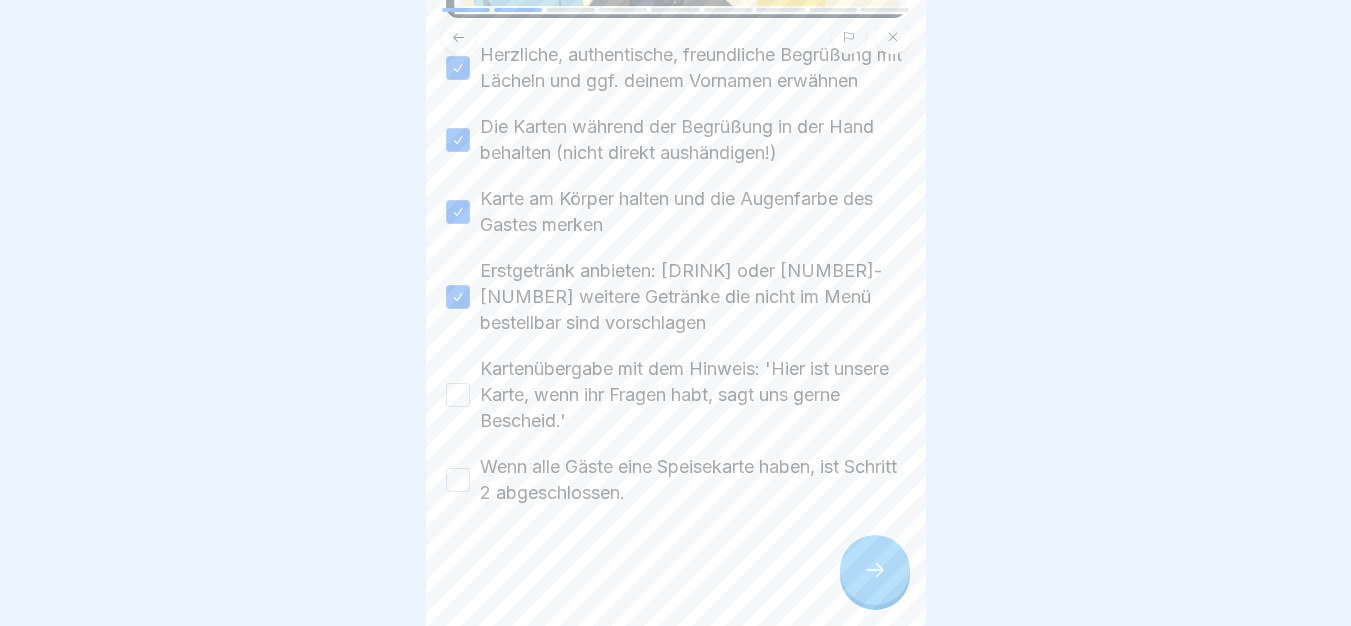 click on "Kartenübergabe mit dem Hinweis: 'Hier ist unsere Karte, wenn ihr Fragen habt, sagt uns gerne Bescheid.'" at bounding box center [693, 395] 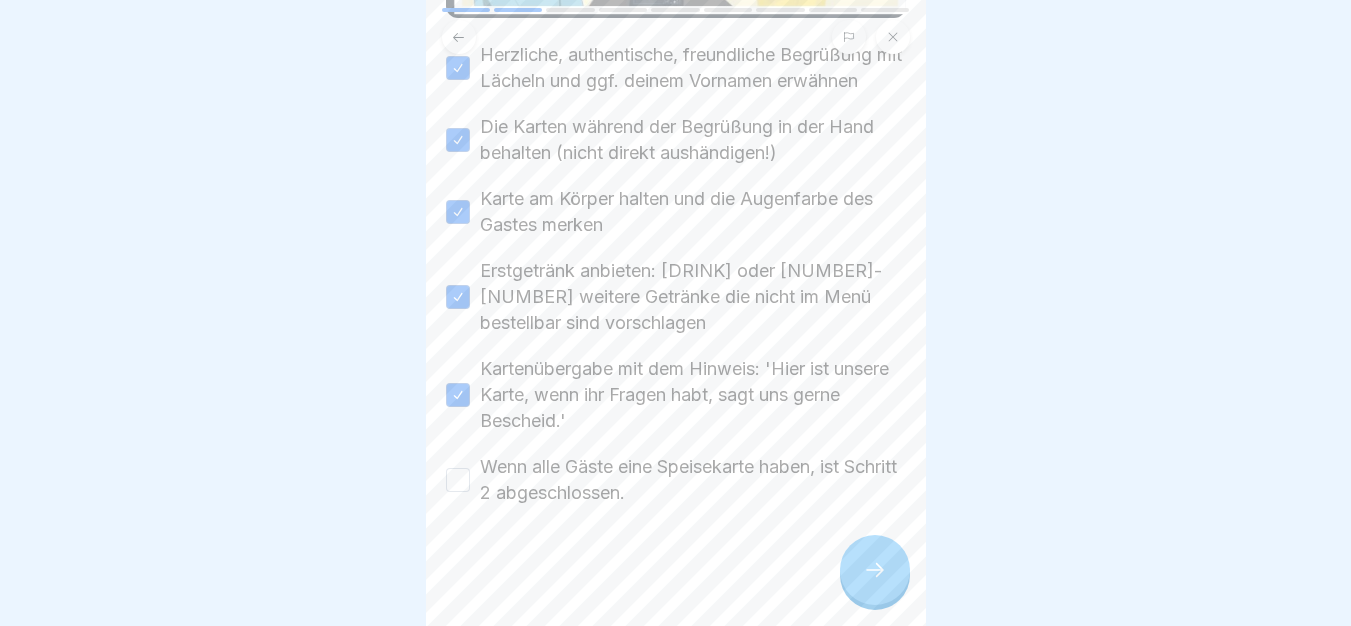 click on "Wenn alle Gäste eine Speisekarte haben, ist Schritt 2 abgeschlossen." at bounding box center [693, 480] 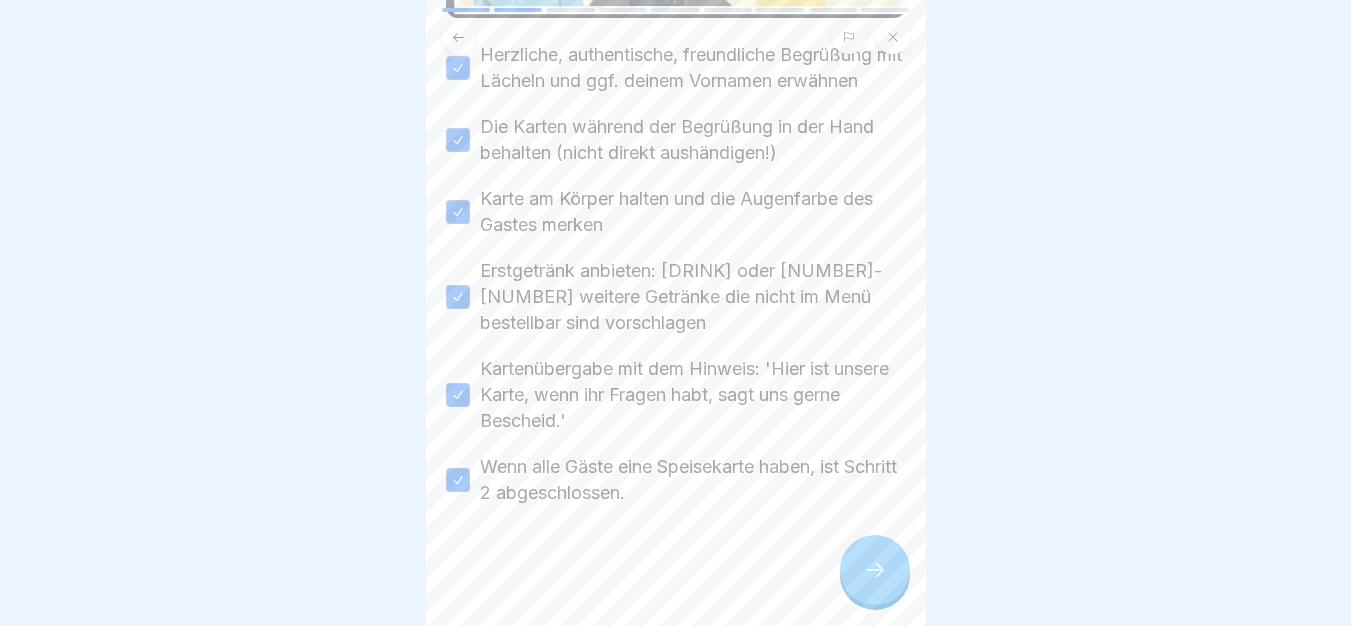click 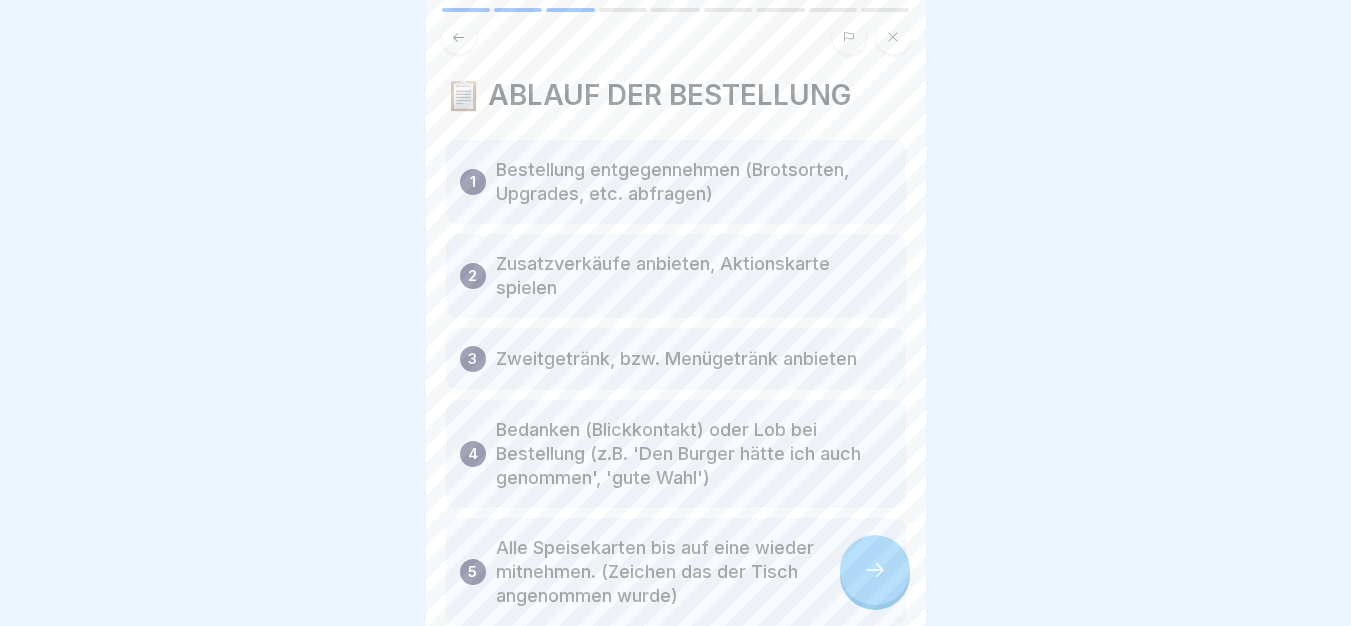 click 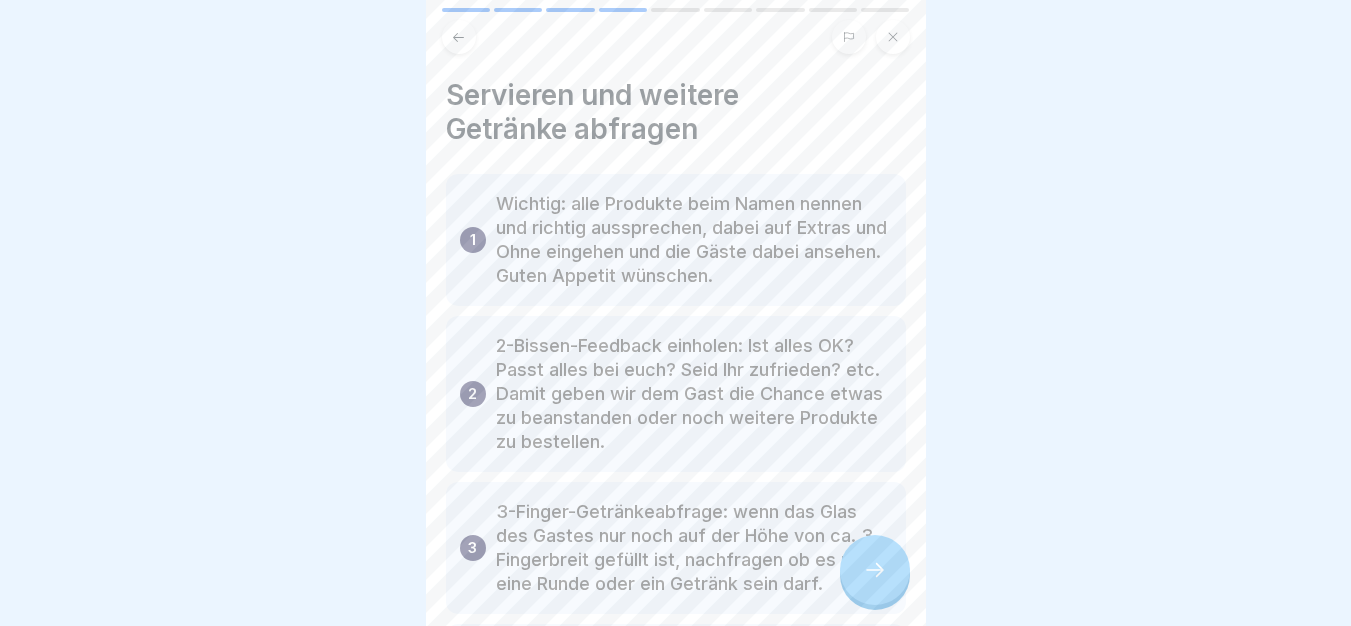 click 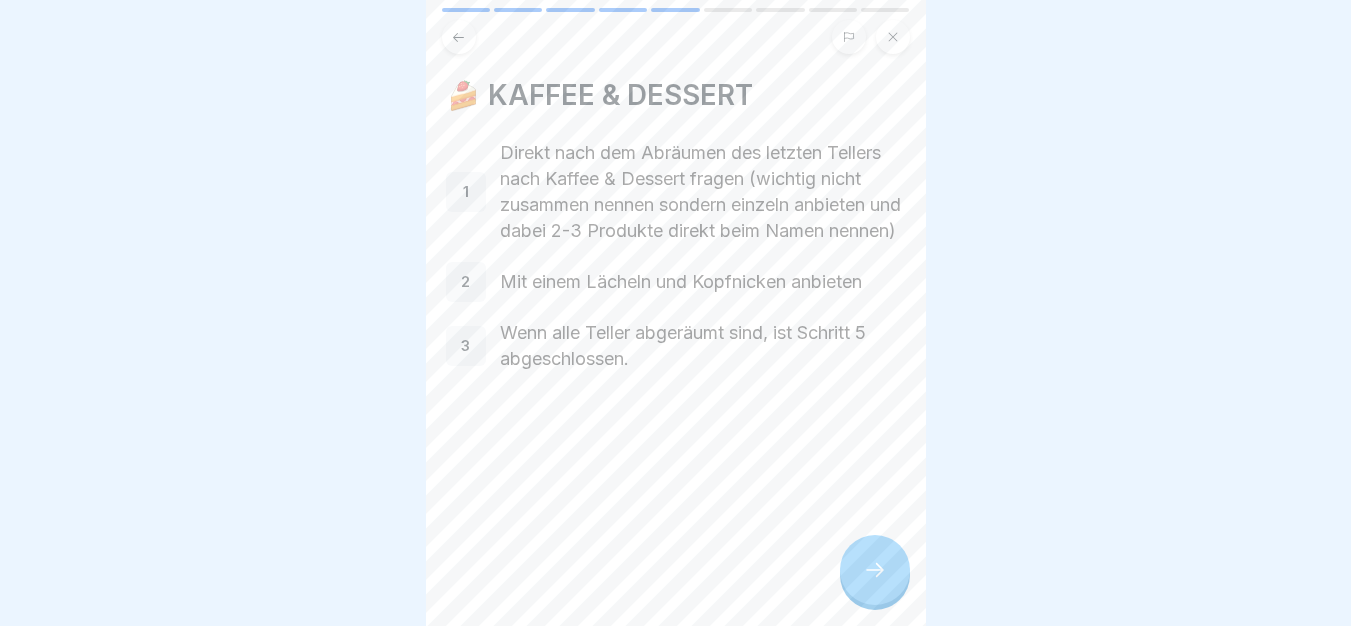 click 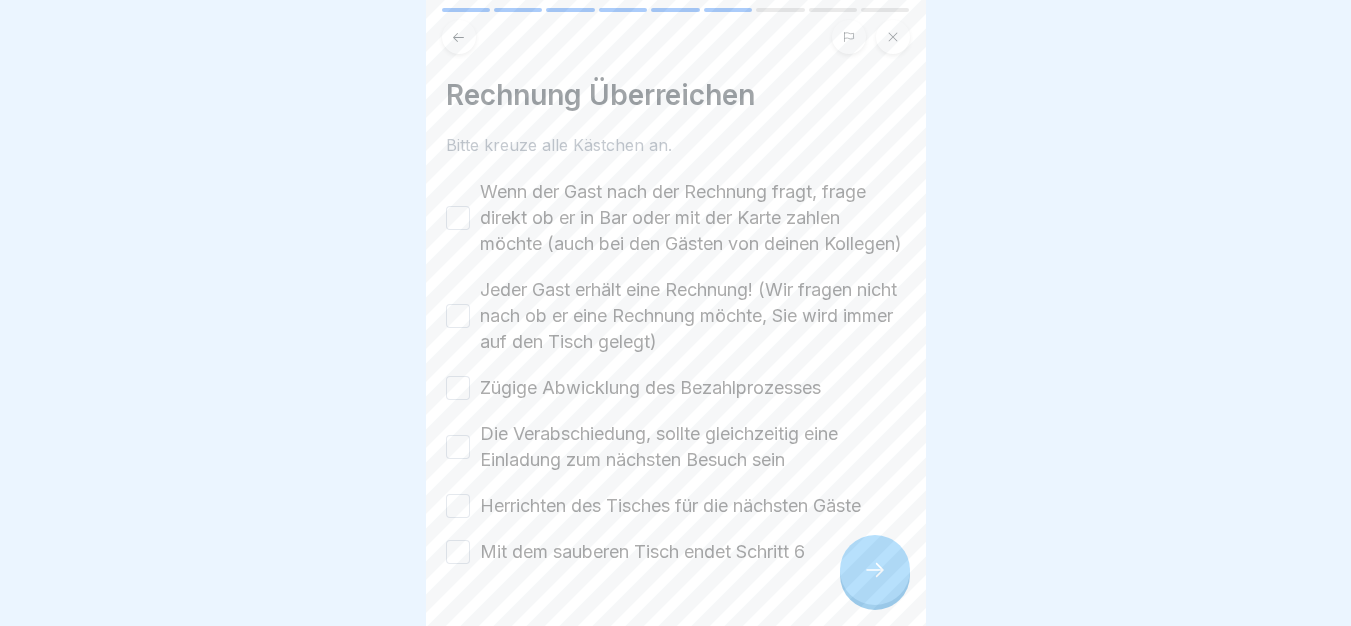 click 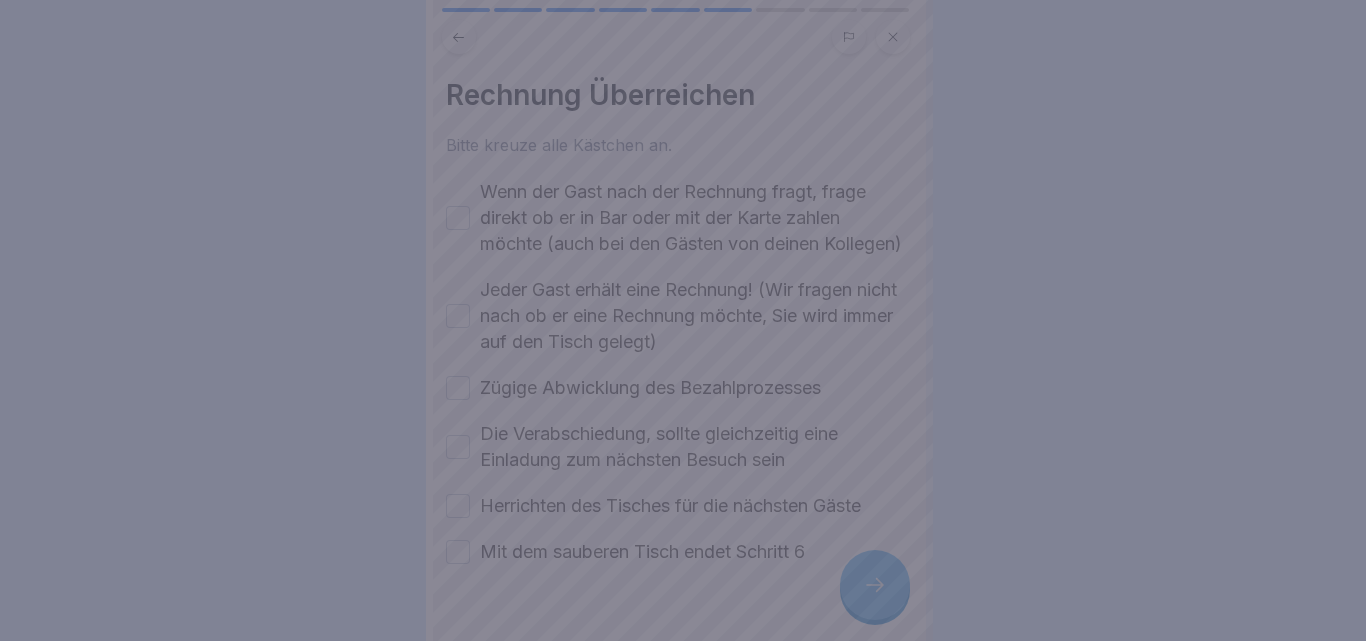 click at bounding box center [683, 320] 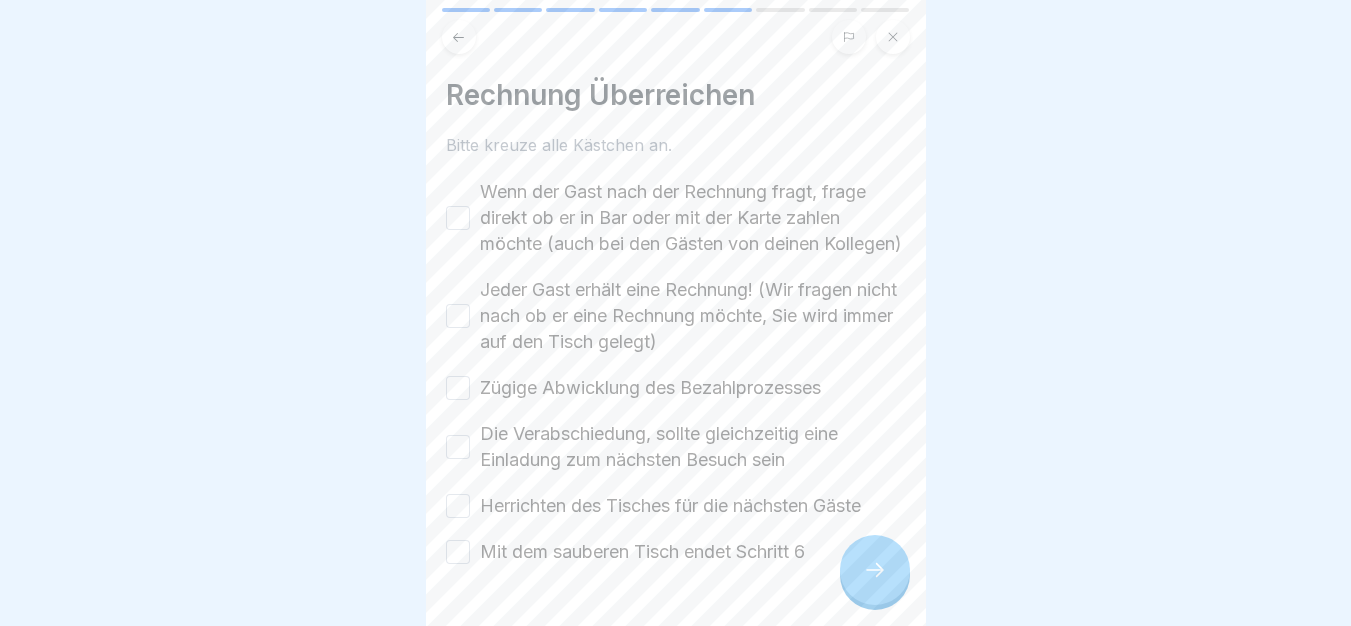 drag, startPoint x: 670, startPoint y: 214, endPoint x: 669, endPoint y: 230, distance: 16.03122 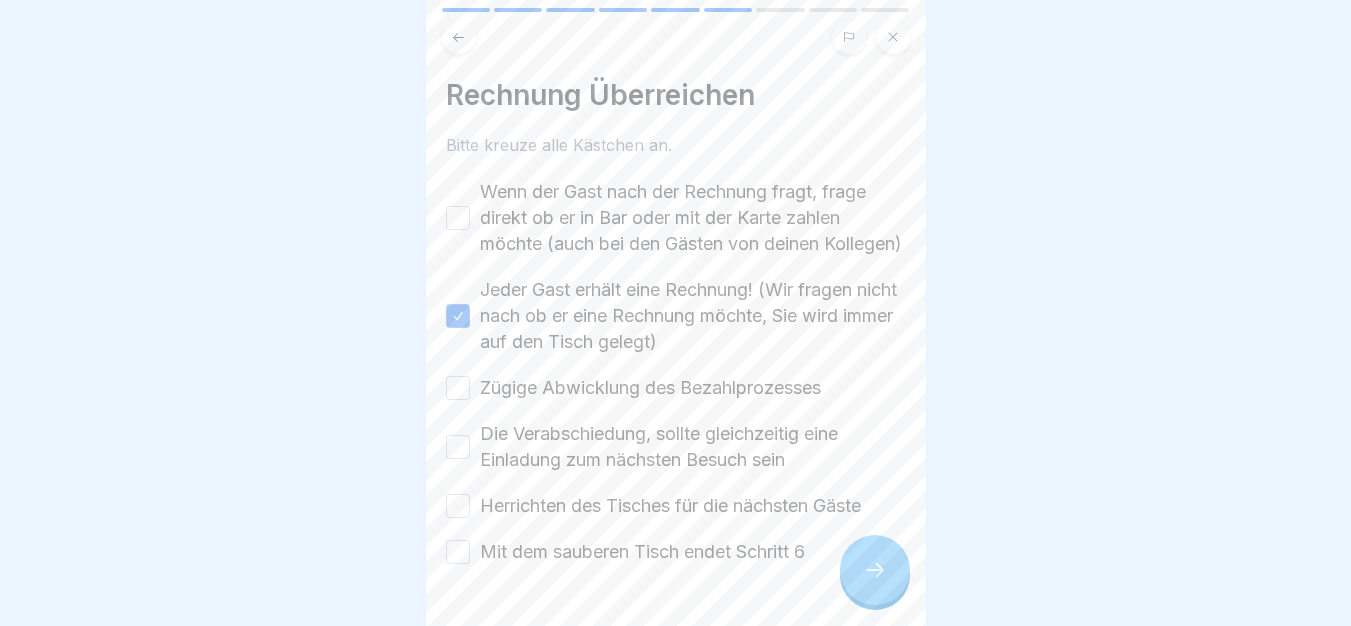 drag, startPoint x: 714, startPoint y: 202, endPoint x: 714, endPoint y: 213, distance: 11 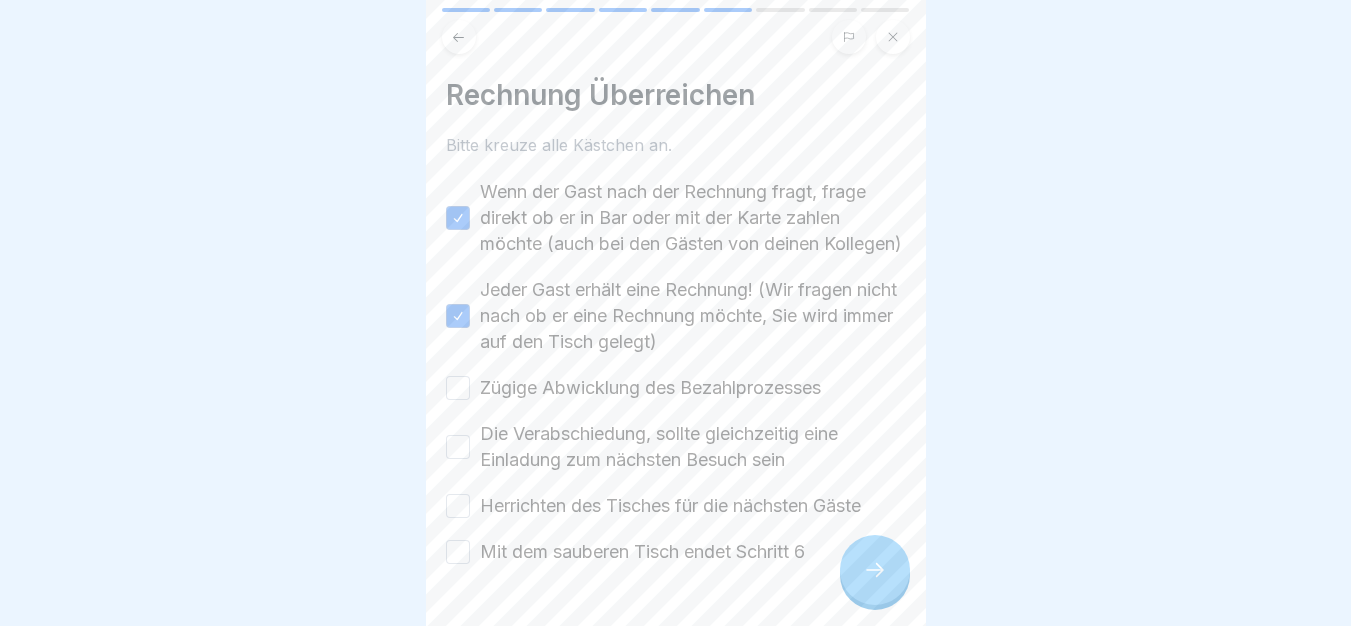 click on "Zügige Abwicklung des Bezahlprozesses" at bounding box center [650, 388] 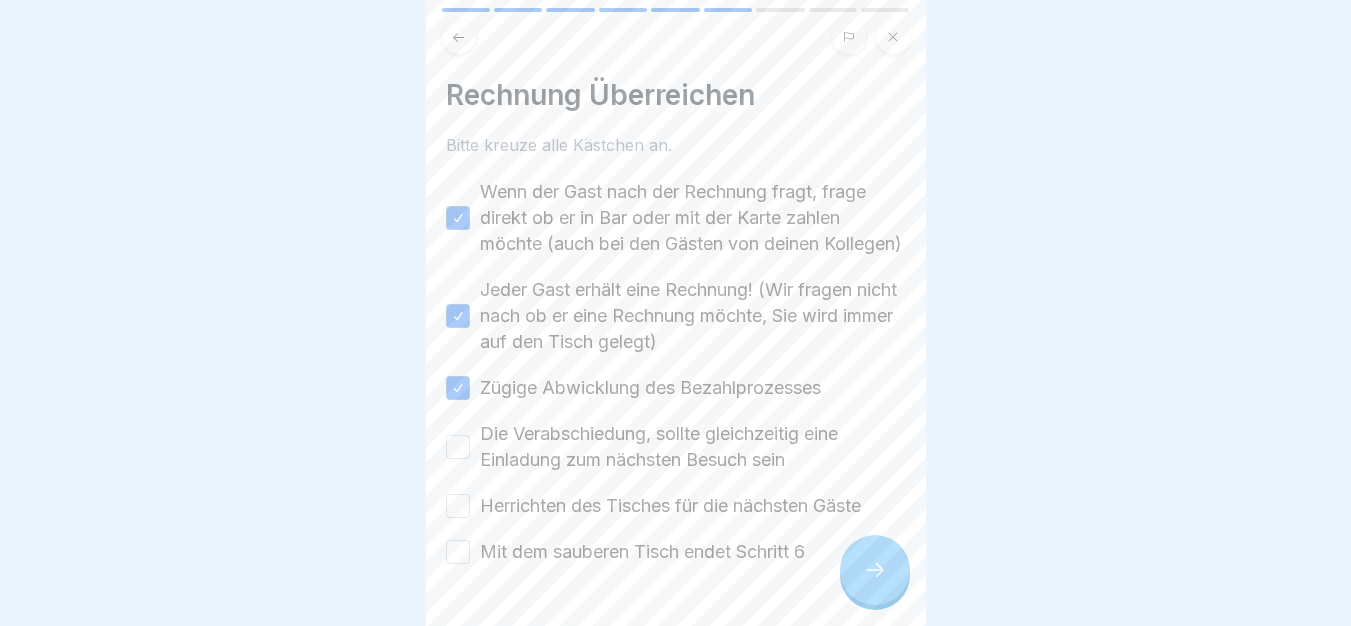 click on "Die Verabschiedung, sollte gleichzeitig eine Einladung zum nächsten Besuch sein" at bounding box center [693, 447] 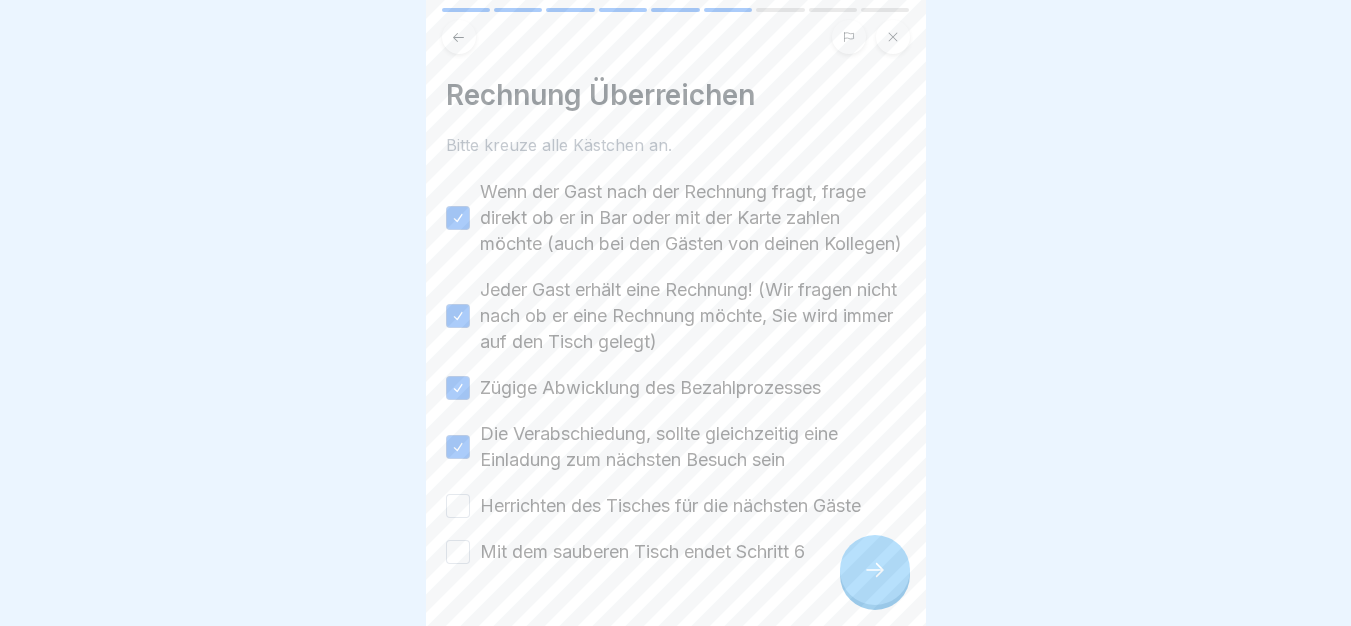 click on "Wenn der Gast nach der Rechnung fragt, frage direkt ob er in Bar oder mit der Karte zahlen möchte (auch bei den Gästen von deinen Kollegen) Jeder Gast erhält eine Rechnung! (Wir fragen nicht nach ob er eine Rechnung möchte, Sie wird immer auf den Tisch gelegt) Zügige Abwicklung des Bezahlprozesses Die Verabschiedung, sollte gleichzeitig eine Einladung zum nächsten Besuch sein Herrichten des Tisches für die nächsten Gäste Mit dem sauberen Tisch endet Schritt 6" at bounding box center [676, 372] 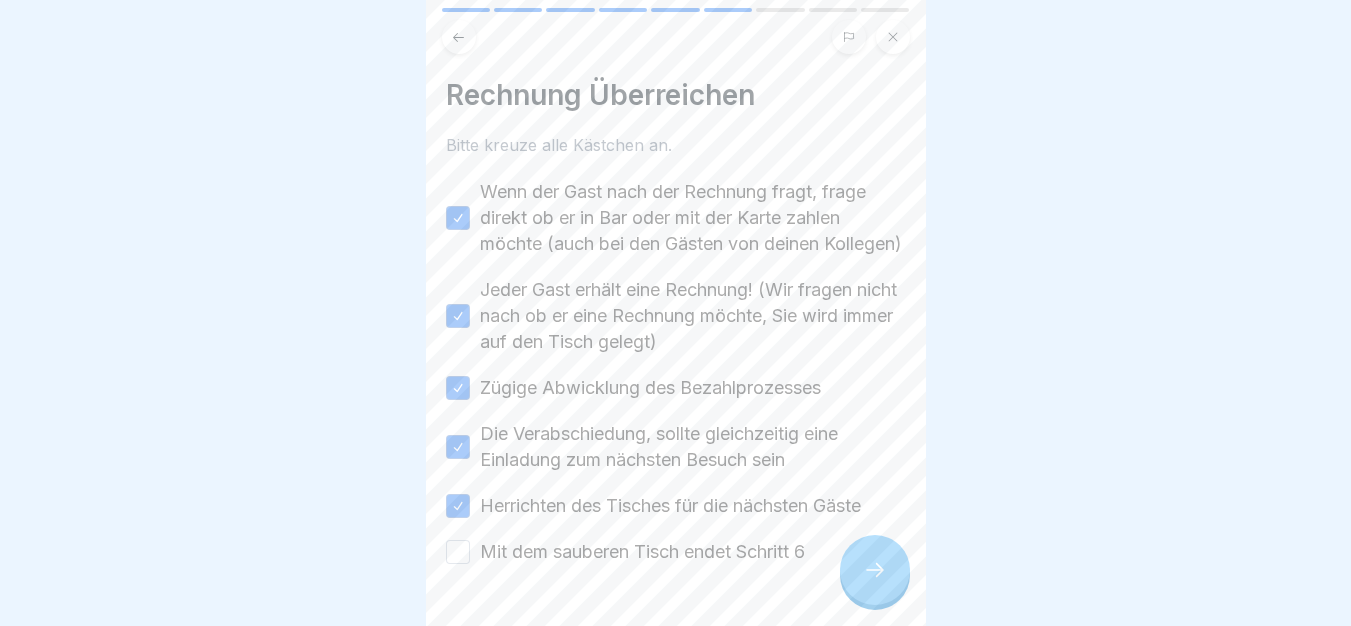 click on "Mit dem sauberen Tisch endet Schritt 6" at bounding box center (642, 552) 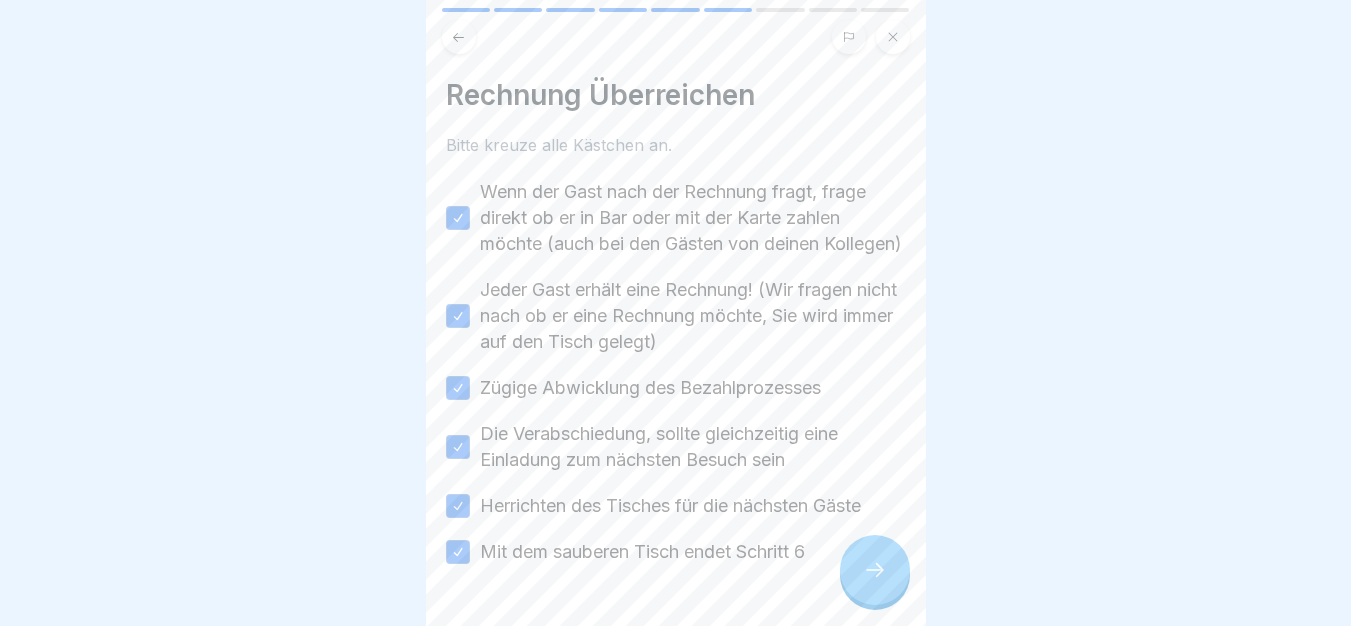 click at bounding box center [875, 570] 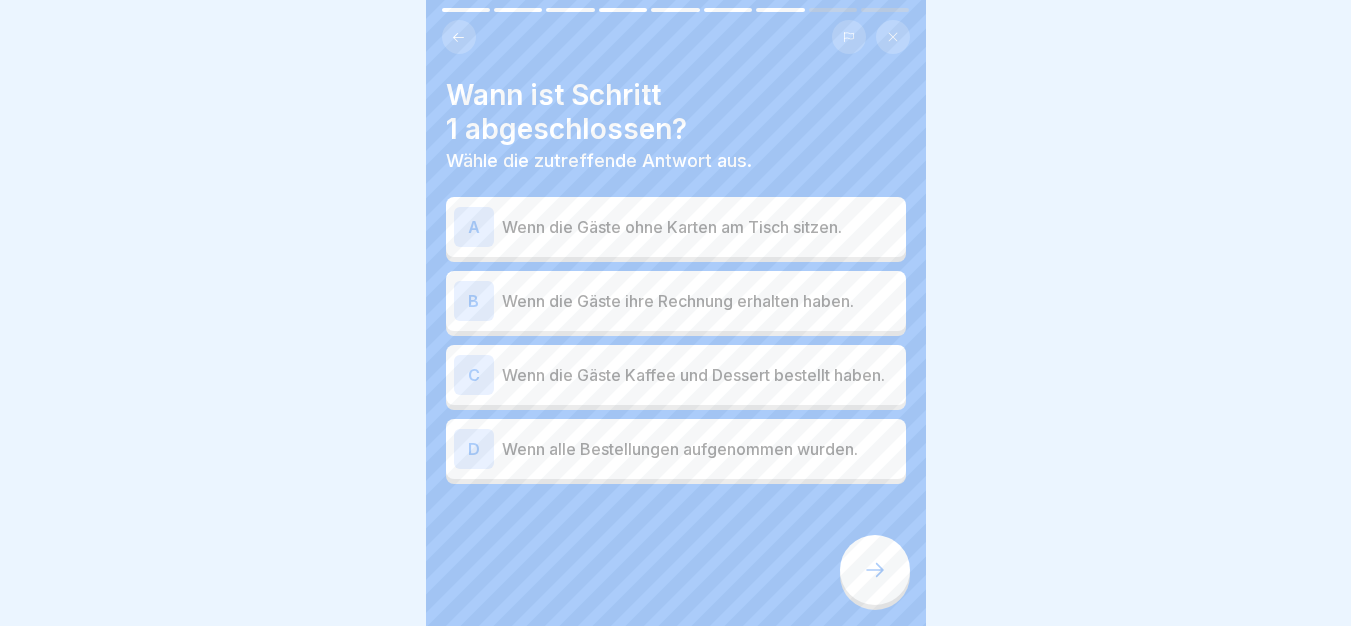 click at bounding box center (875, 570) 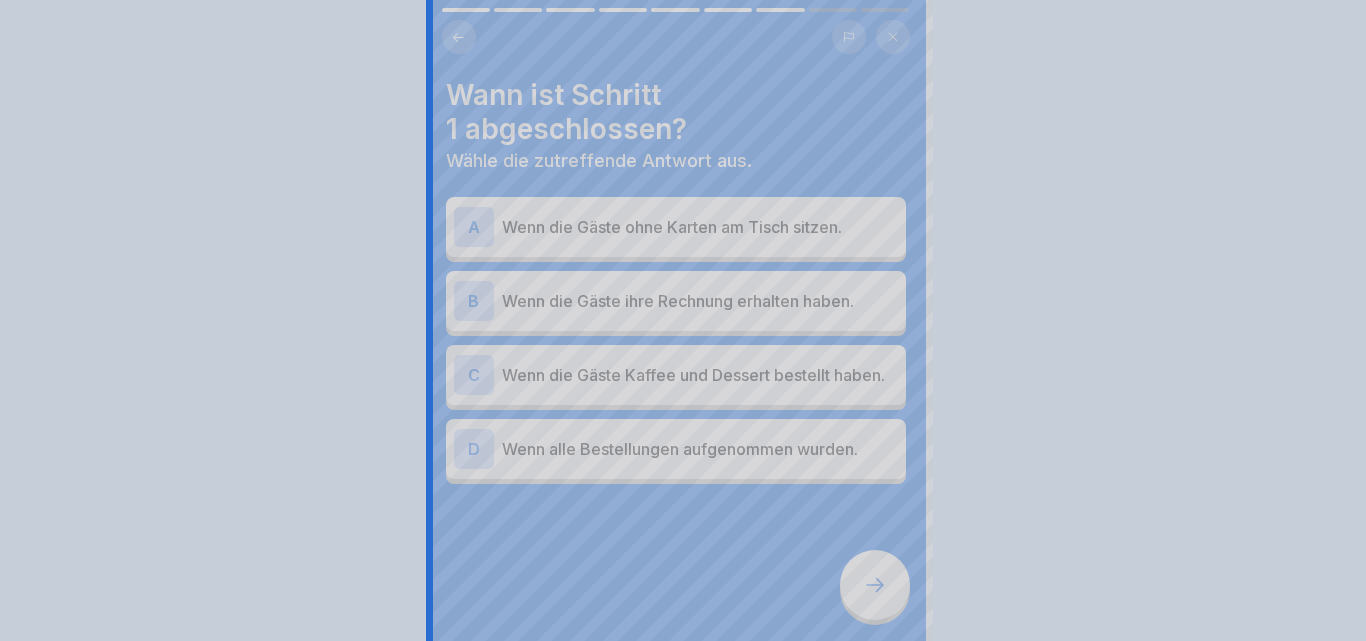 click at bounding box center (683, 320) 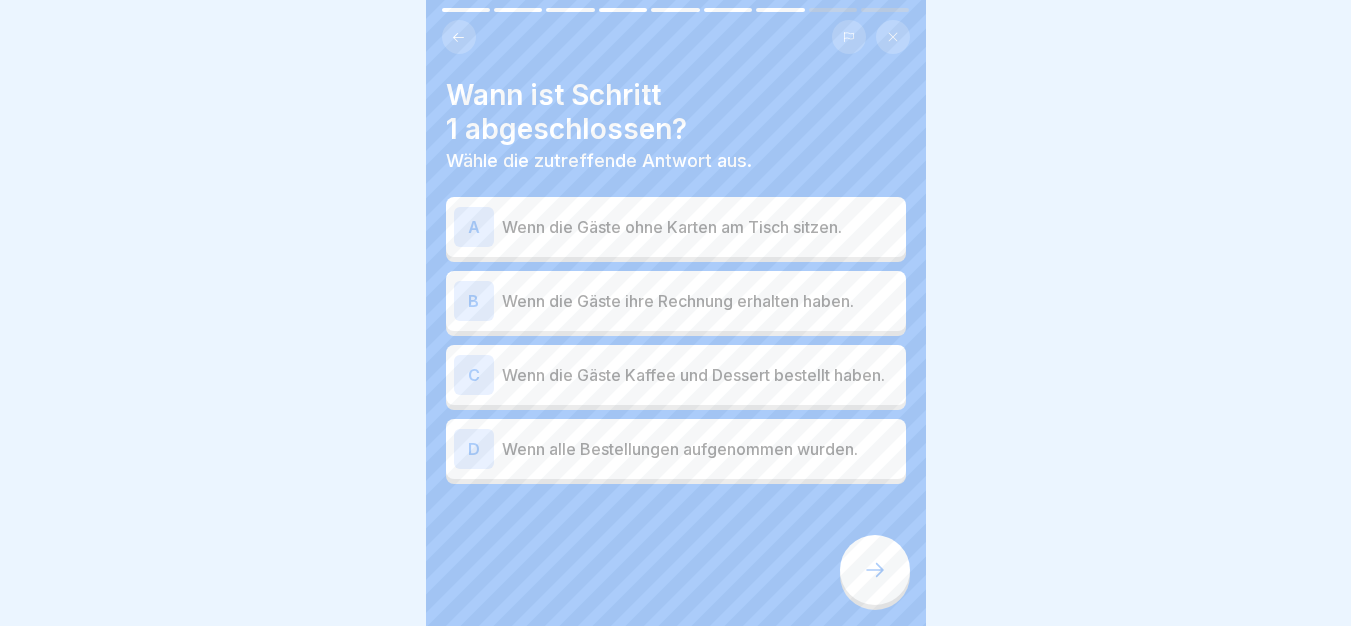 click on "Wenn die Gäste ohne Karten am Tisch sitzen." at bounding box center (700, 227) 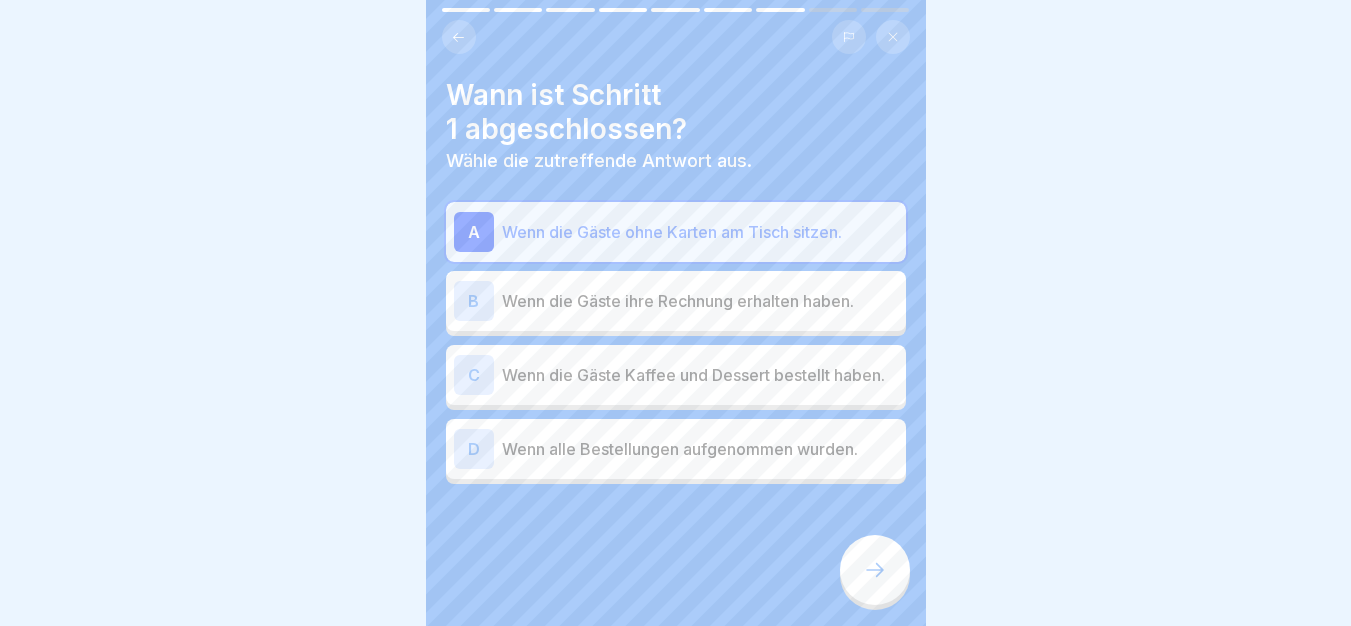 click at bounding box center [875, 570] 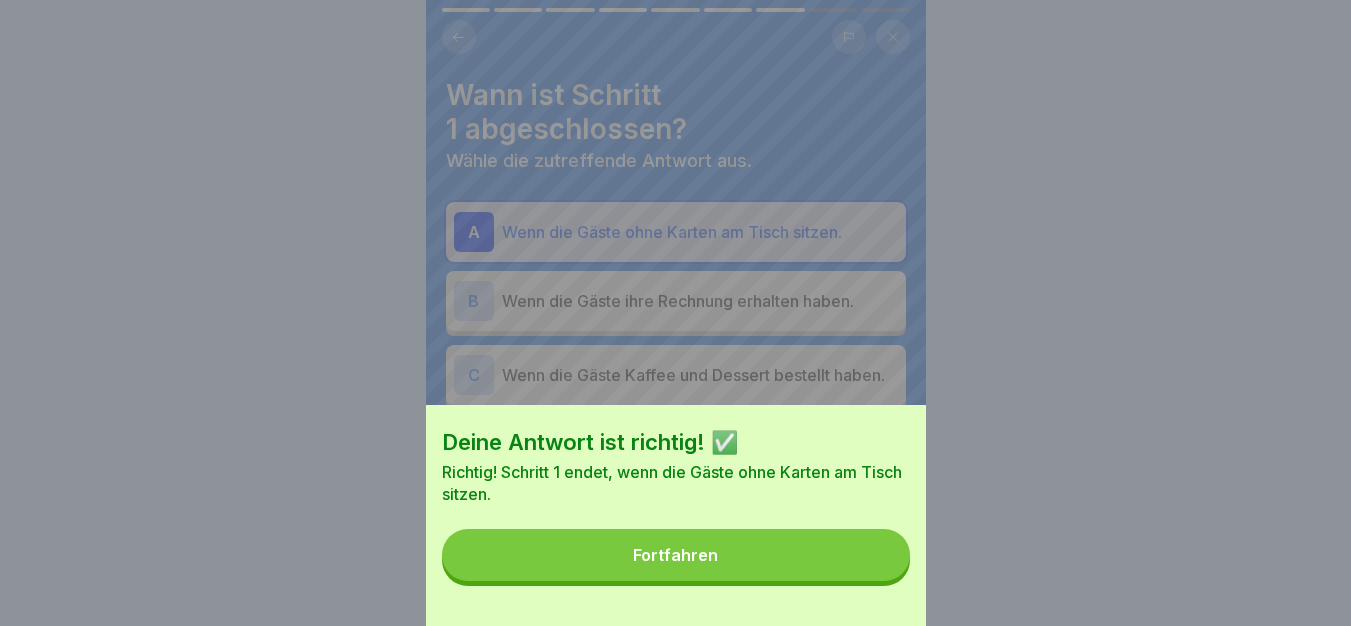 click on "Fortfahren" at bounding box center [676, 555] 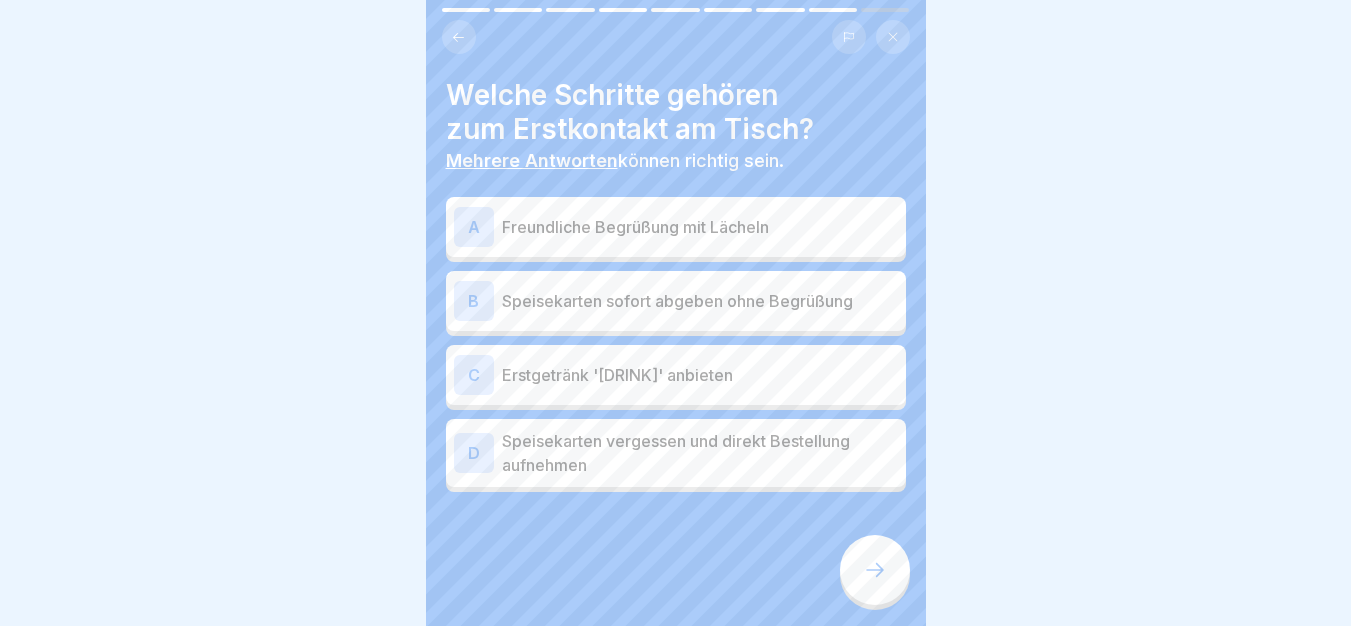 click on "Freundliche Begrüßung mit Lächeln" at bounding box center (700, 227) 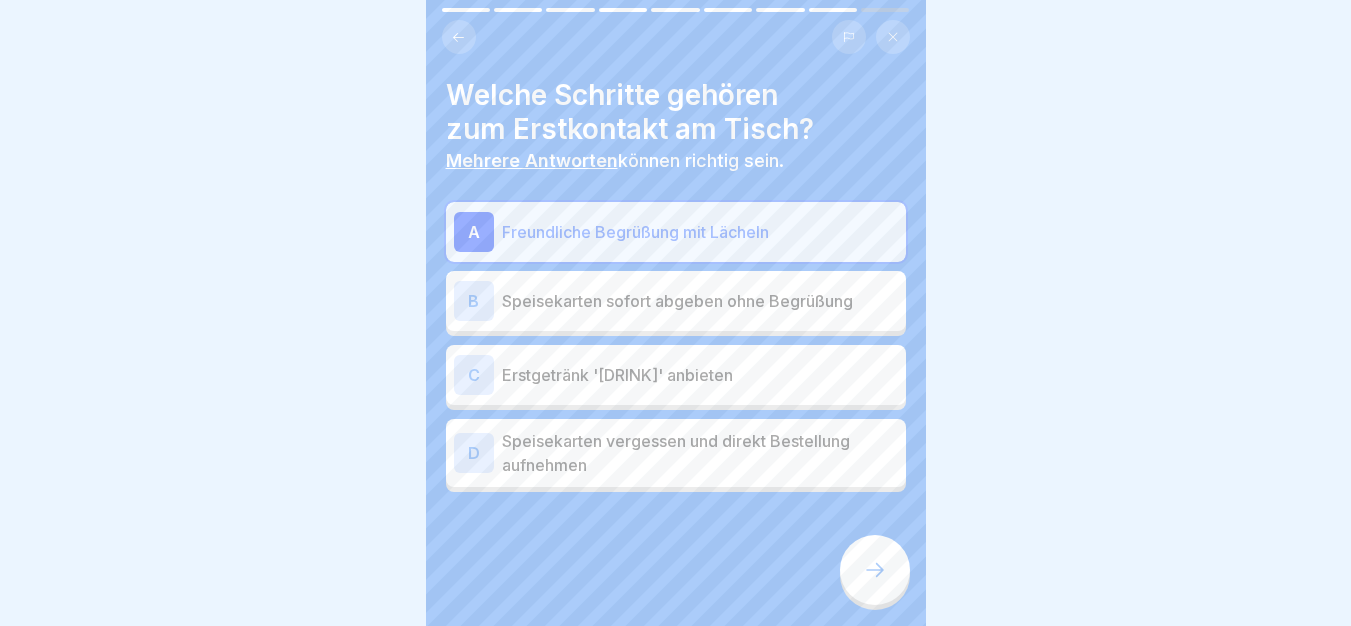 click on "C Erstgetränk 'PETER'S APERITIF' anbieten" at bounding box center [676, 375] 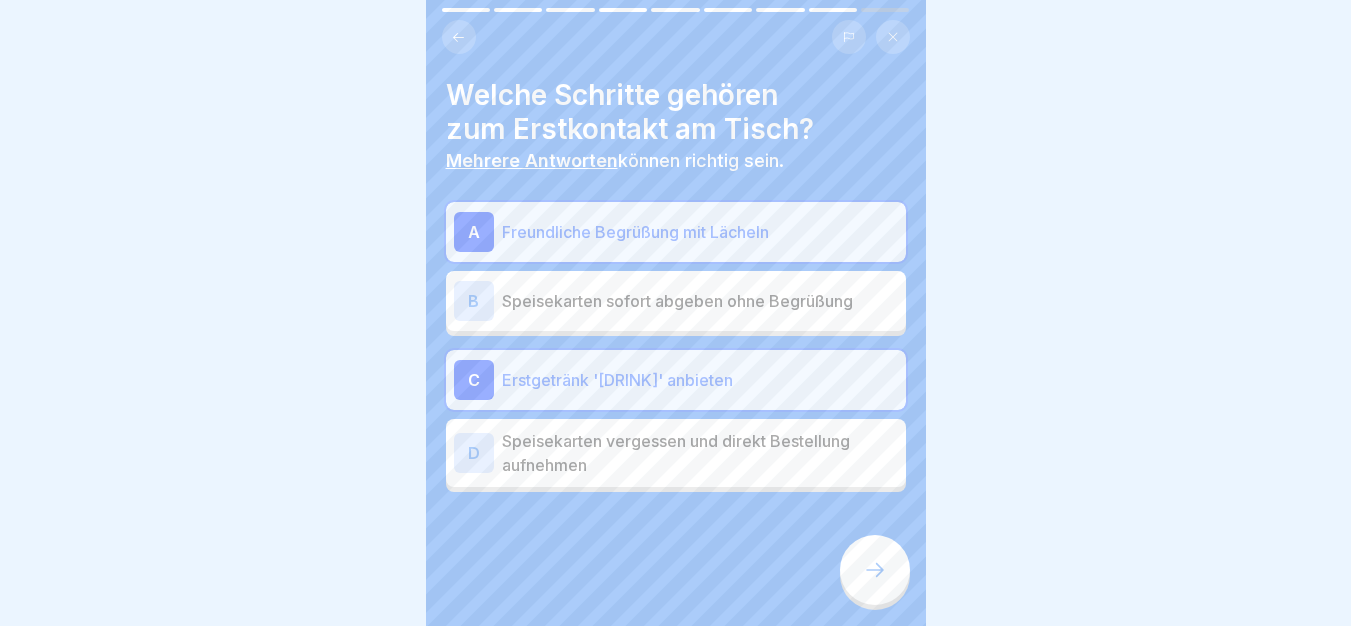 click at bounding box center (875, 570) 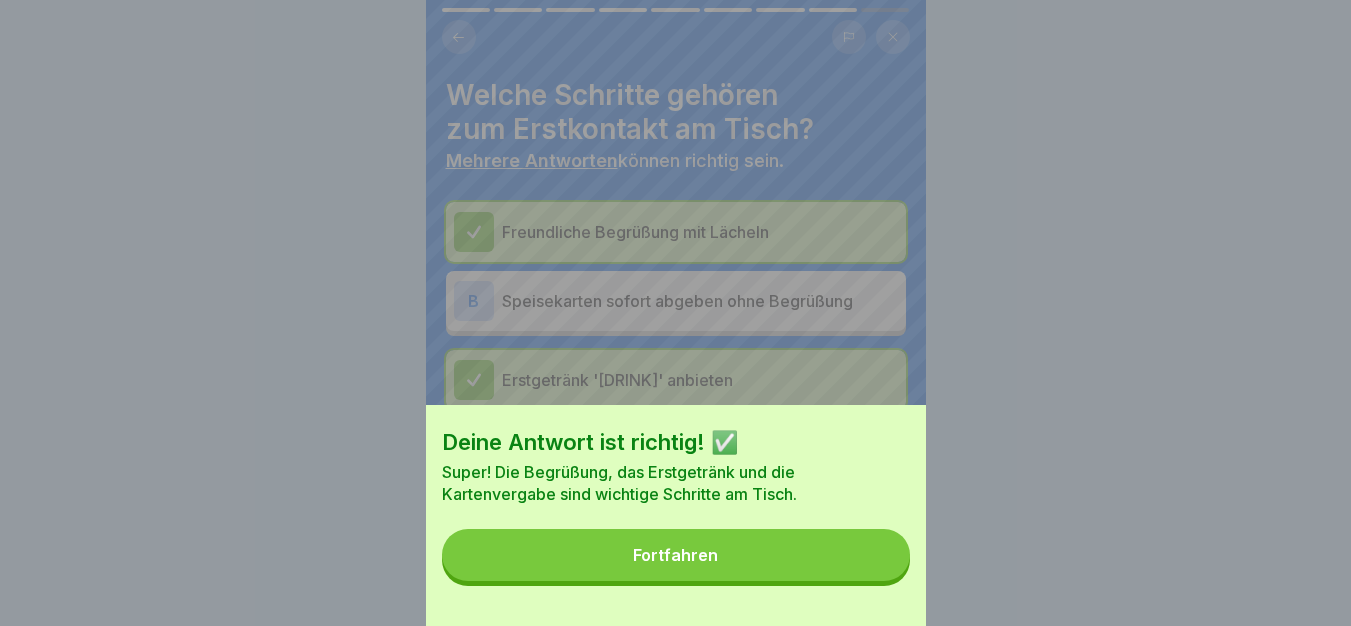 click on "Fortfahren" at bounding box center [676, 555] 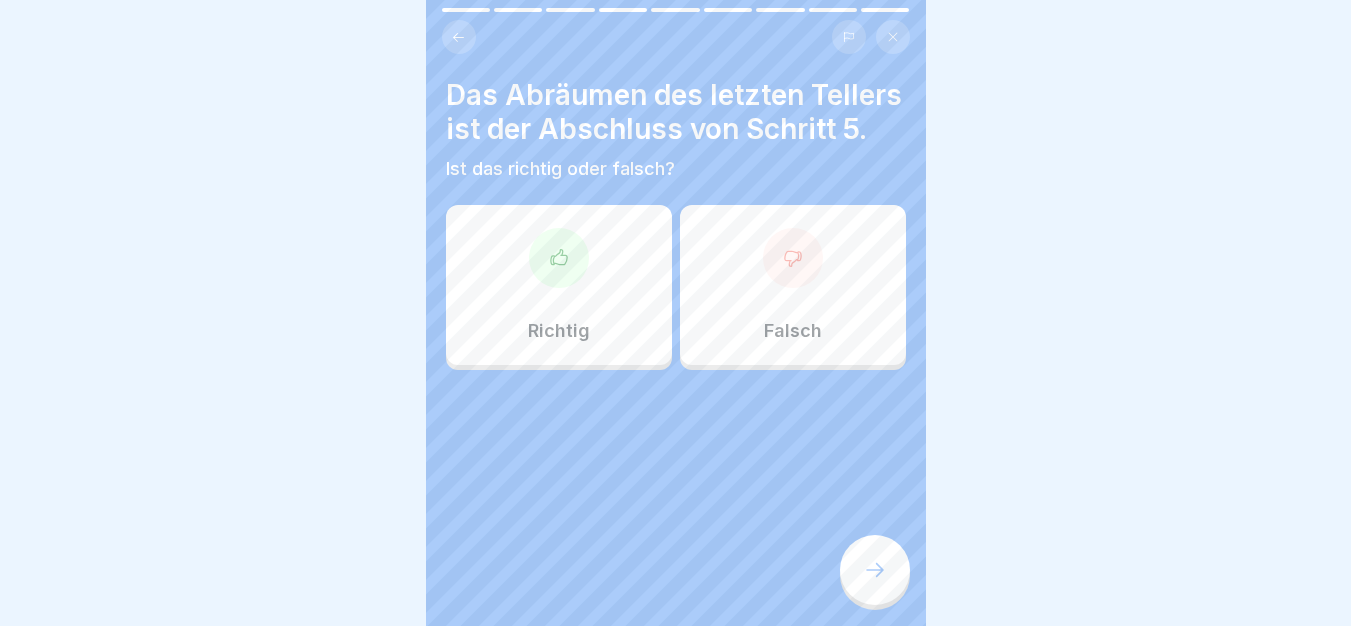 click on "Richtig" at bounding box center [559, 285] 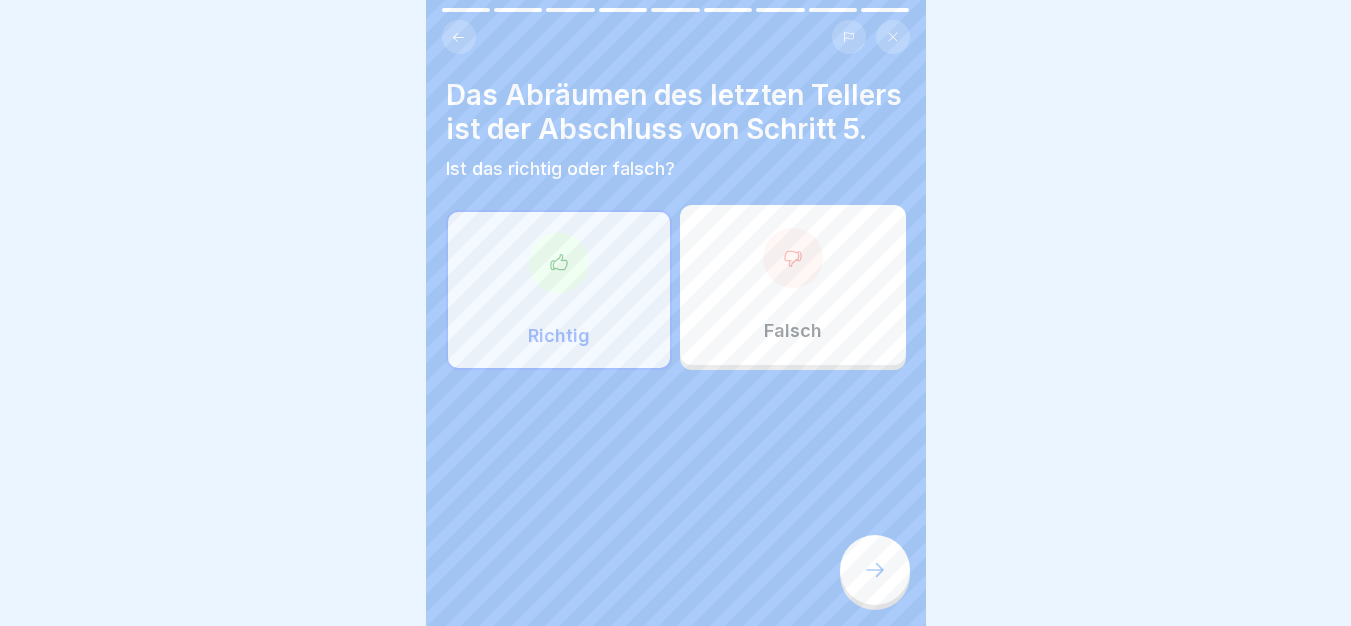 click 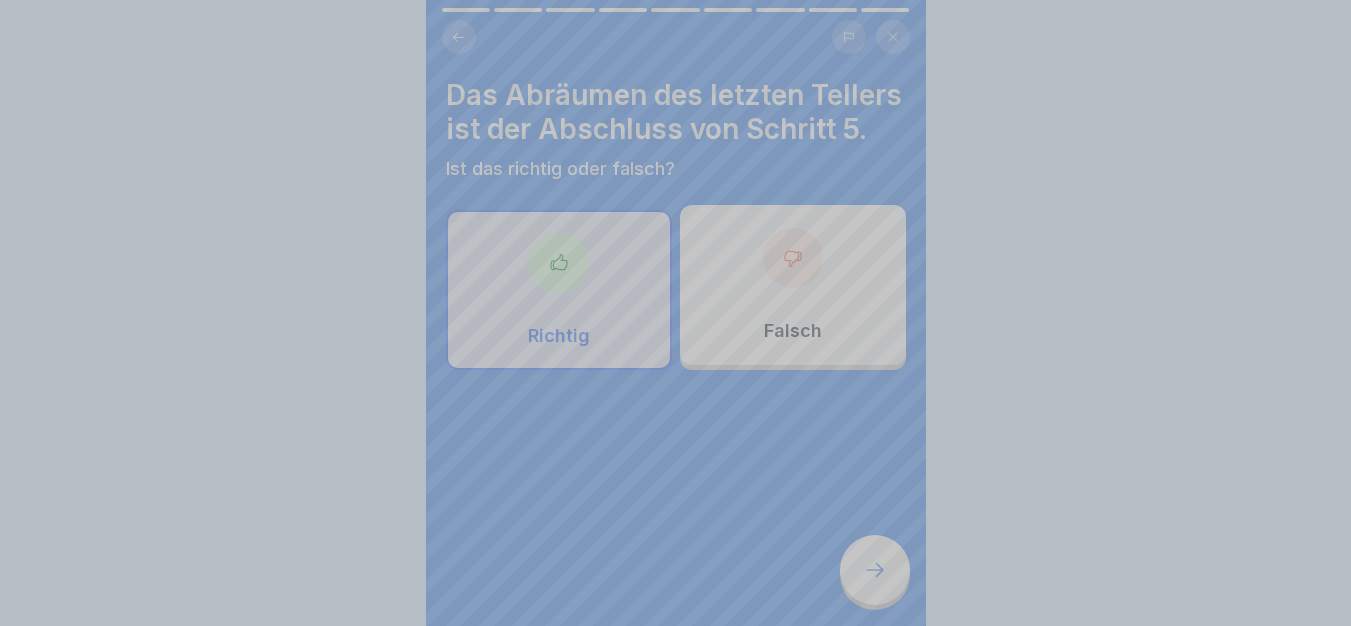 click on "Fortfahren" at bounding box center (676, 837) 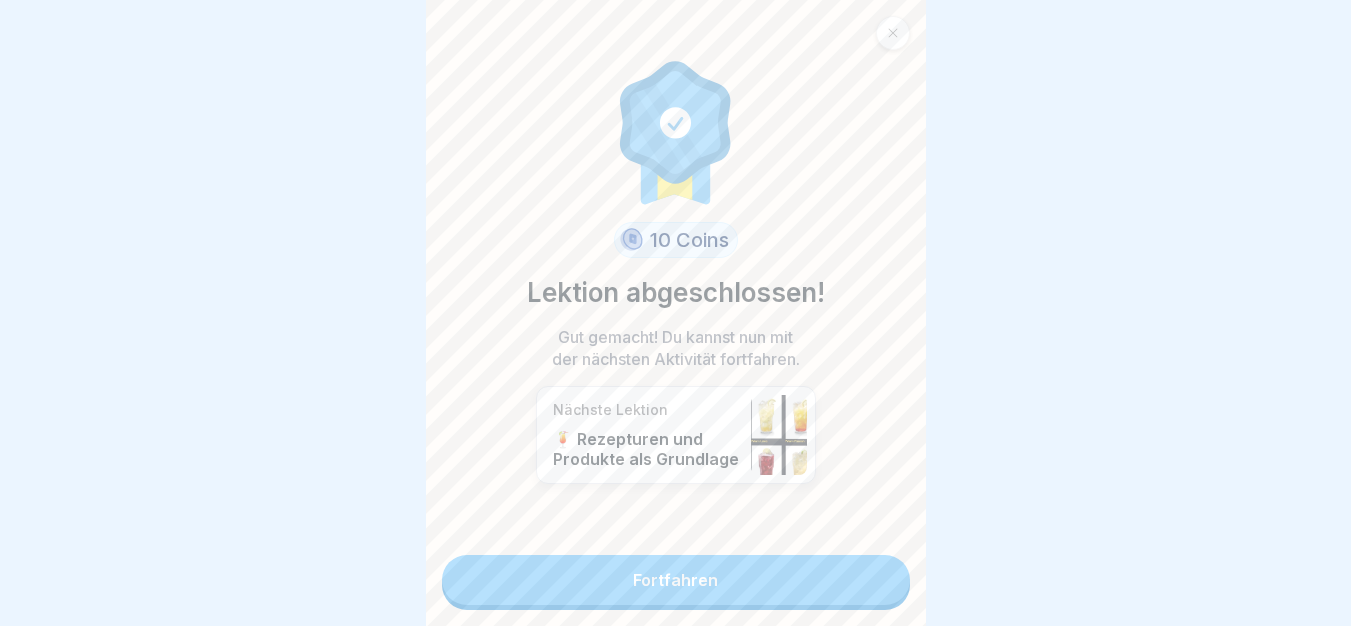 click on "Fortfahren" at bounding box center (676, 580) 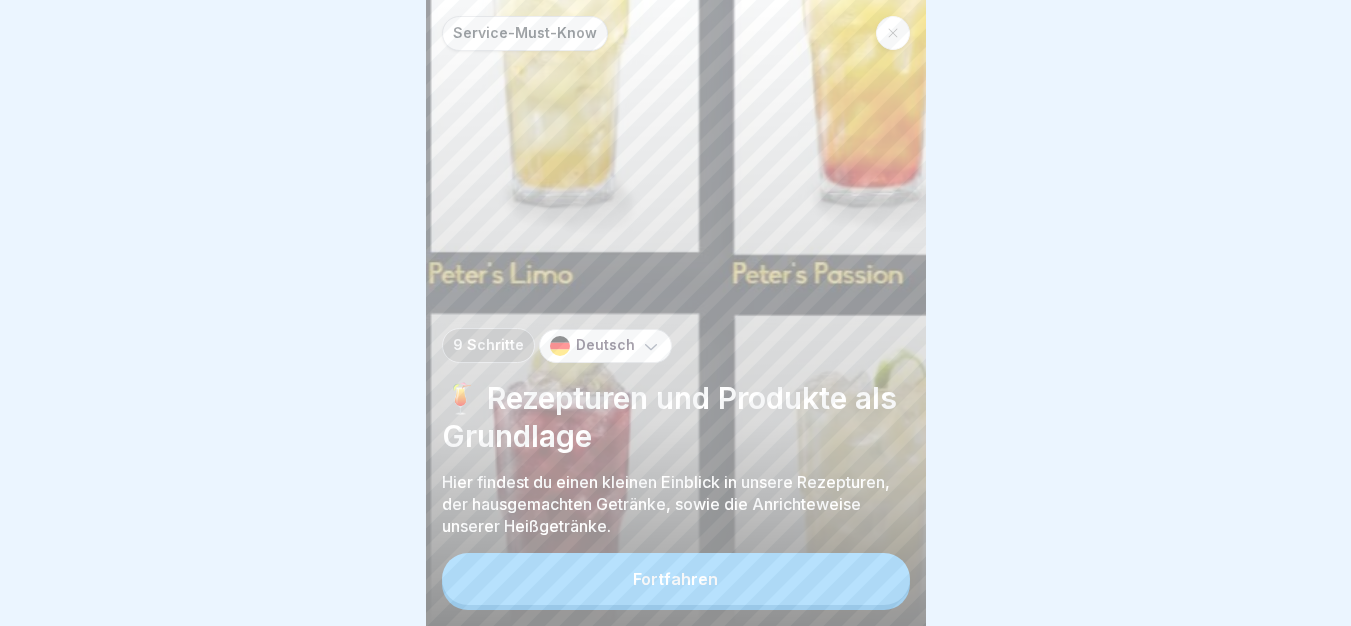 click on "Fortfahren" at bounding box center (676, 579) 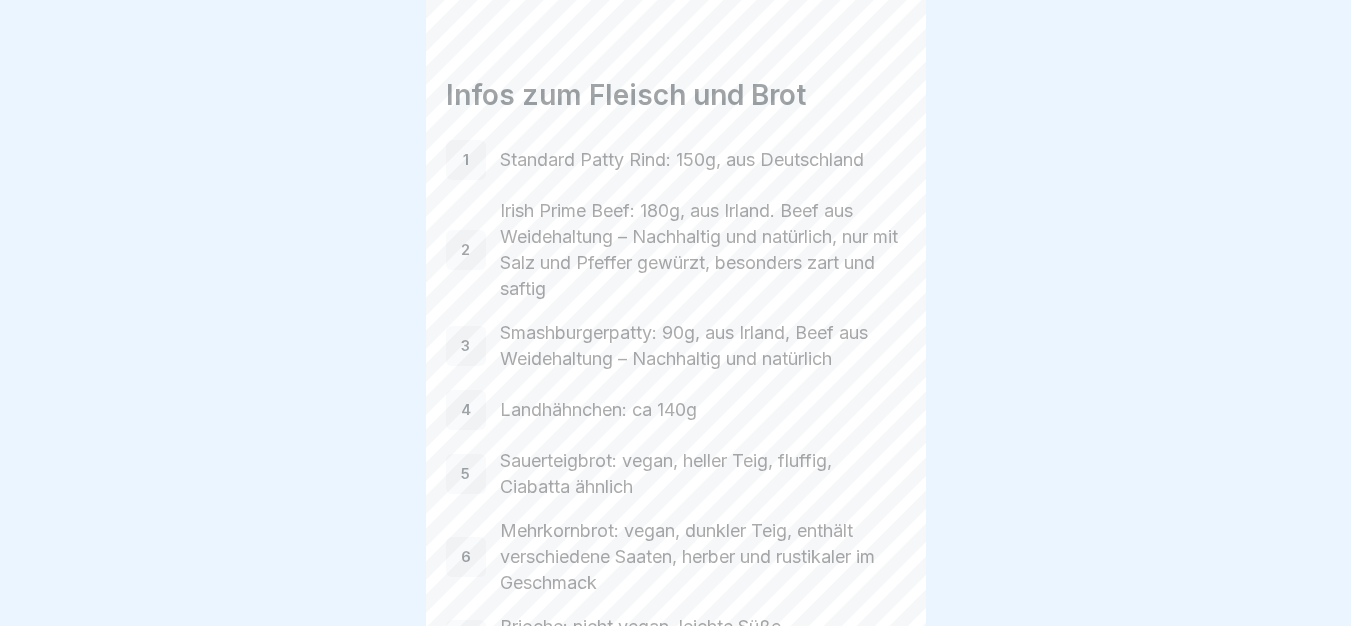 click on "Service-Must-Know [NUMBER] Schritte Deutsch 🍹 Rezepturen und Produkte als Grundlage Hier findest du einen kleinen Einblick in unsere Rezepturen, der hausgemachten Getränke, sowie die Anrichteweise unserer Heißgetränke. Fortfahren Infos zum Fleisch und Brot [NUMBER] Standard Patty Rind: [NUMBER]g, aus Deutschland [NUMBER] Irish Prime Beef: [NUMBER]g, aus Irland. Beef aus Weidehaltung – Nachhaltig und natürlich, nur mit Salz und Pfeffer gewürzt, besonders zart und saftig [NUMBER] Smashburgerpatty: [NUMBER]g, aus Irland, Beef aus Weidehaltung – Nachhaltig und natürlich [NUMBER] Landhähnchen: ca [NUMBER]g [NUMBER] Sauerteigbrot: vegan, heller Teig, fluffig, Ciabatta ähnlich [NUMBER] Mehrkornbrot: vegan, dunkler Teig, enthält verschiedene Saaten, herber und rustikaler im Geschmack [NUMBER] Brioche: nicht vegan, leichte Süße, Milchbrötchen ähnlich im Geschmack [NUMBER] Potatobun: nur für Smashburger, nicht vegan, leichte Süße, sehr weiches Bun [NUMBER] [BRAND]'s Lieblingsbrot: Solo oder bei den großen Salaten dazu, kleines, rechteckiges Fladenbrot [NUMBER] Unsere Bratlinge  [NUMBER] [NUMBER] [NUMBER] [NUMBER] [NUMBER] [NUMBER] [NUMBER]" at bounding box center (676, 313) 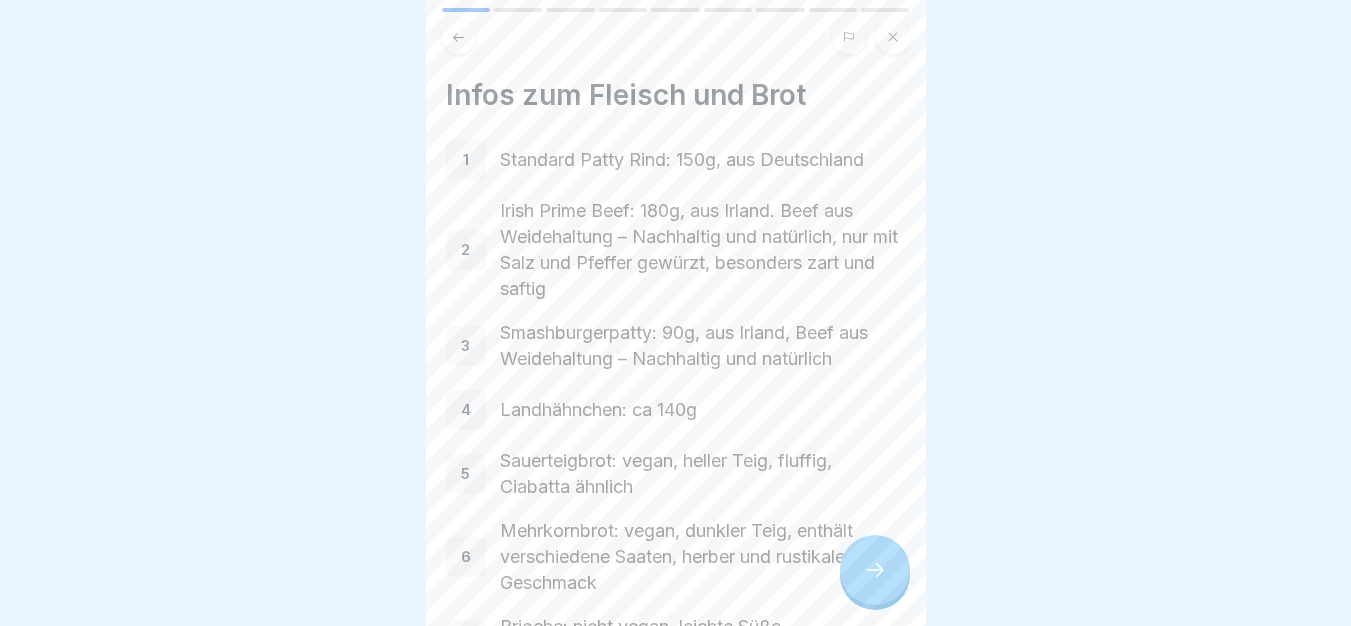 click at bounding box center [875, 570] 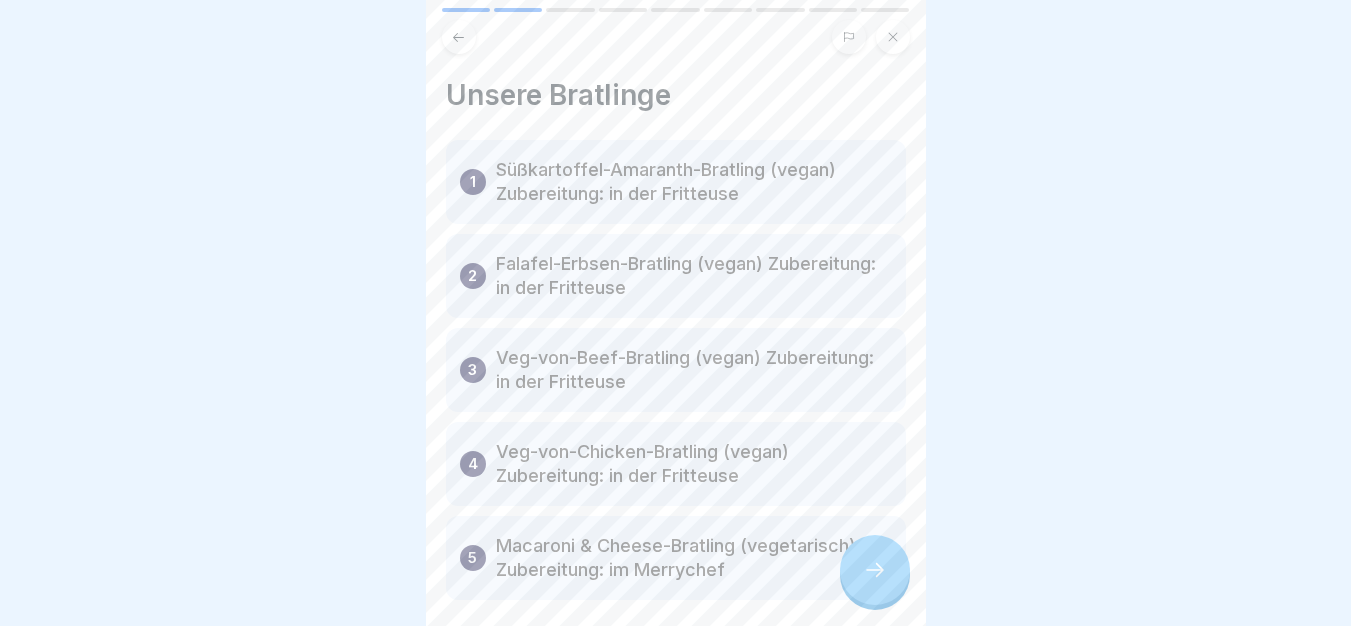 click at bounding box center (875, 570) 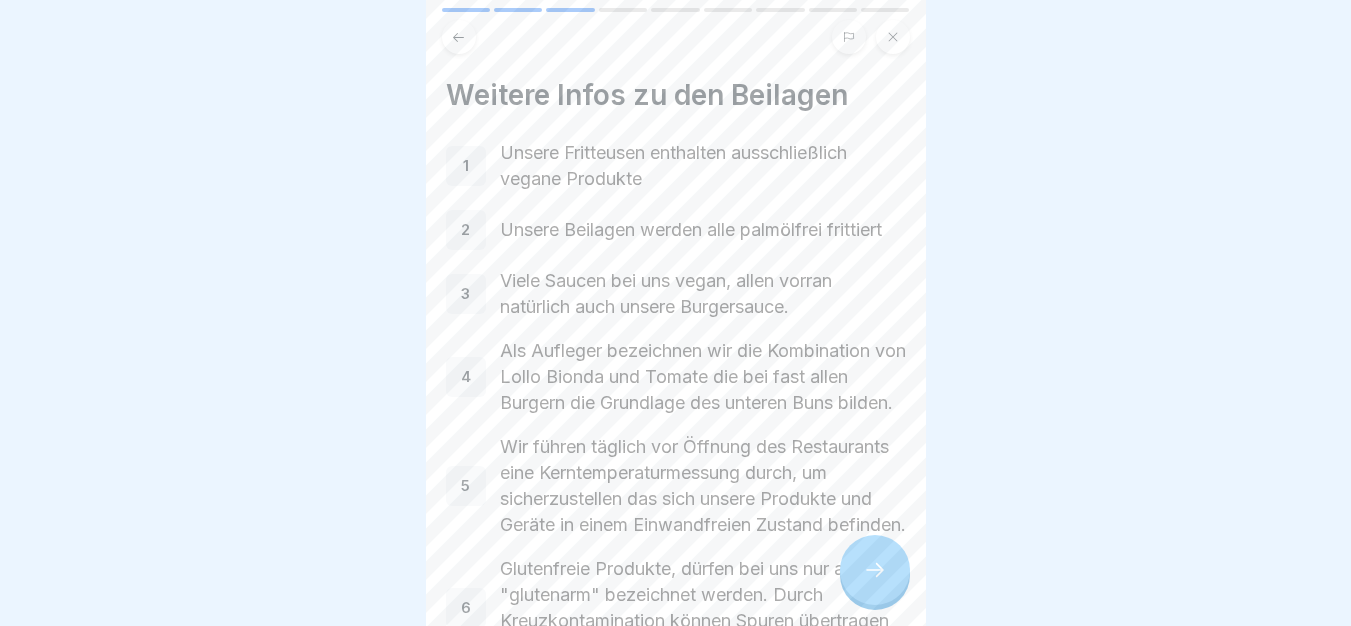 click at bounding box center (875, 570) 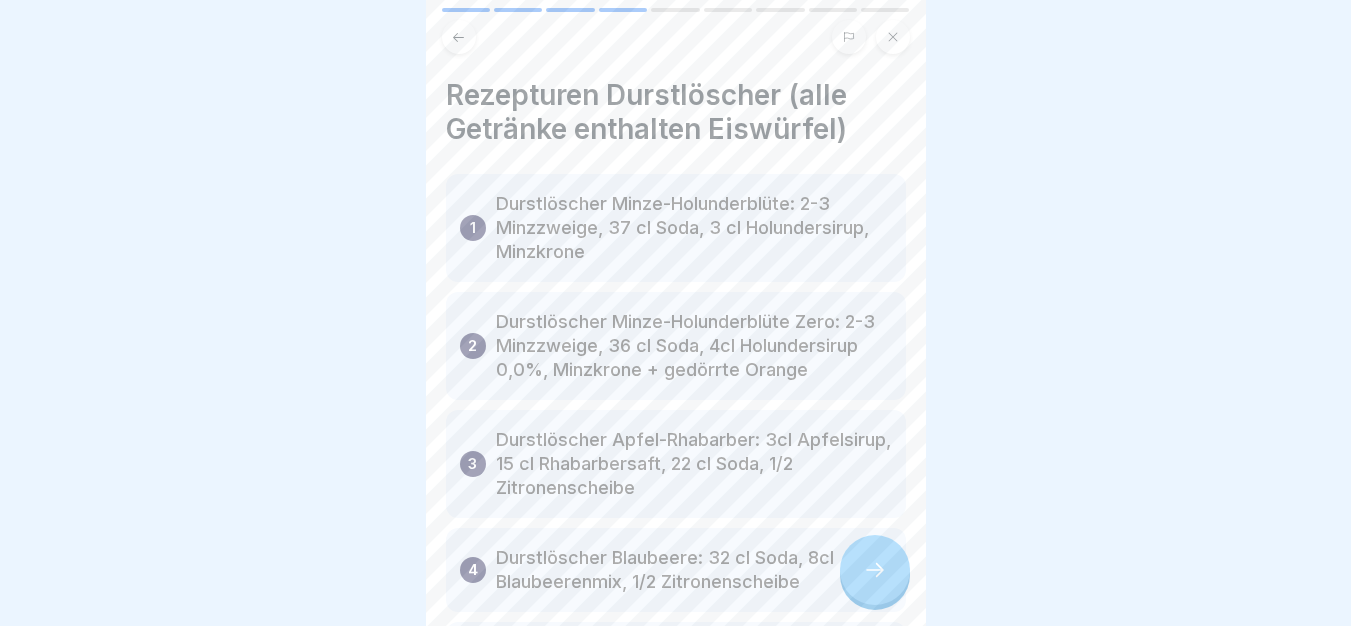 click at bounding box center [875, 570] 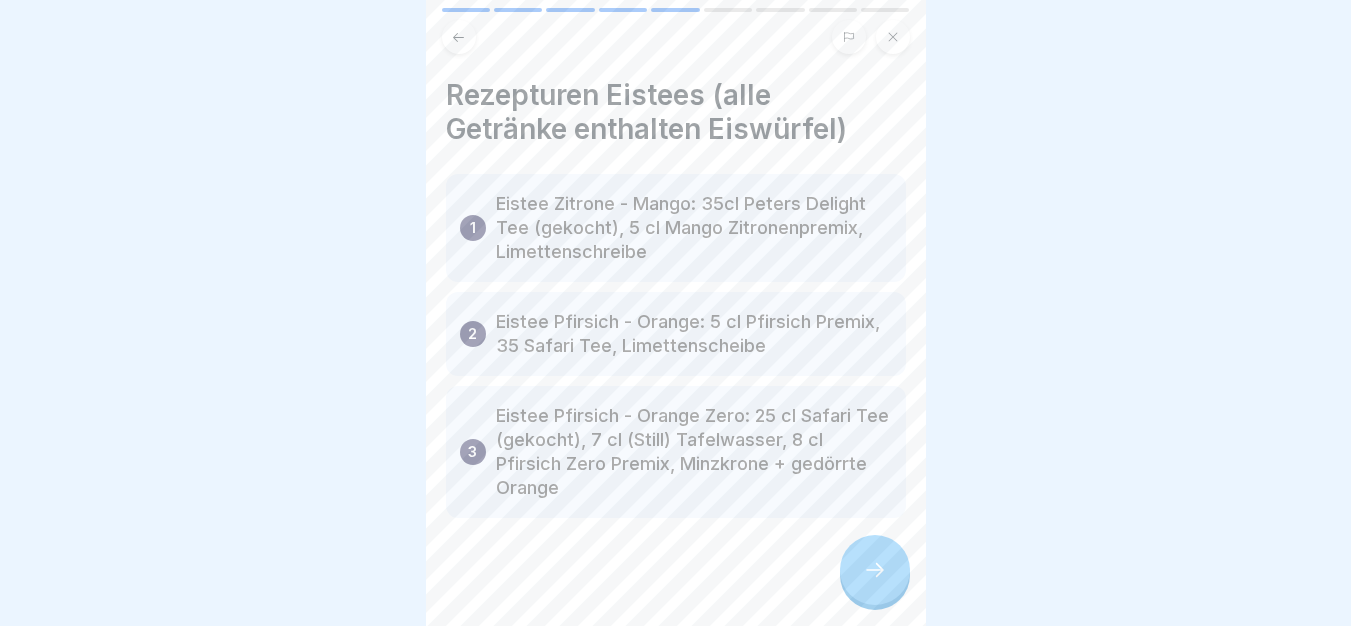 click at bounding box center [875, 570] 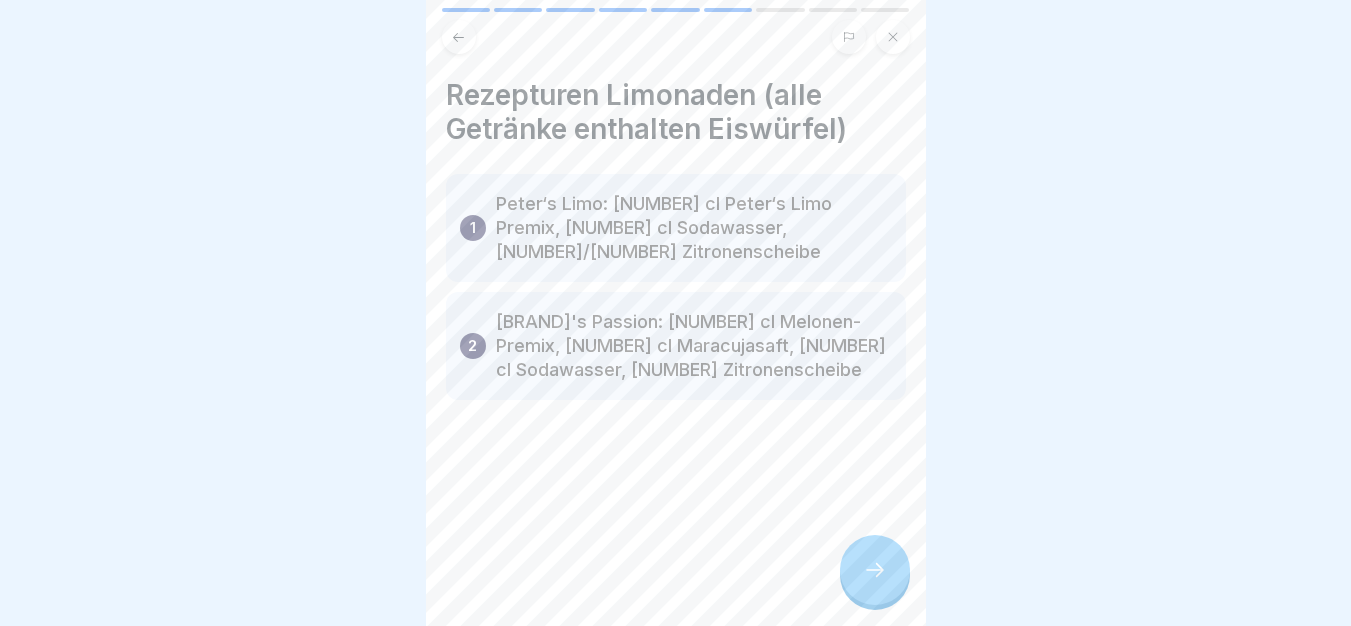 click at bounding box center [875, 570] 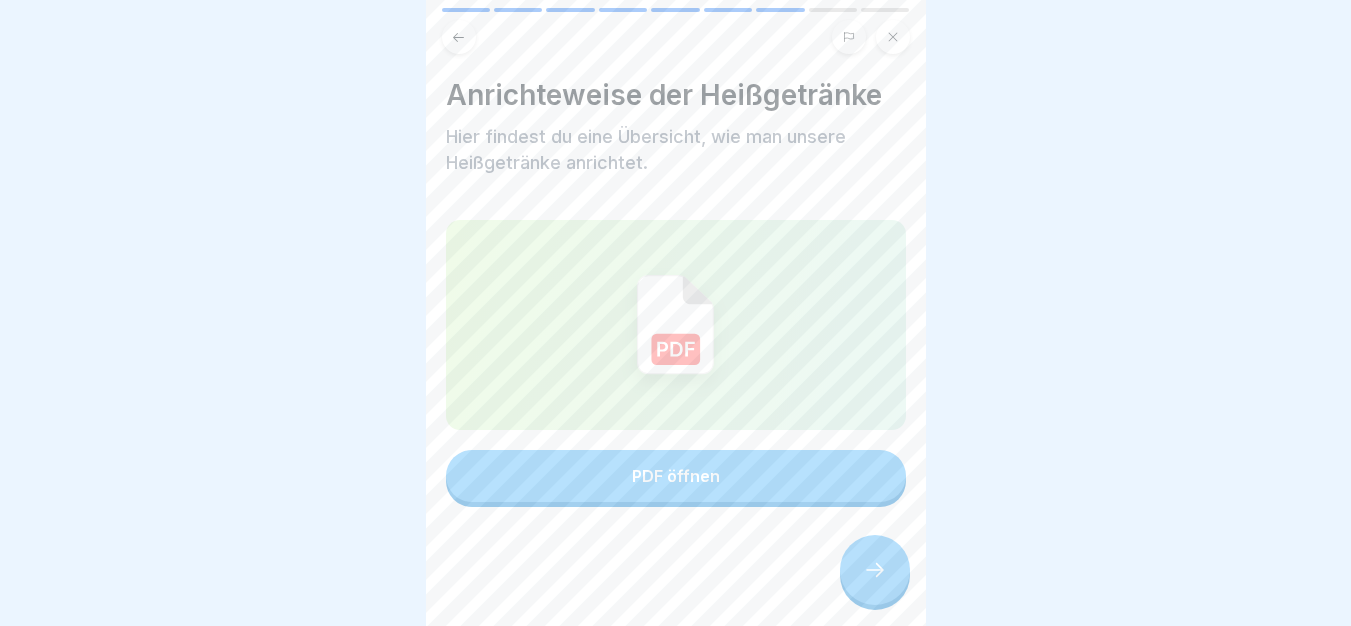 click at bounding box center (875, 570) 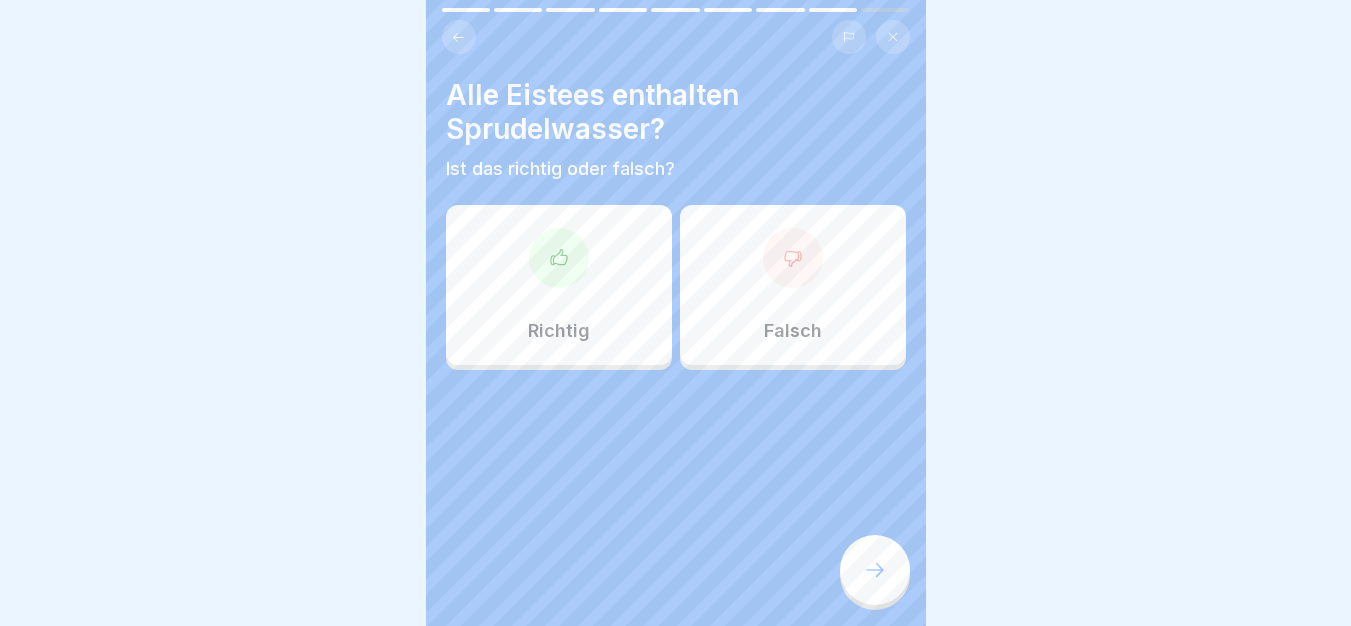 click on "Falsch" at bounding box center [793, 285] 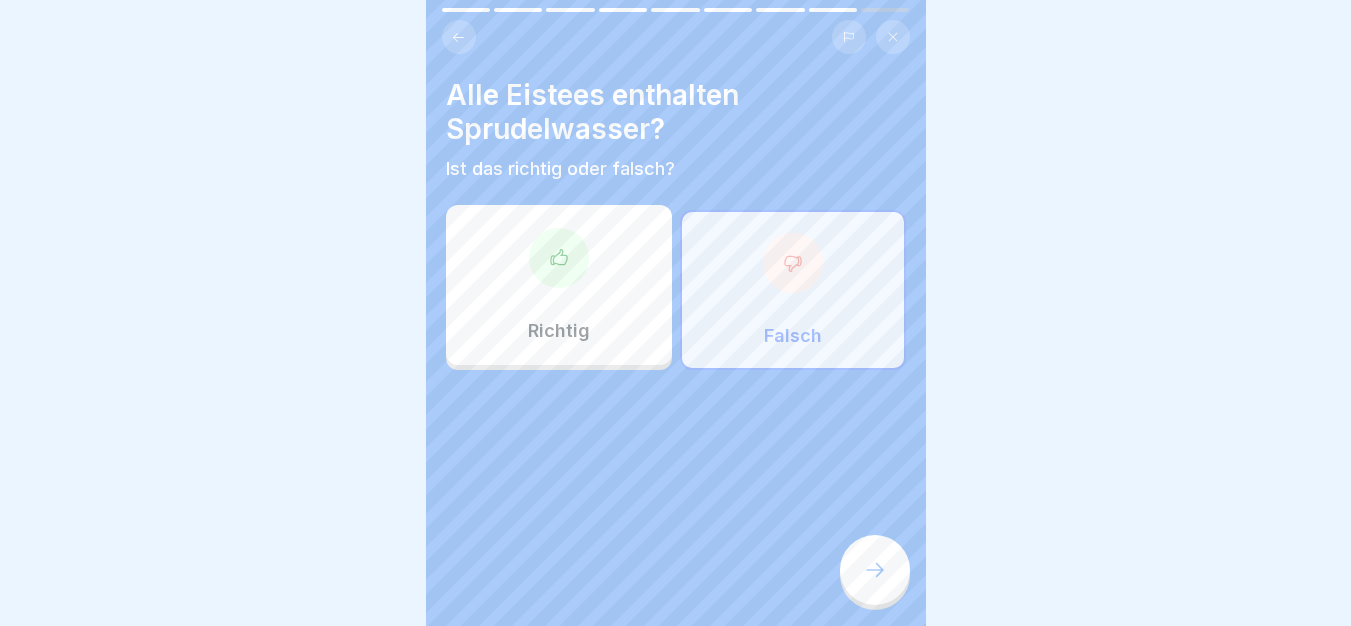 click at bounding box center [875, 570] 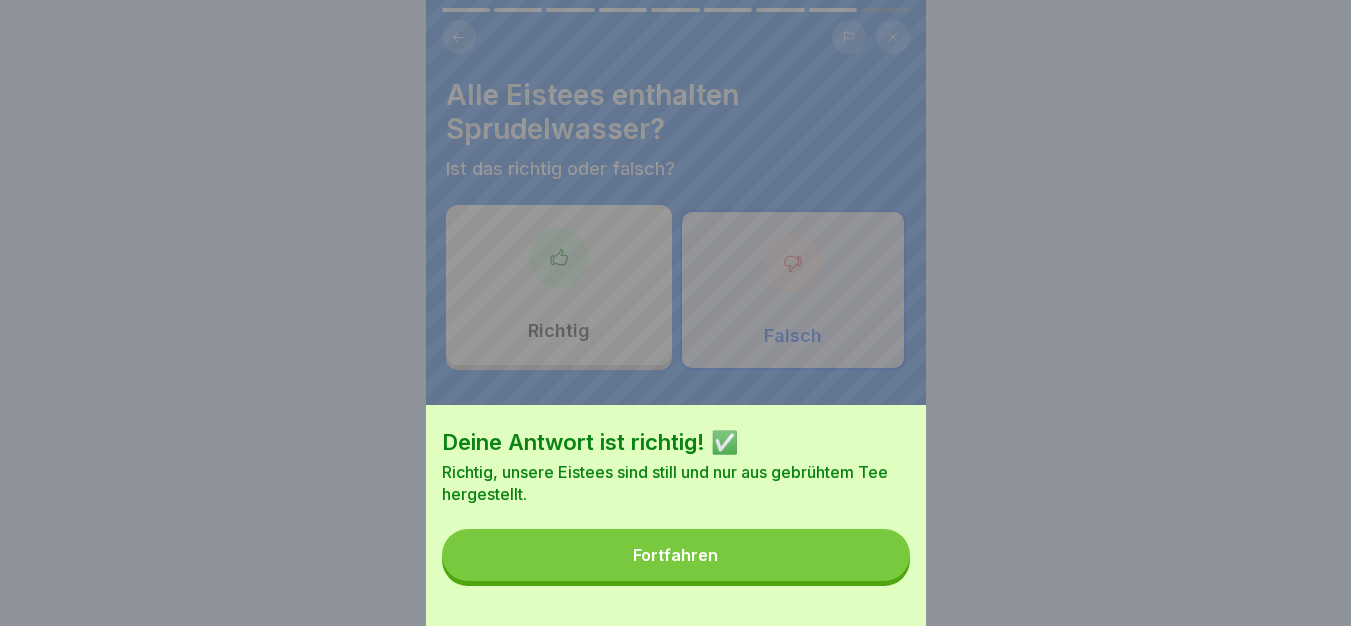 click on "Fortfahren" at bounding box center (676, 555) 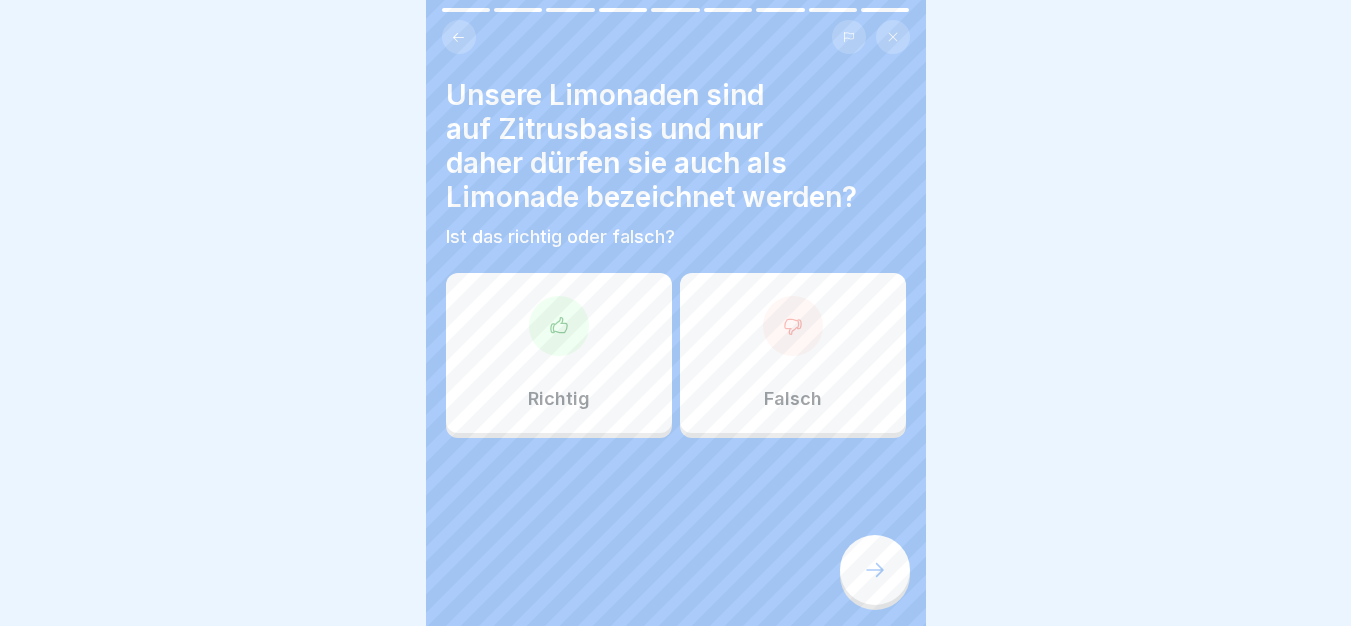 click on "Richtig" at bounding box center (559, 353) 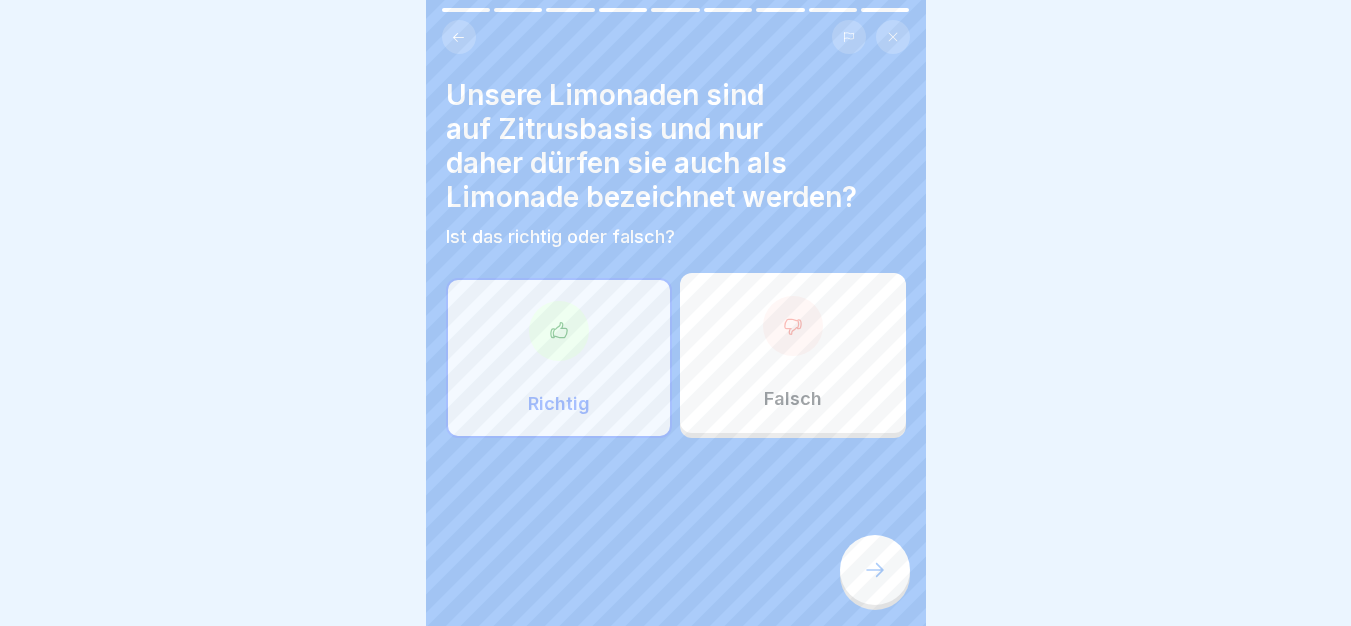 click at bounding box center (875, 570) 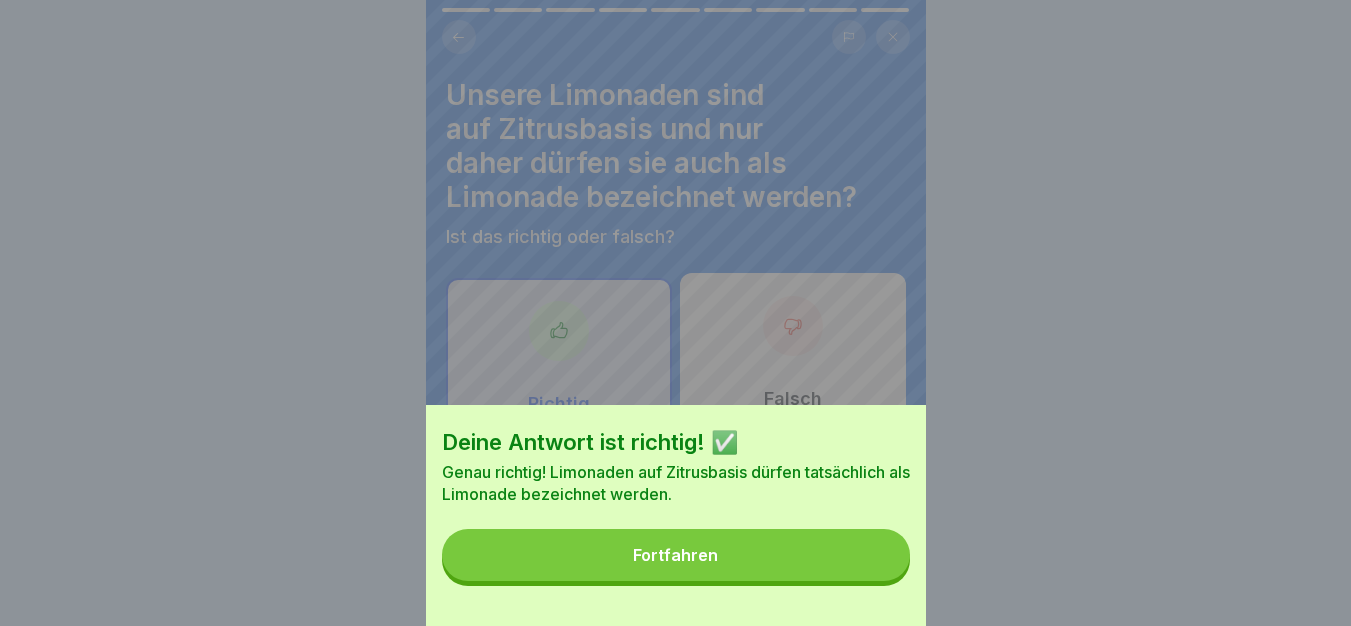 click on "Fortfahren" at bounding box center (676, 555) 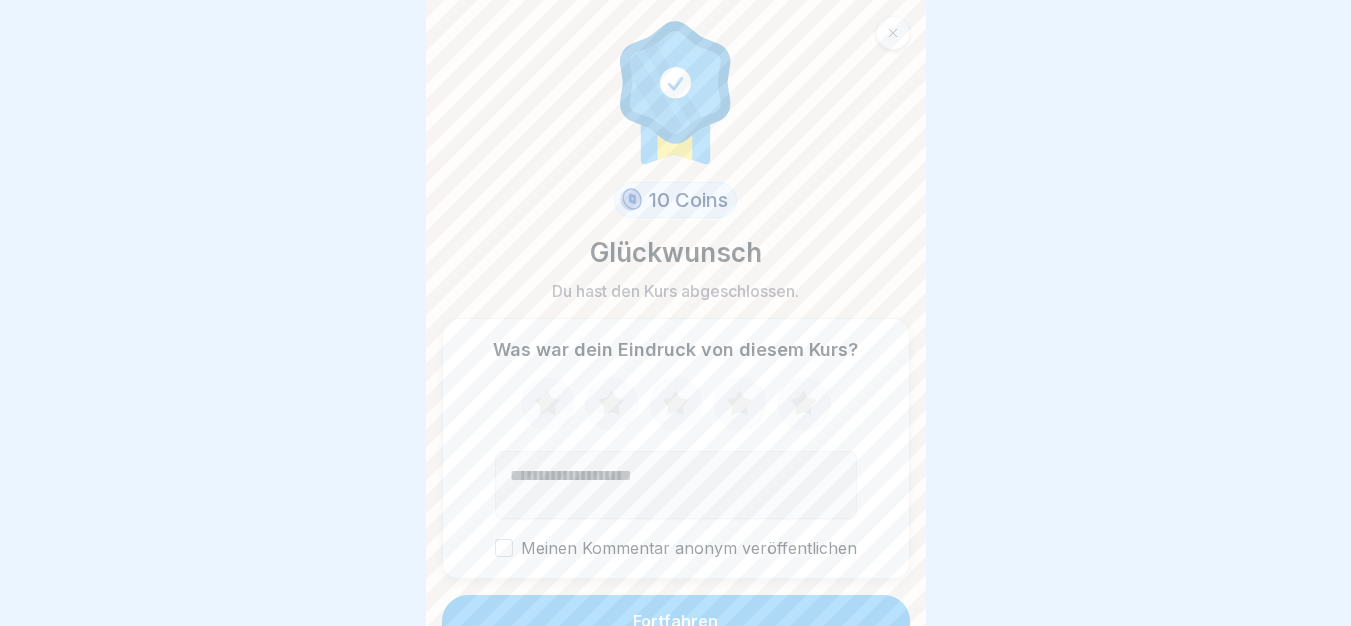 click on "Fortfahren" at bounding box center [676, 621] 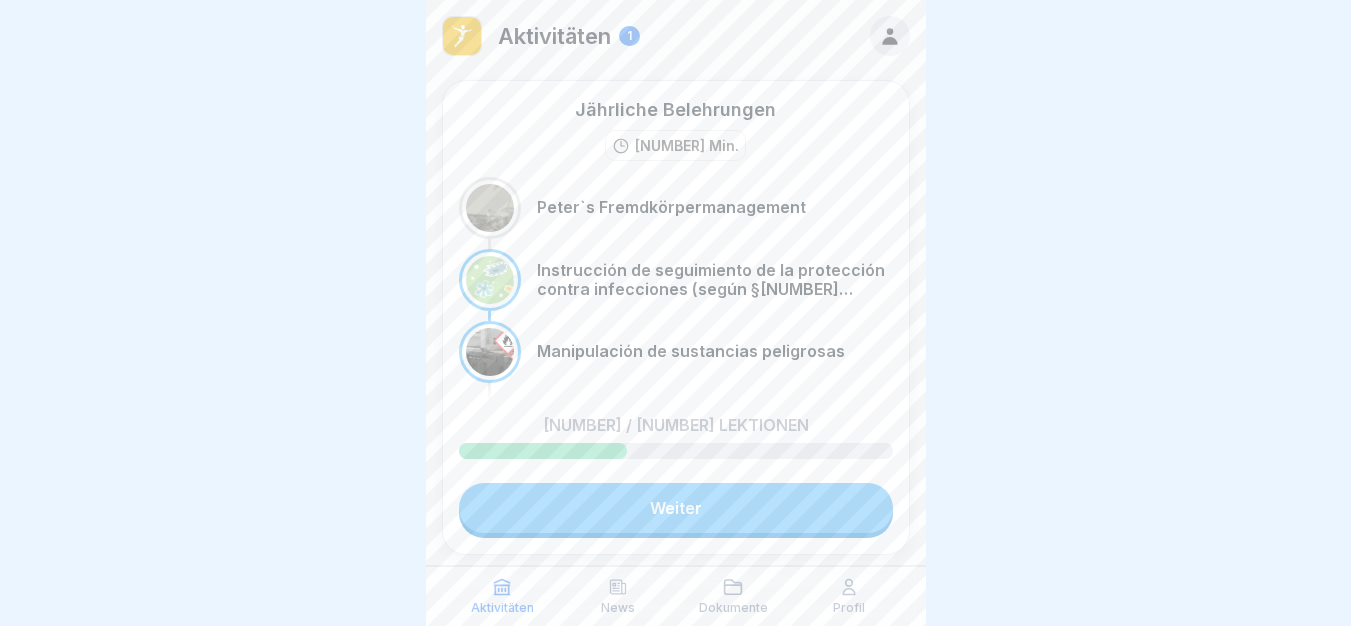 scroll, scrollTop: 15, scrollLeft: 0, axis: vertical 